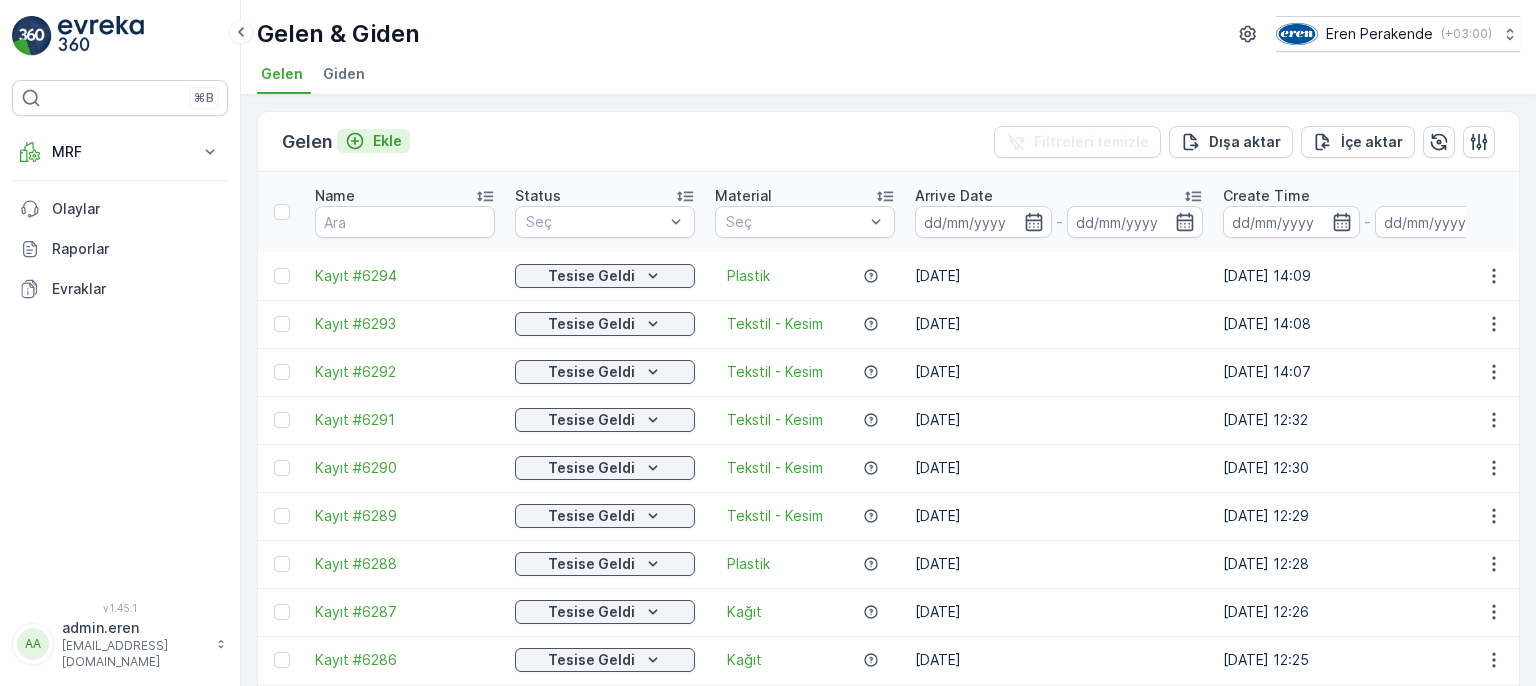 scroll, scrollTop: 0, scrollLeft: 0, axis: both 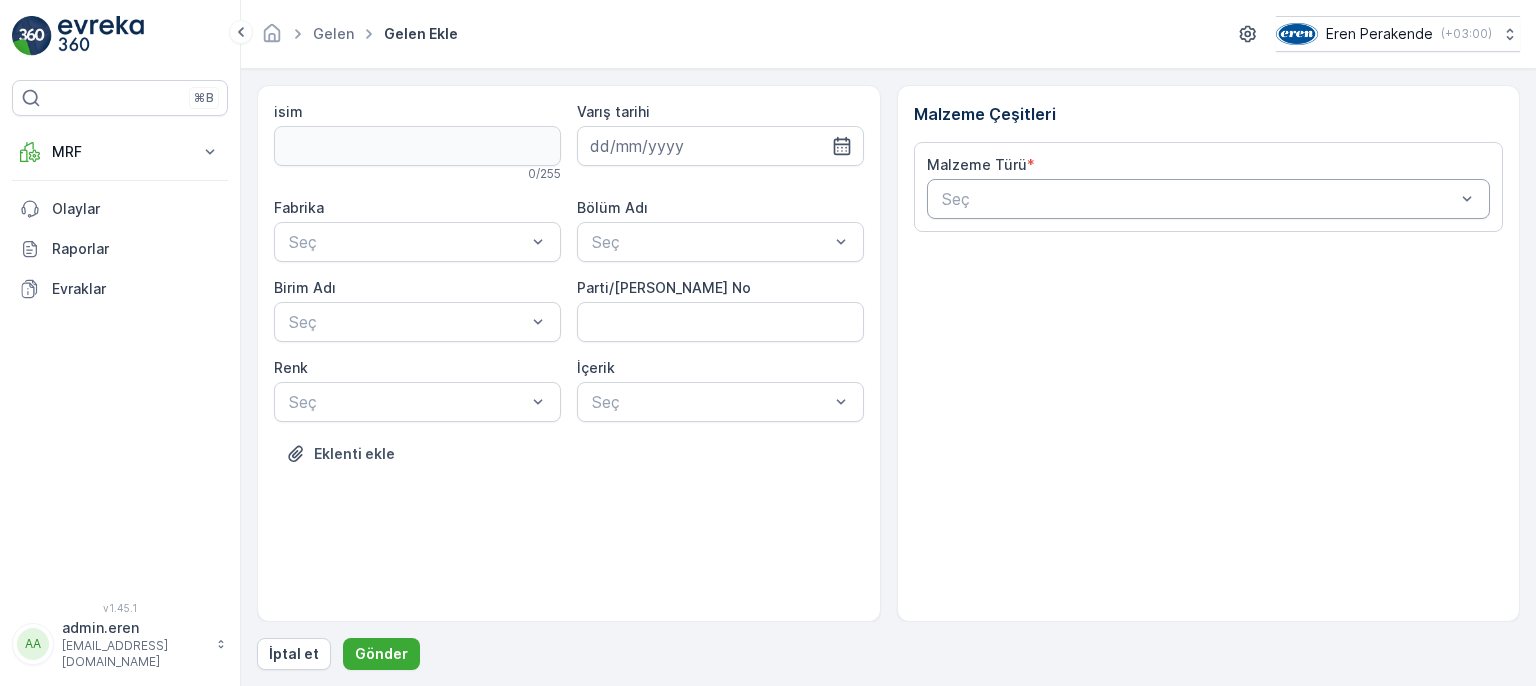 click at bounding box center (1199, 199) 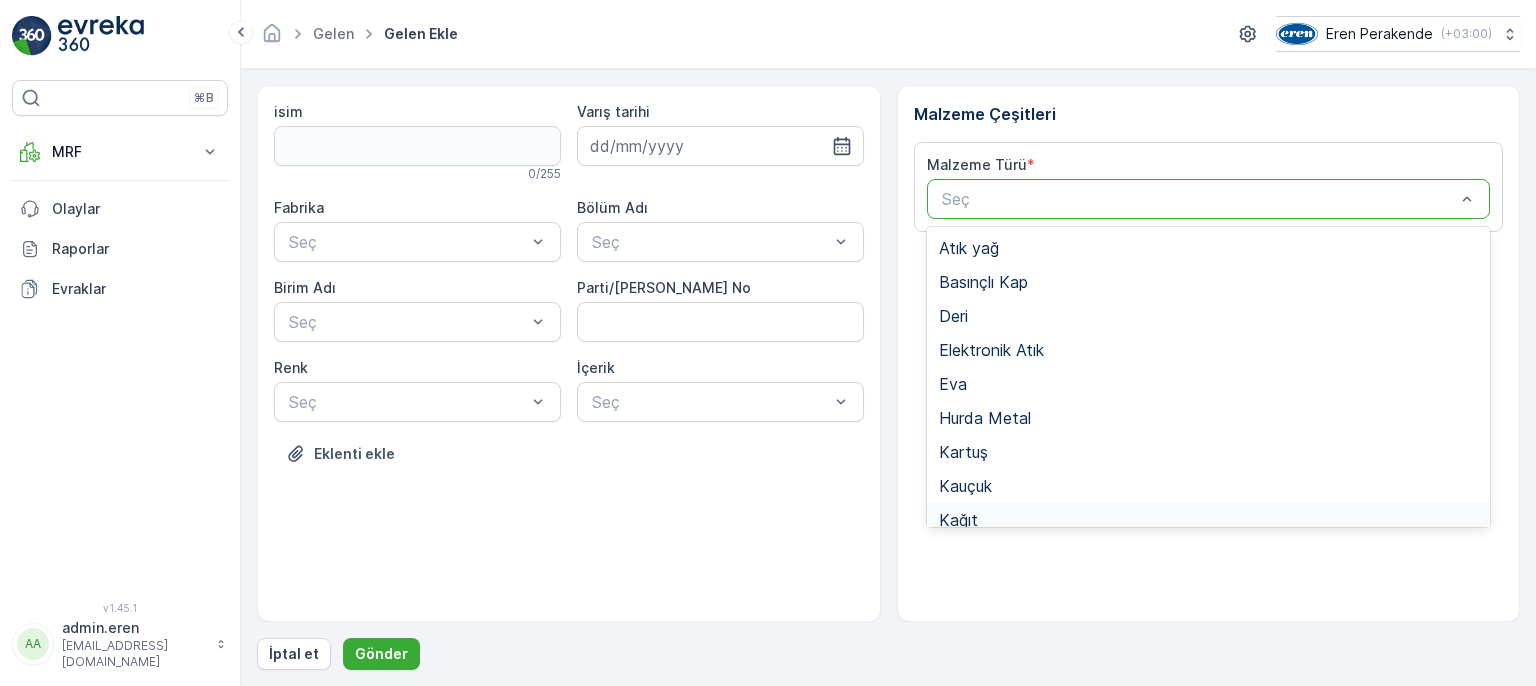 click on "Kağıt" at bounding box center [1209, 520] 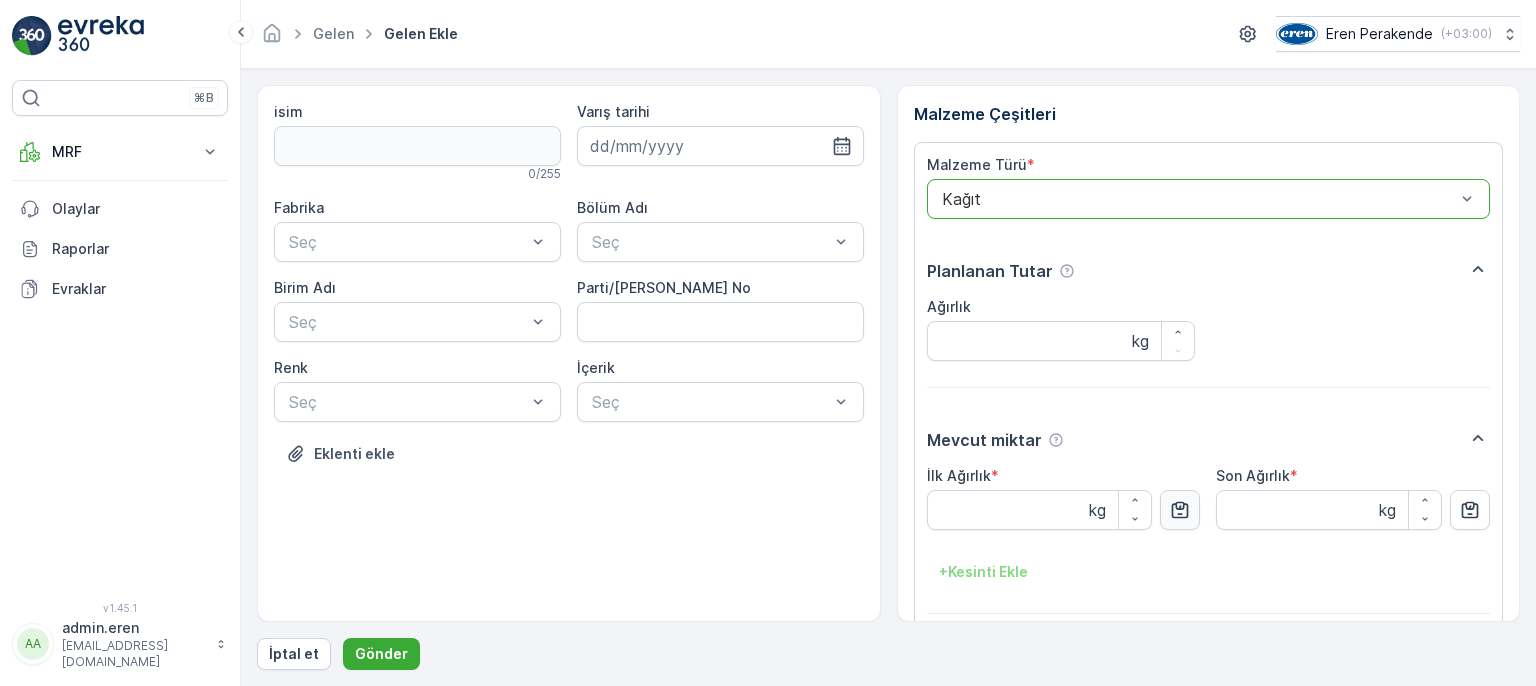 click 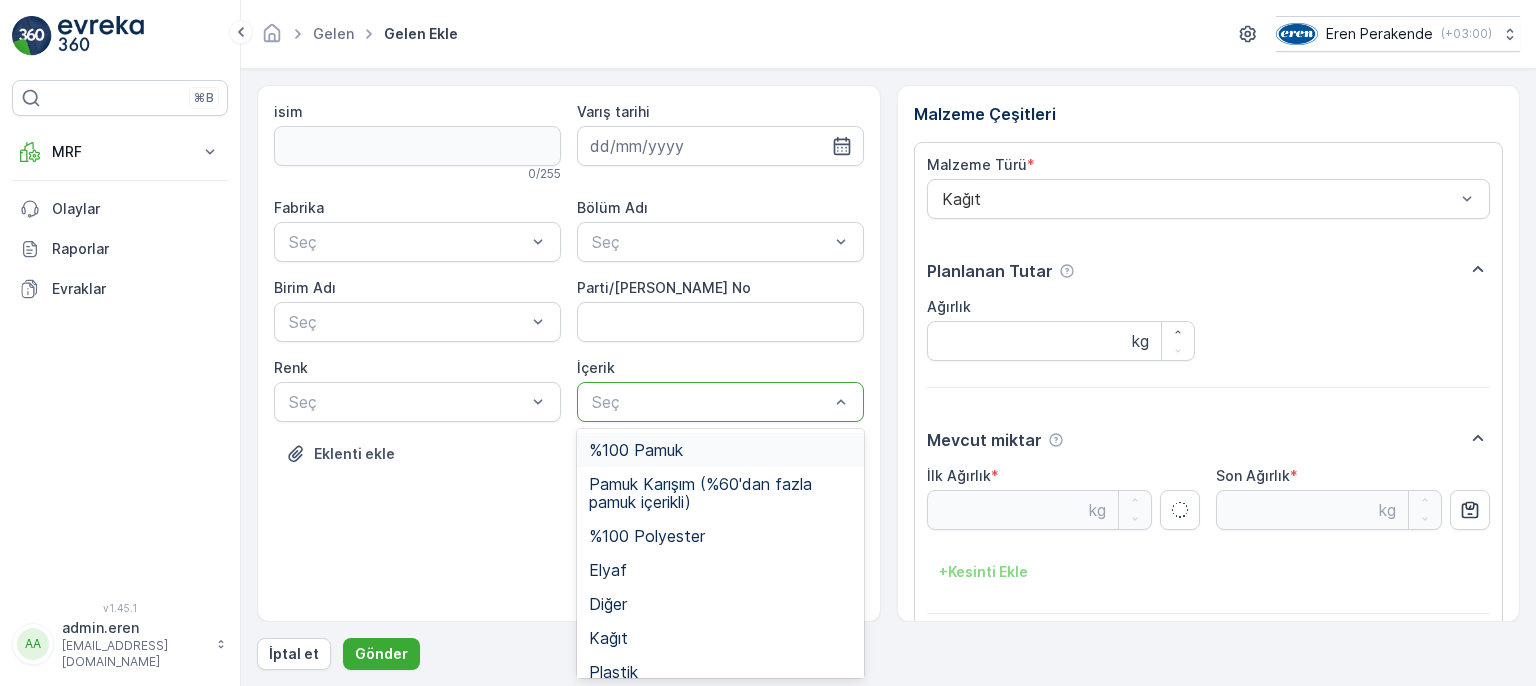 type on "3.81" 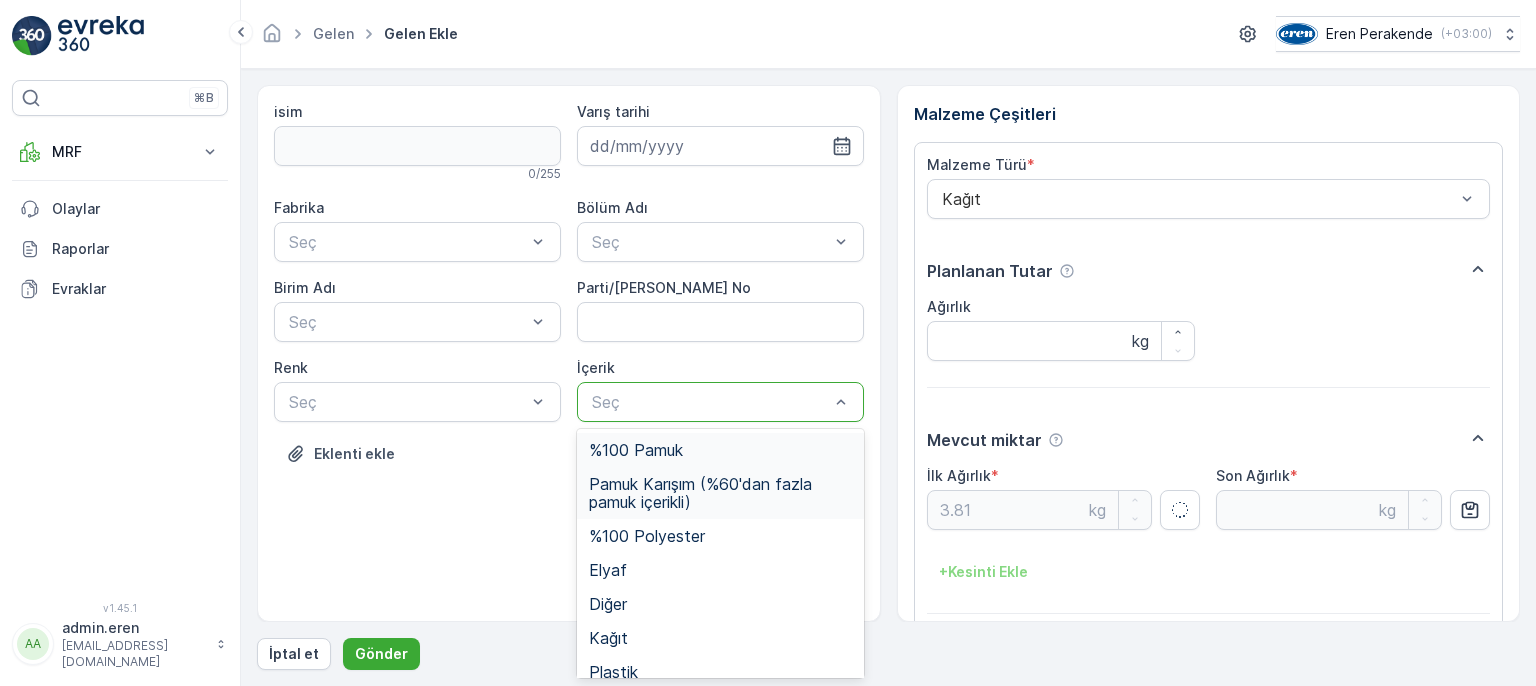 drag, startPoint x: 839, startPoint y: 417, endPoint x: 736, endPoint y: 489, distance: 125.670204 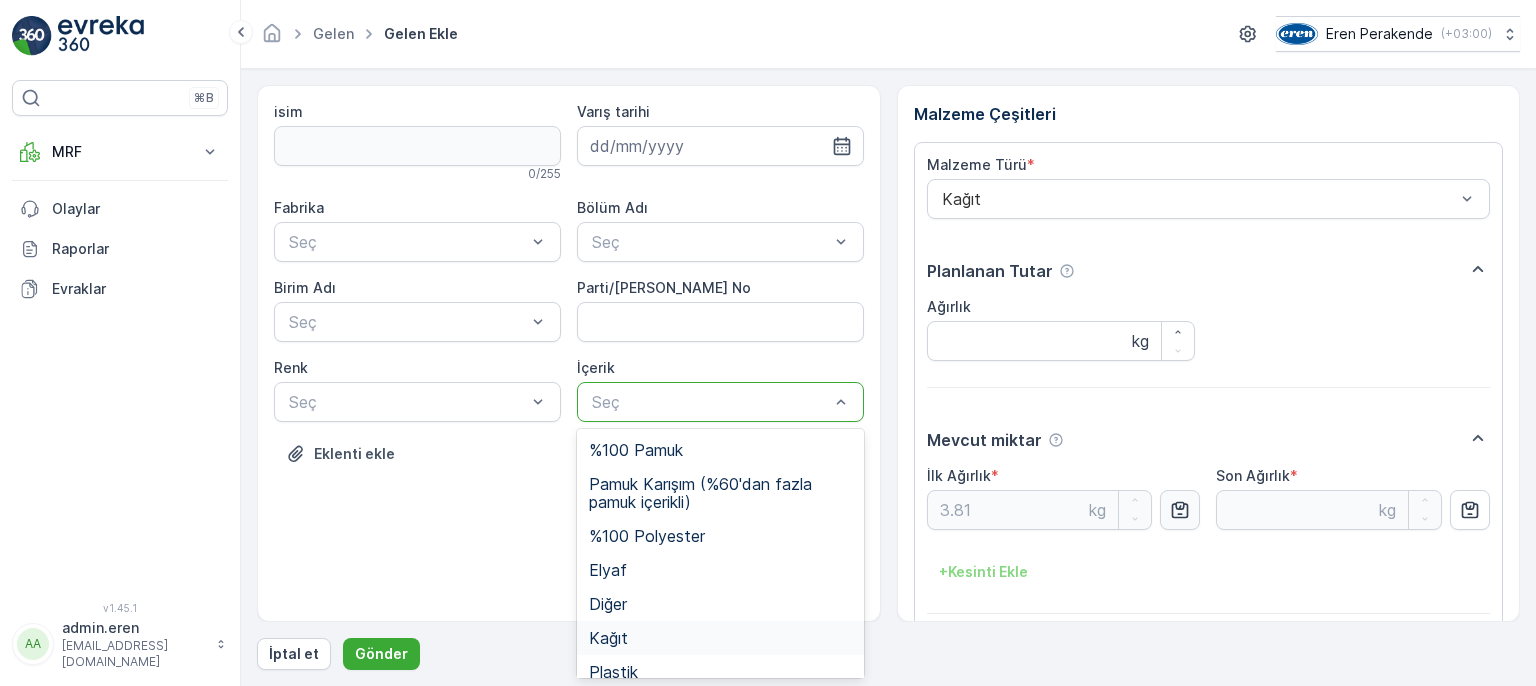 click on "Kağıt" at bounding box center [720, 638] 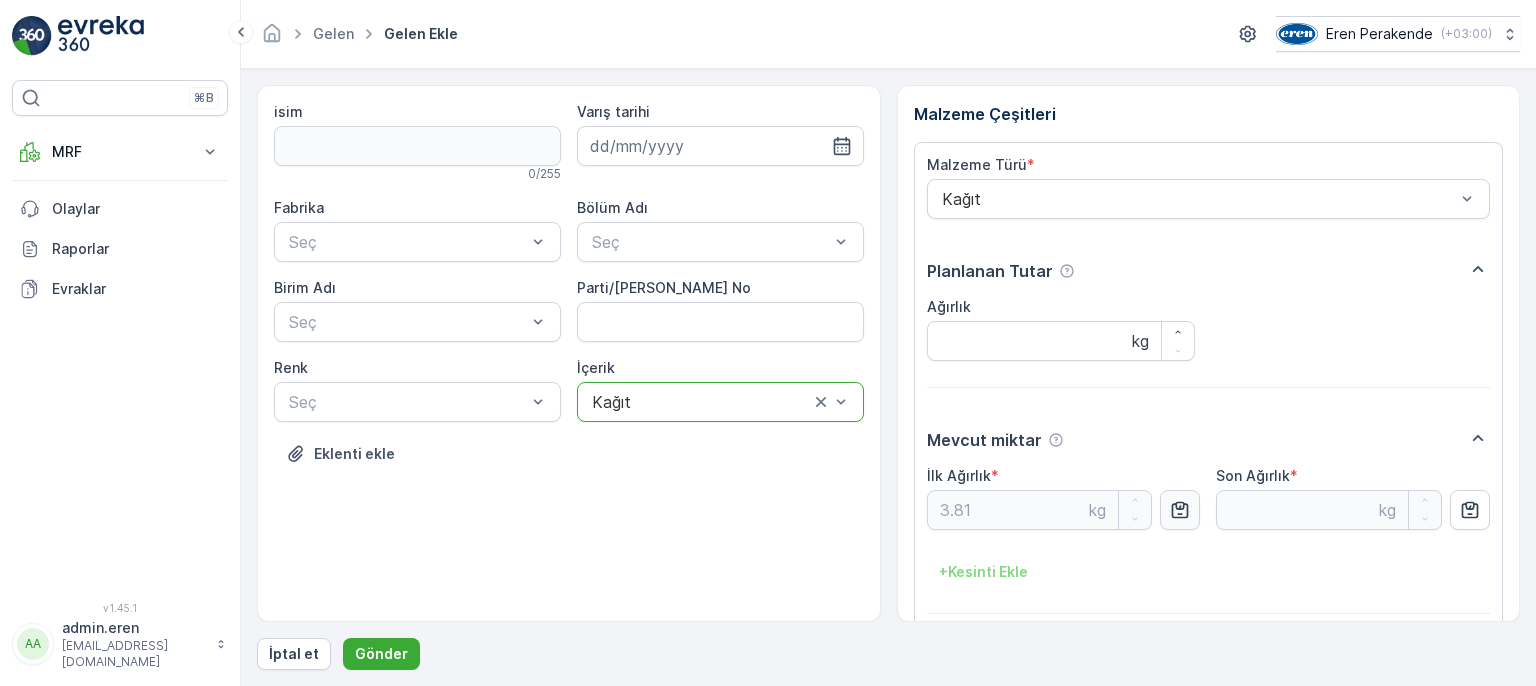click on "Fabrika Seç Bölüm Adı Seç Birim Adı Seç Parti/Kesim Föyü No Renk Seç İçerik option Kağıt, selected. Kağıt" at bounding box center (569, 310) 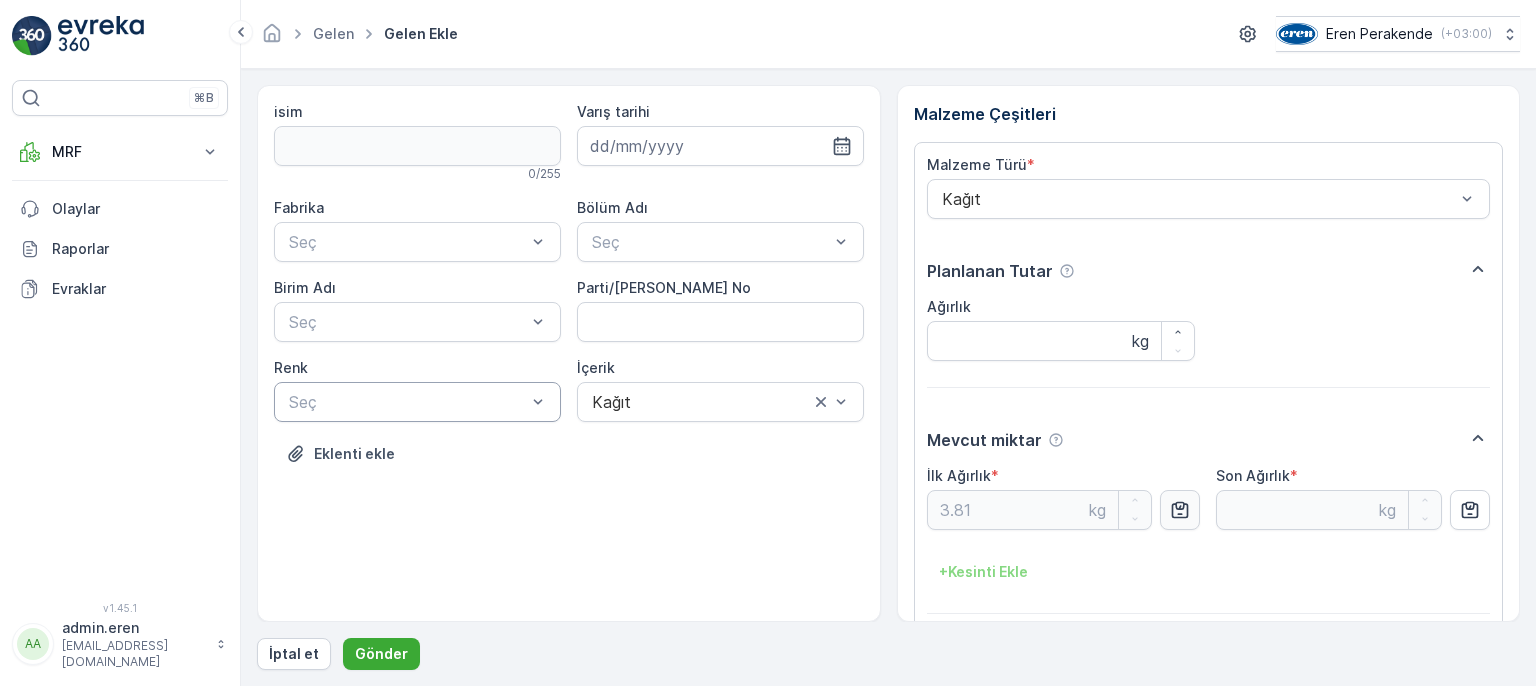 drag, startPoint x: 423, startPoint y: 401, endPoint x: 424, endPoint y: 417, distance: 16.03122 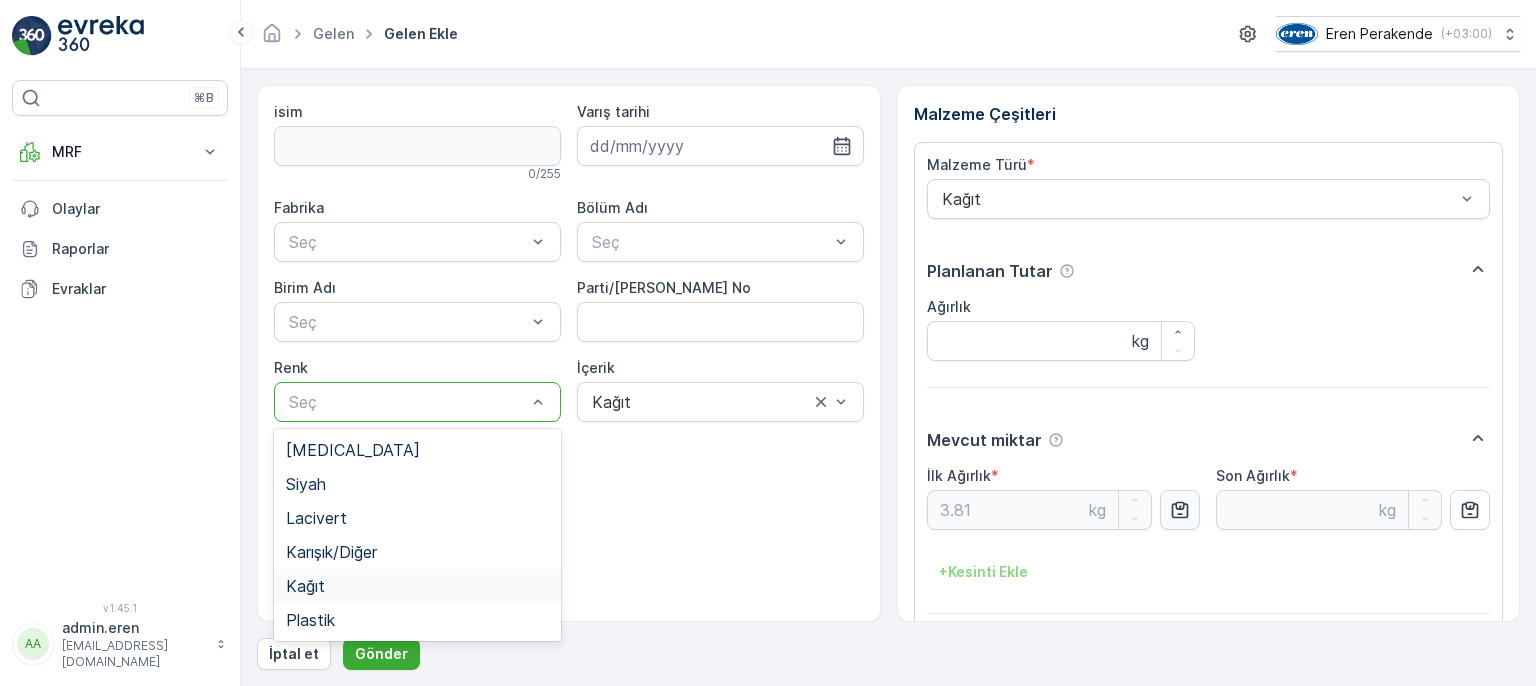 click on "Kağıt" at bounding box center (417, 586) 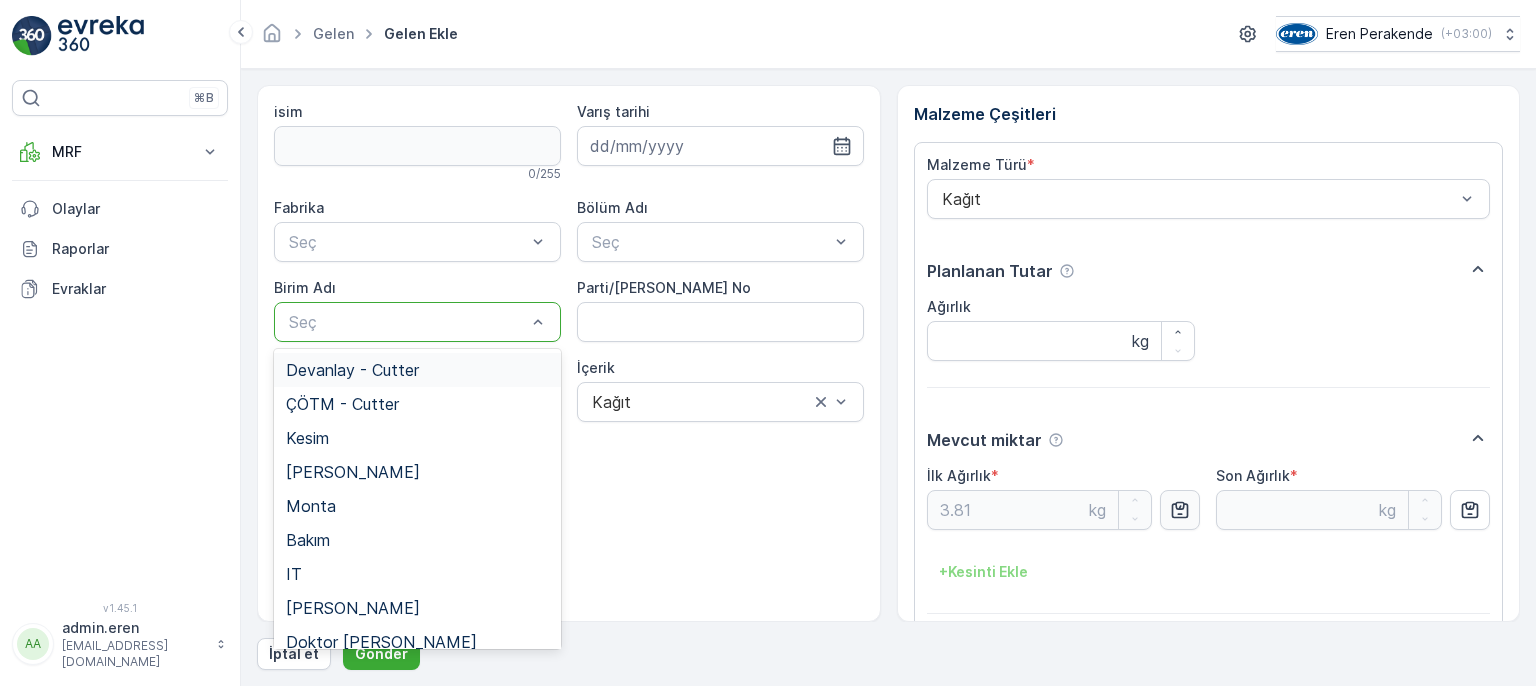 drag, startPoint x: 392, startPoint y: 303, endPoint x: 392, endPoint y: 319, distance: 16 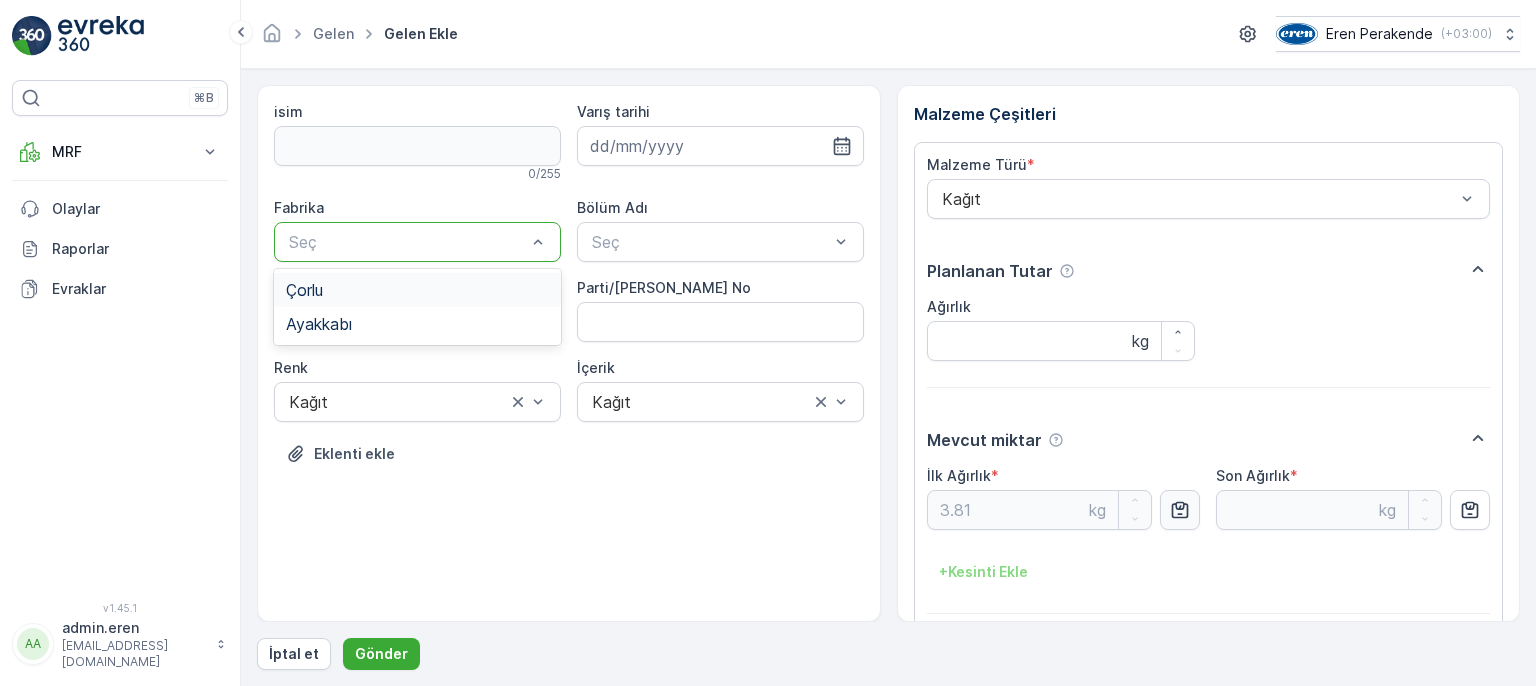 click at bounding box center [407, 242] 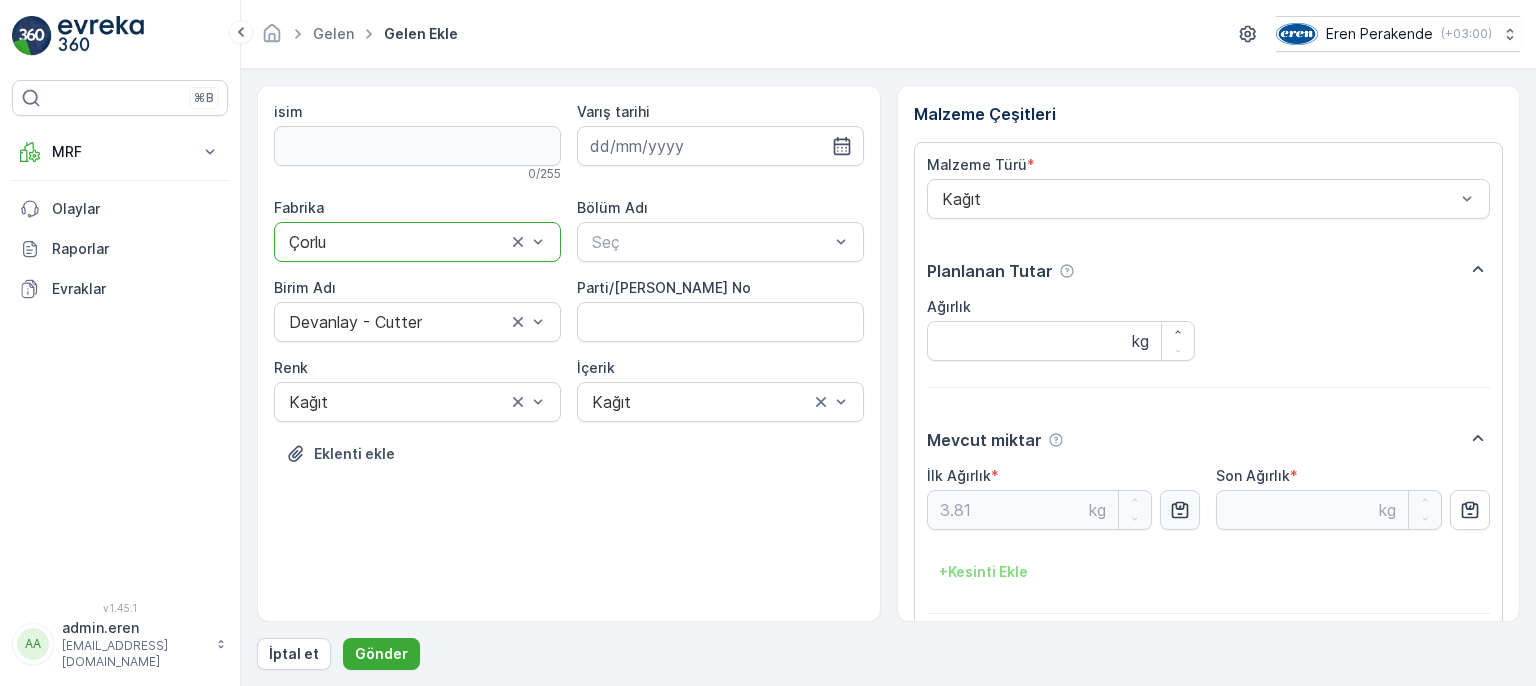 click on "Seç" at bounding box center (720, 242) 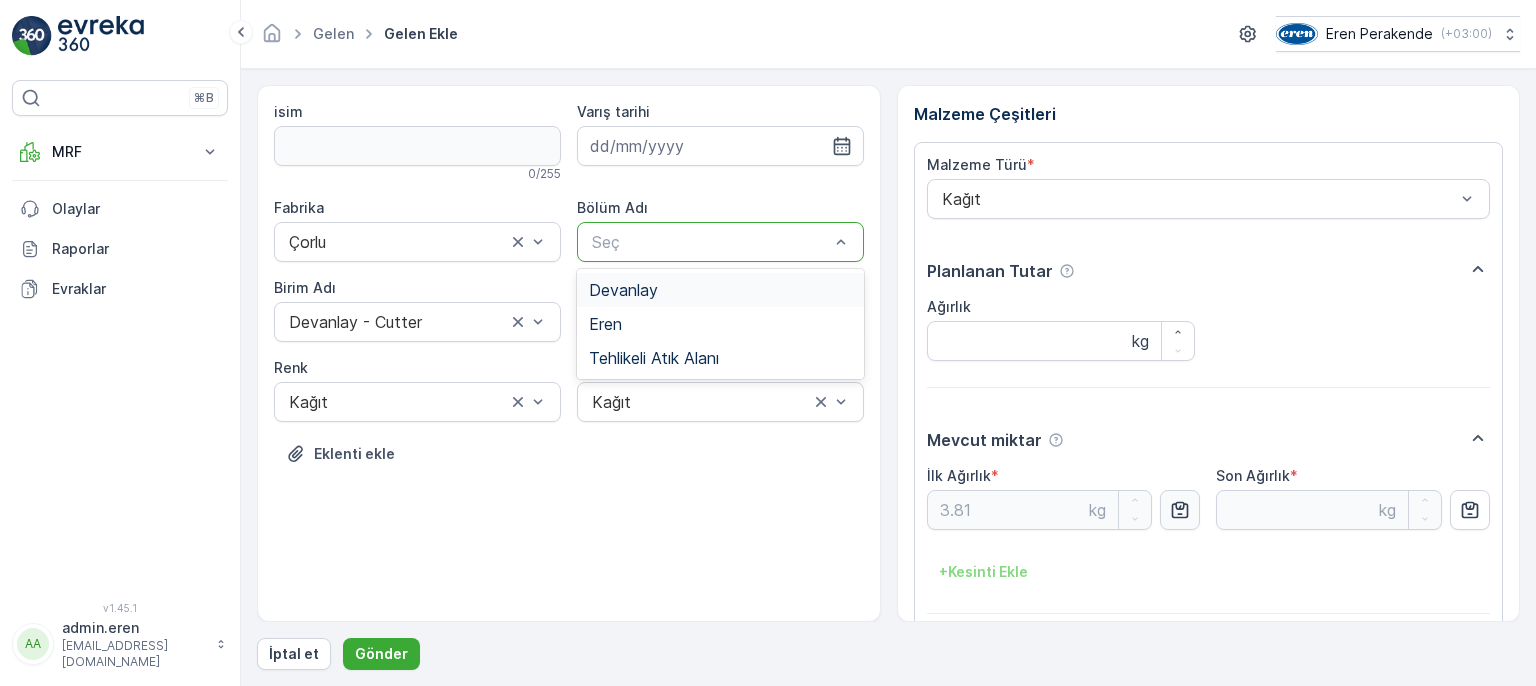 drag, startPoint x: 631, startPoint y: 290, endPoint x: 692, endPoint y: 193, distance: 114.58621 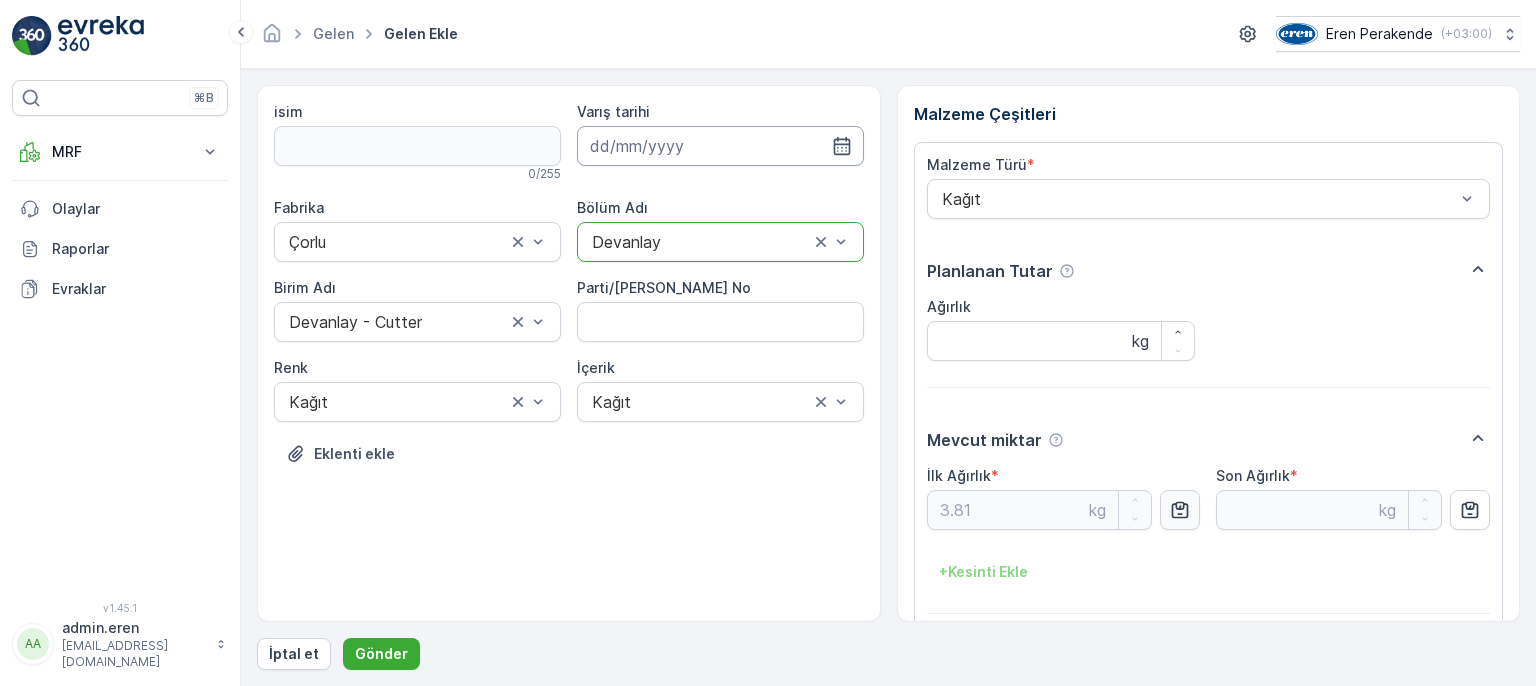 click at bounding box center [720, 146] 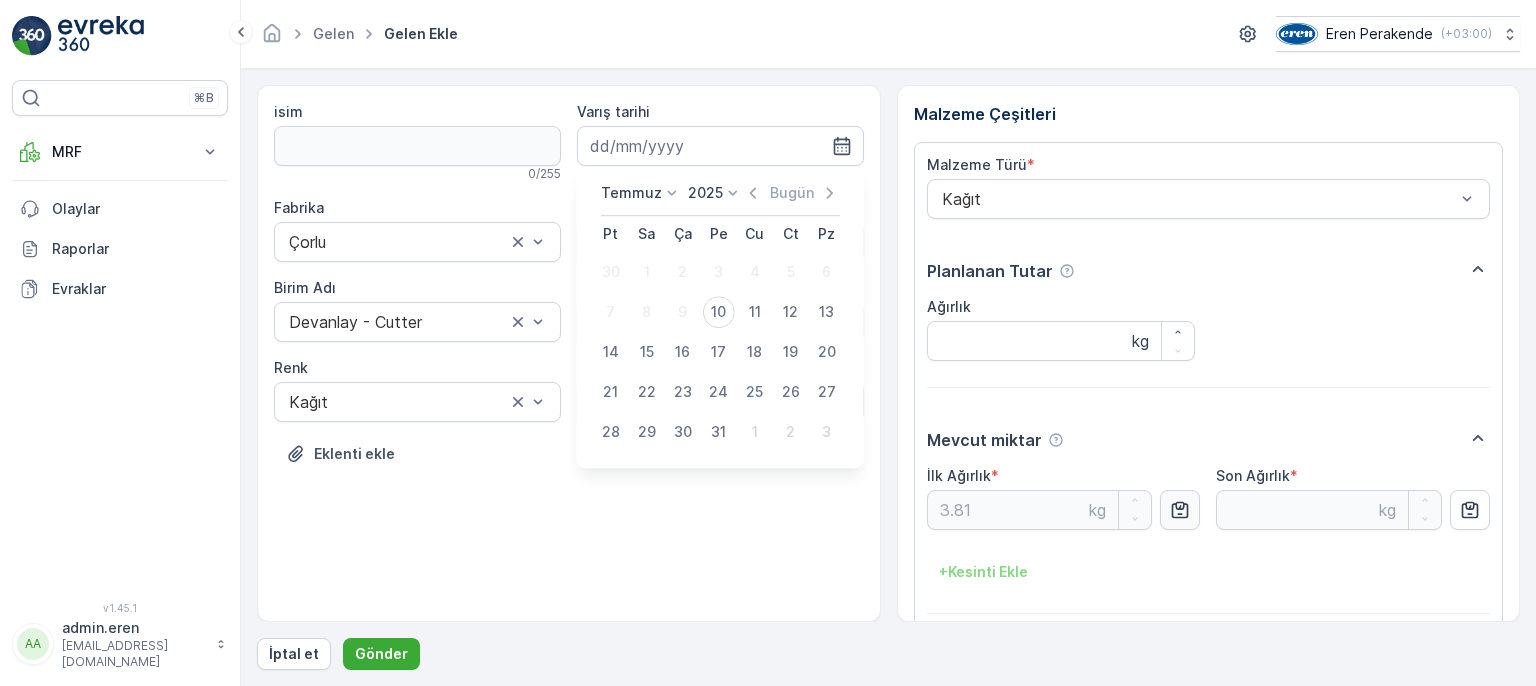 drag, startPoint x: 716, startPoint y: 313, endPoint x: 771, endPoint y: 387, distance: 92.20087 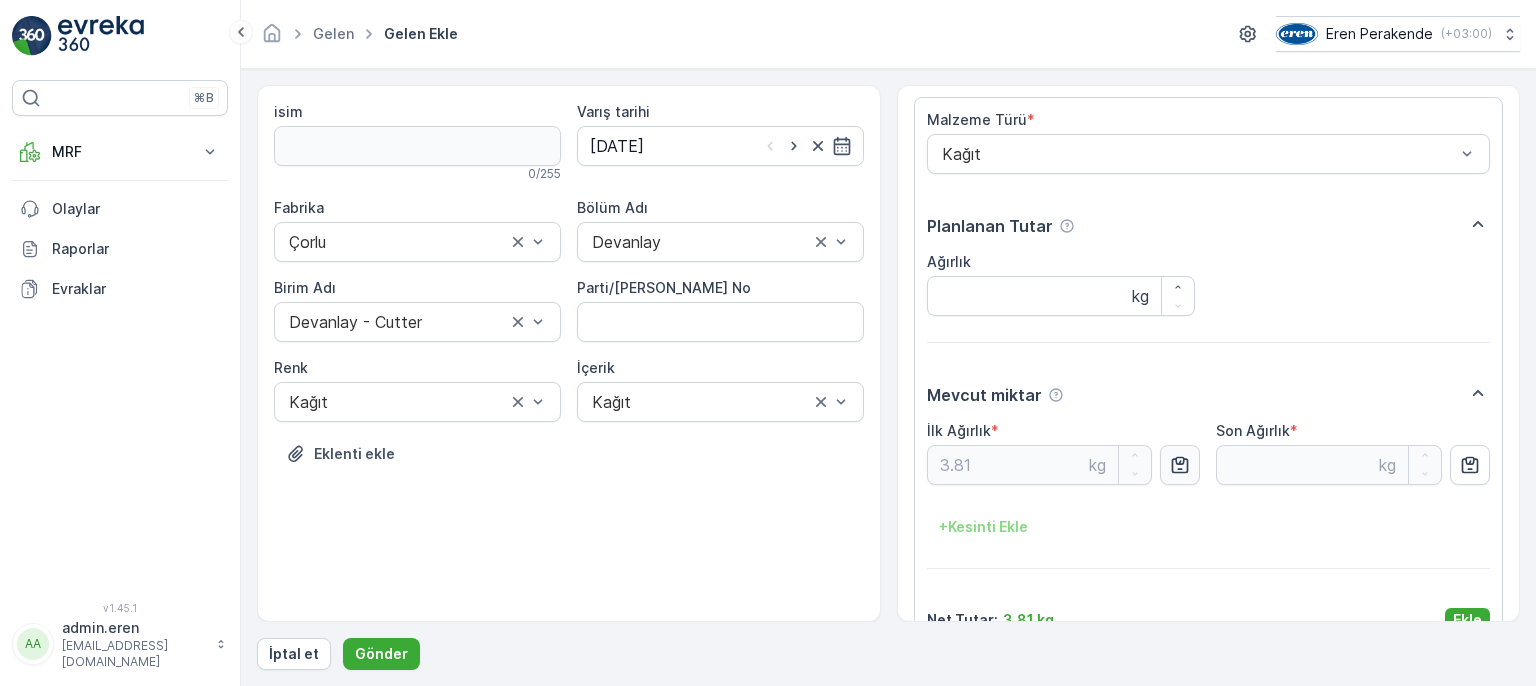 scroll, scrollTop: 84, scrollLeft: 0, axis: vertical 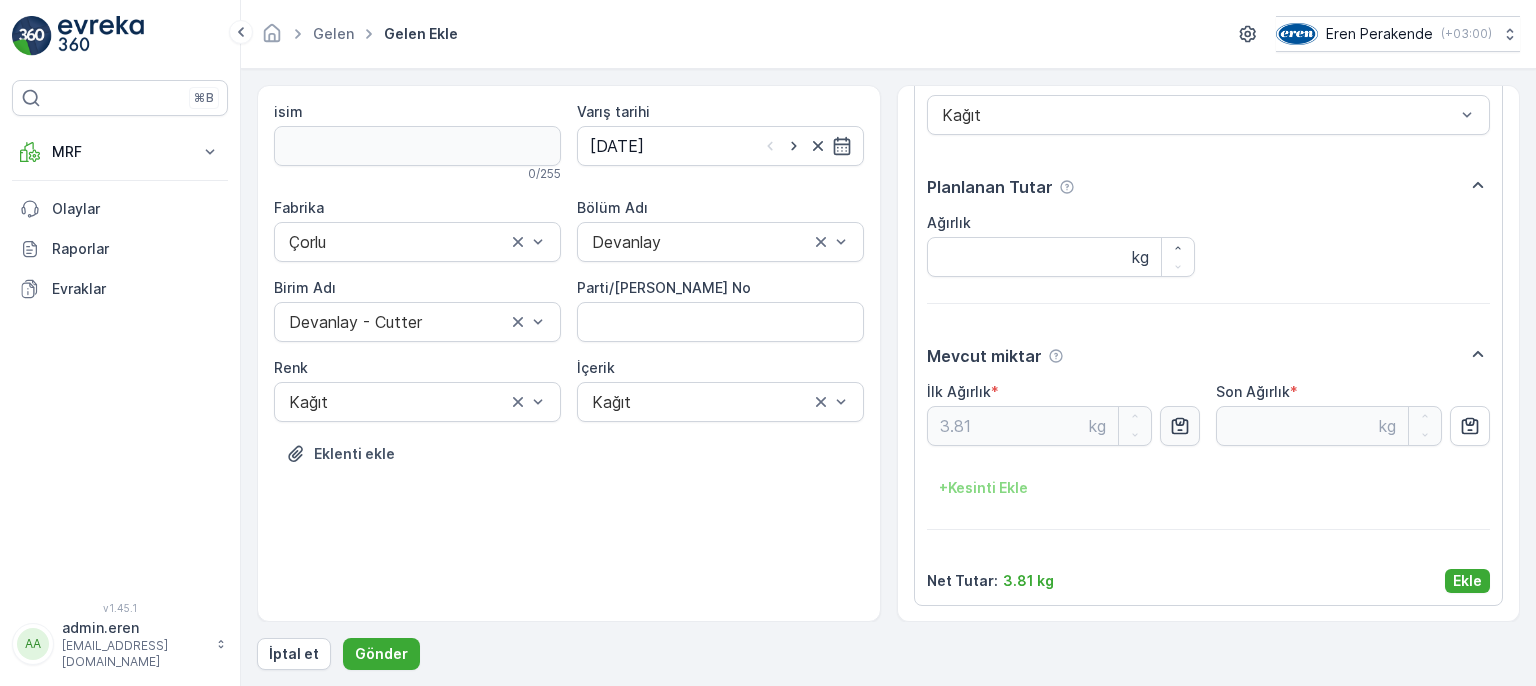 click on "Net Tutar : 3.81 kg Ekle" at bounding box center [1209, 581] 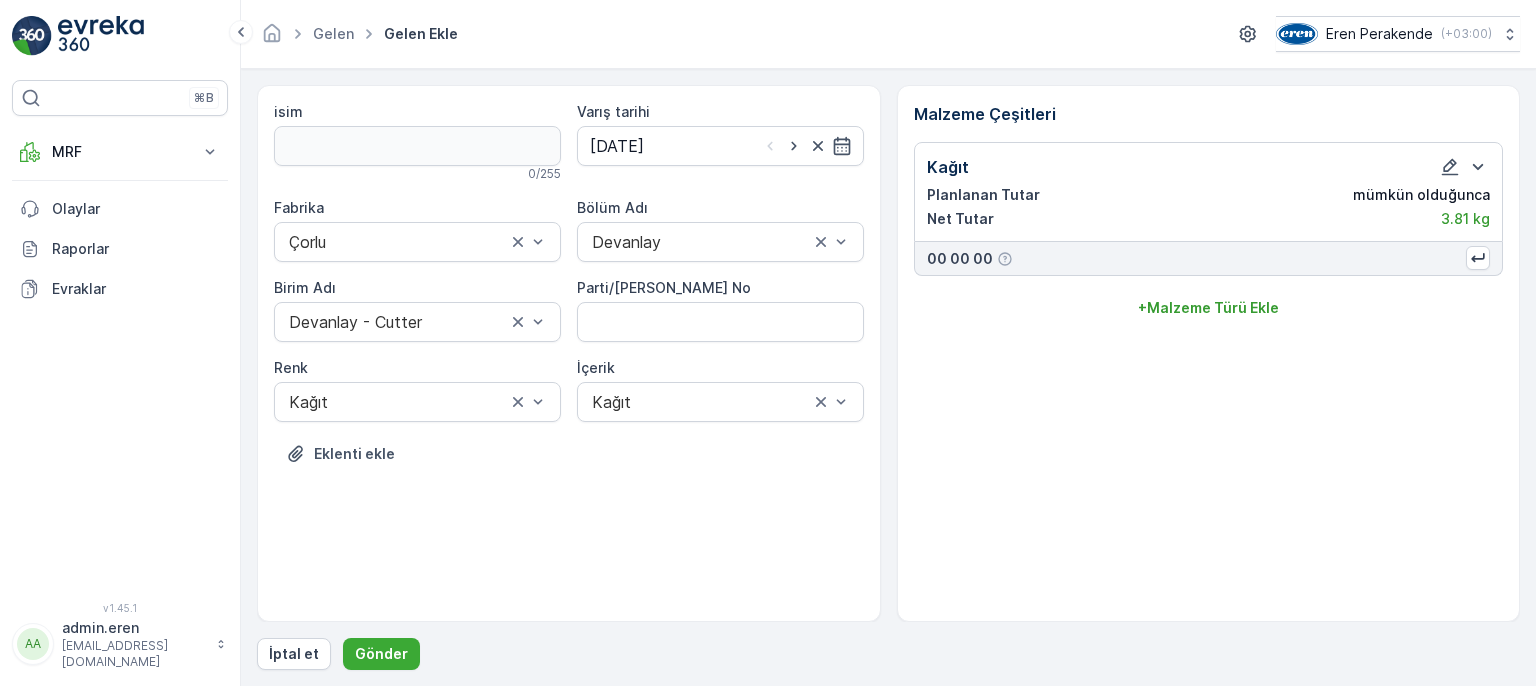scroll, scrollTop: 0, scrollLeft: 0, axis: both 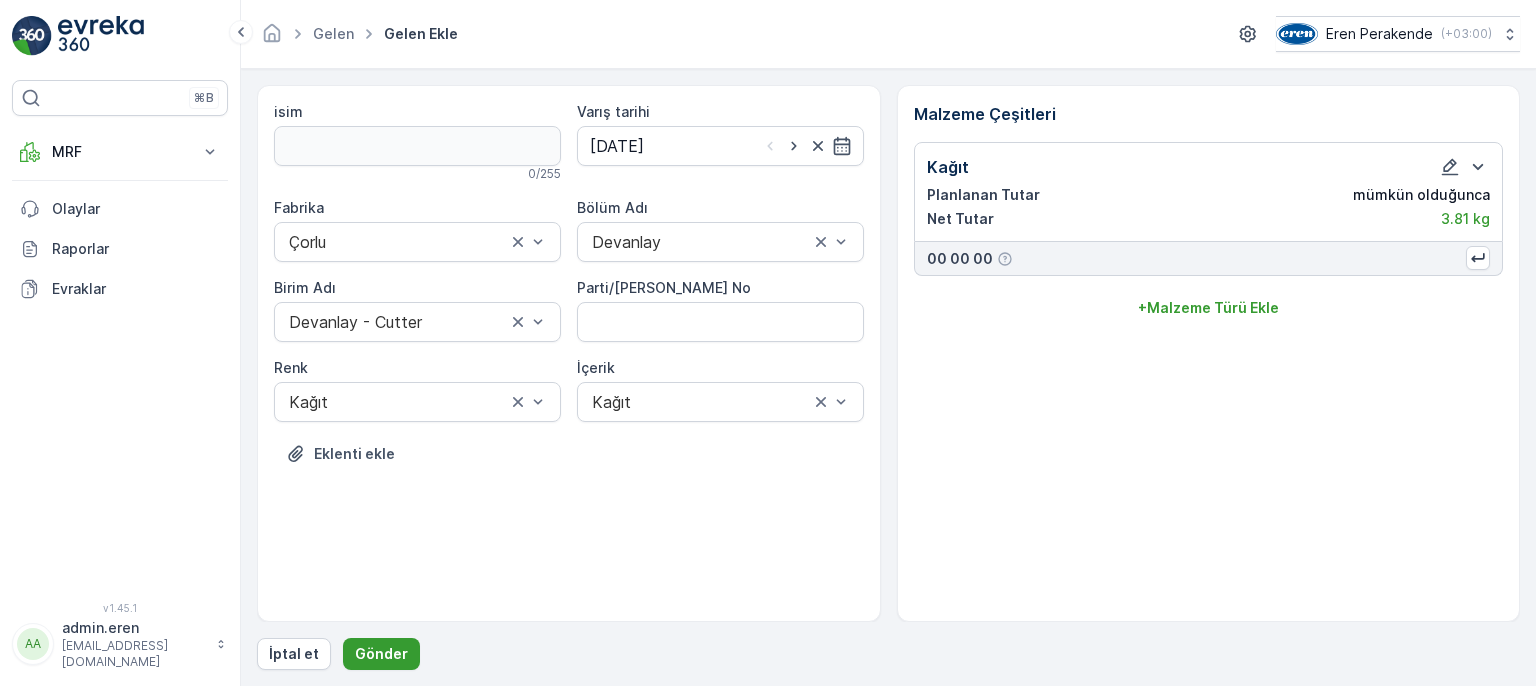 click on "Gönder" at bounding box center [381, 654] 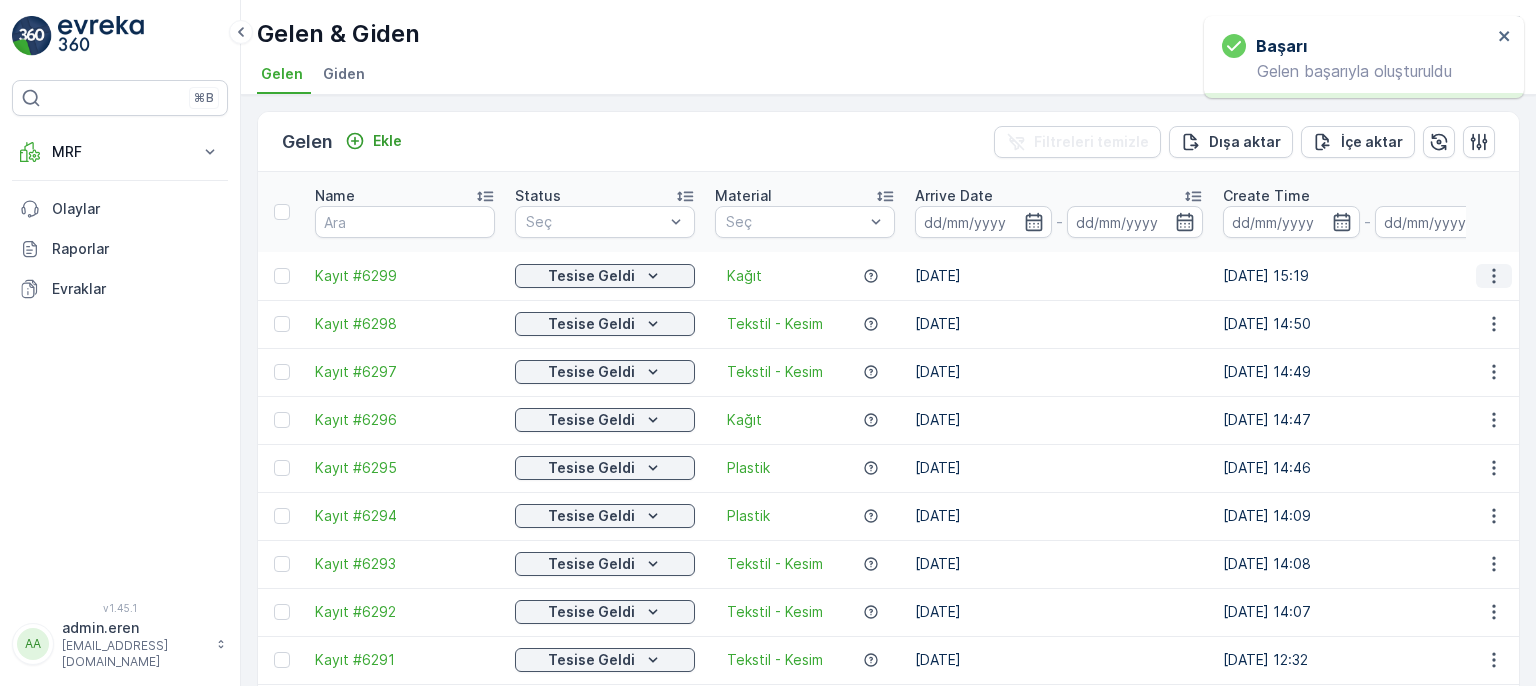 click 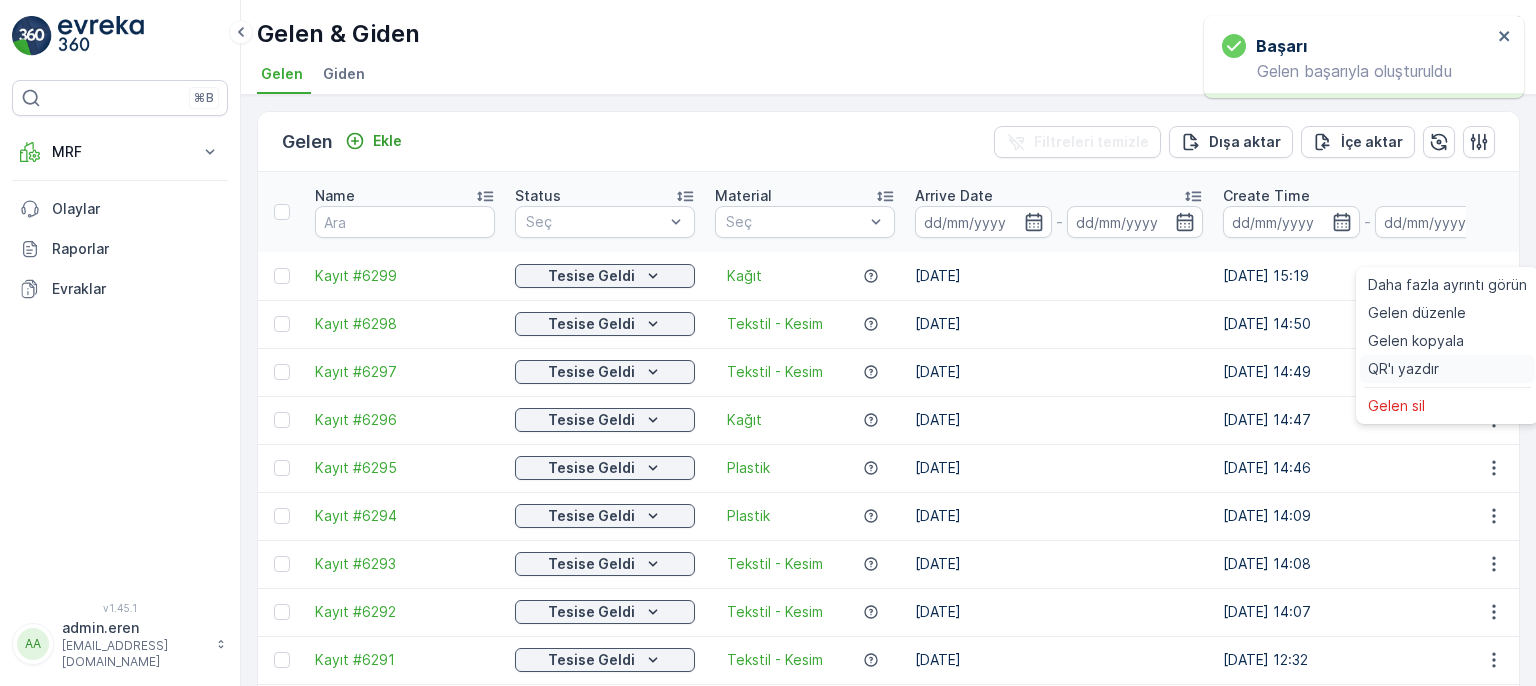 click on "QR'ı yazdır" at bounding box center [1403, 369] 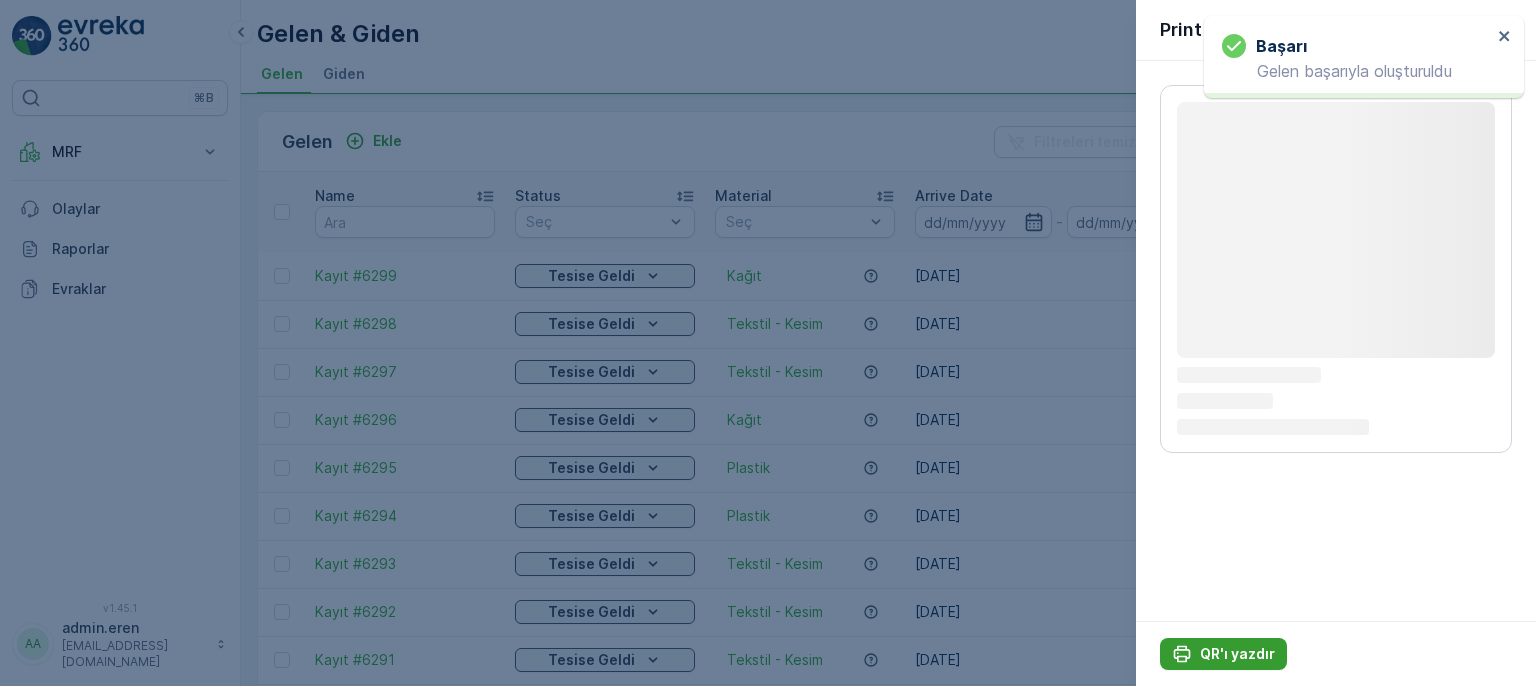 click on "QR'ı yazdır" at bounding box center [1237, 654] 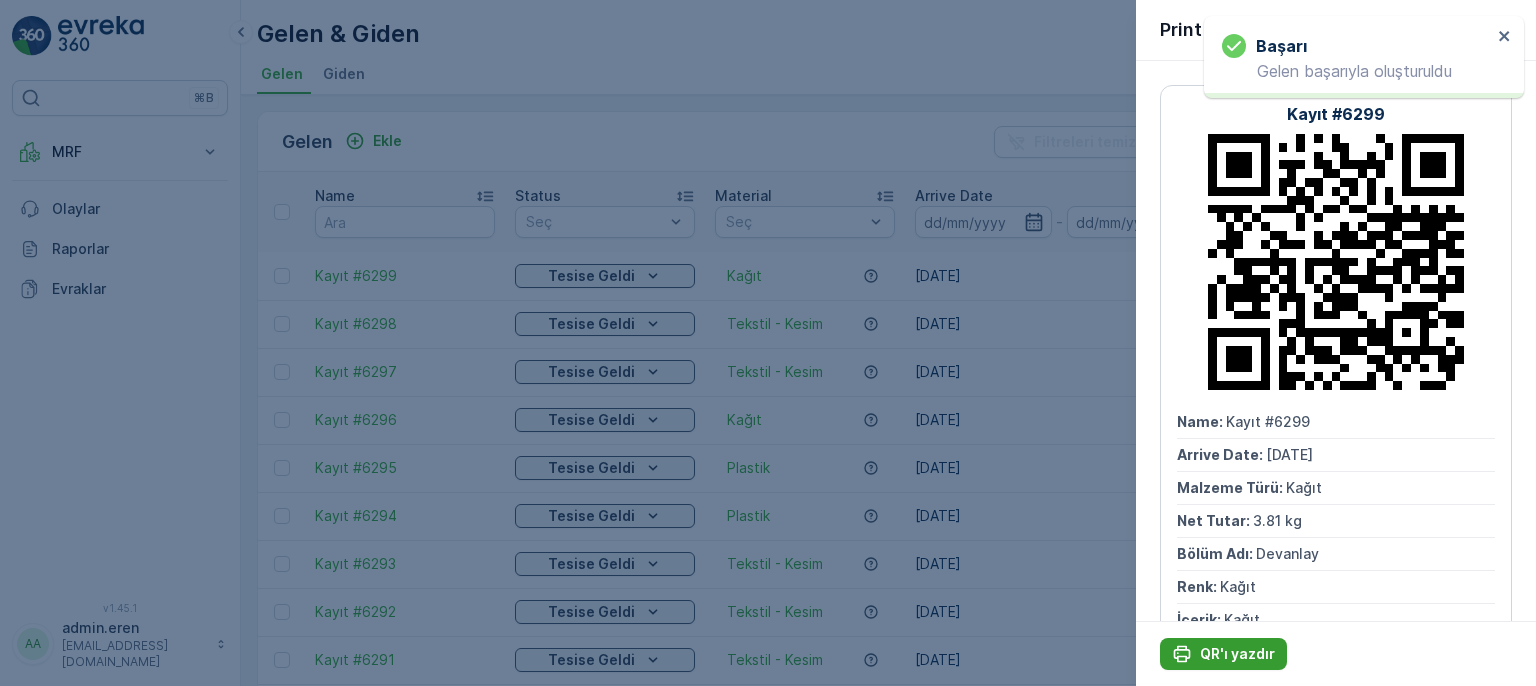 click on "QR'ı yazdır" at bounding box center [1237, 654] 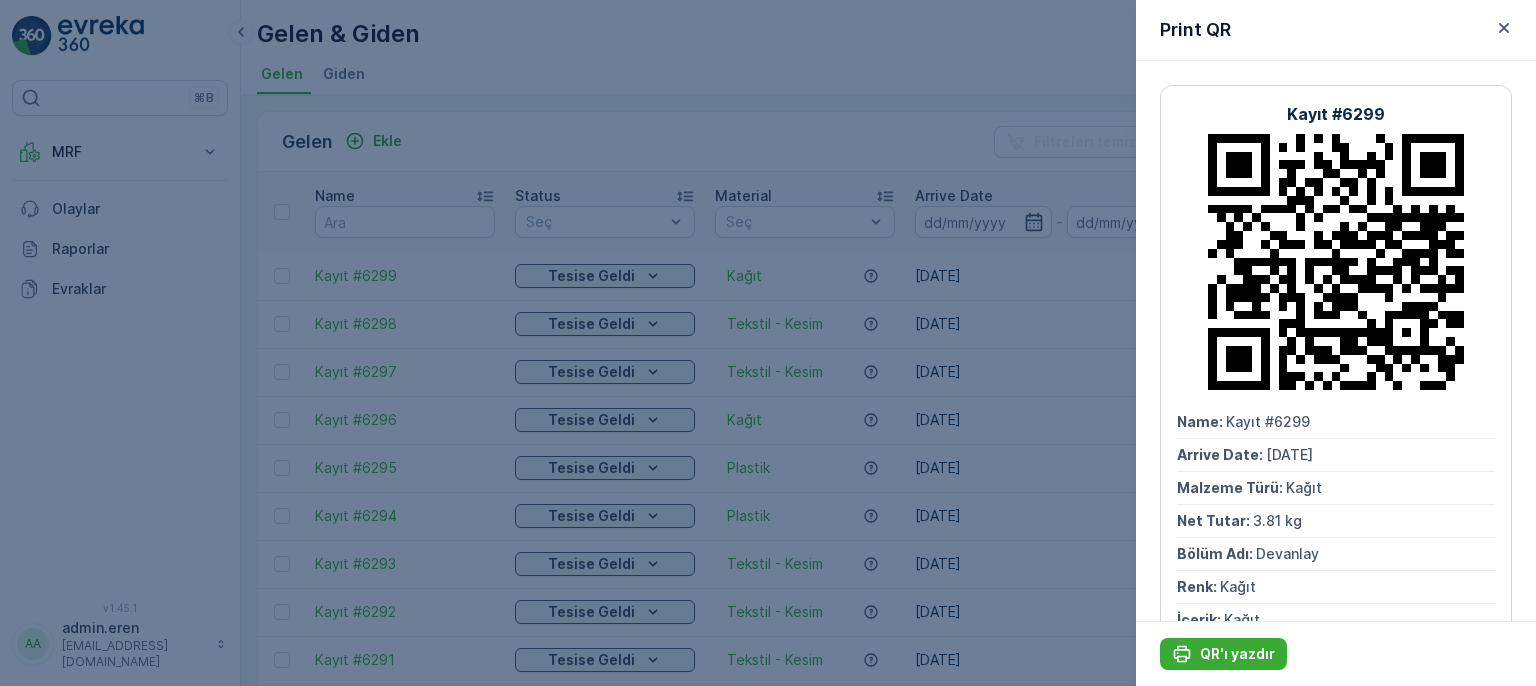 click at bounding box center (768, 343) 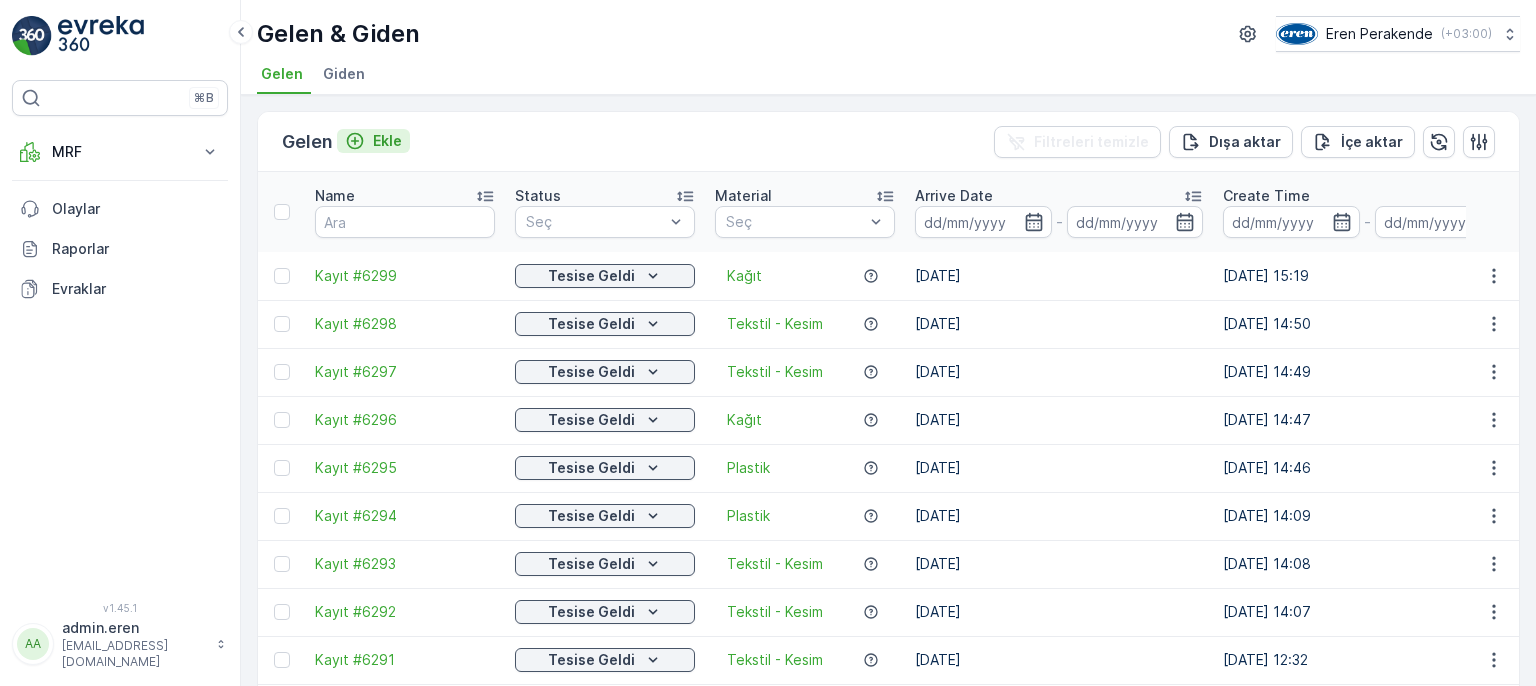 click on "Ekle" at bounding box center [387, 141] 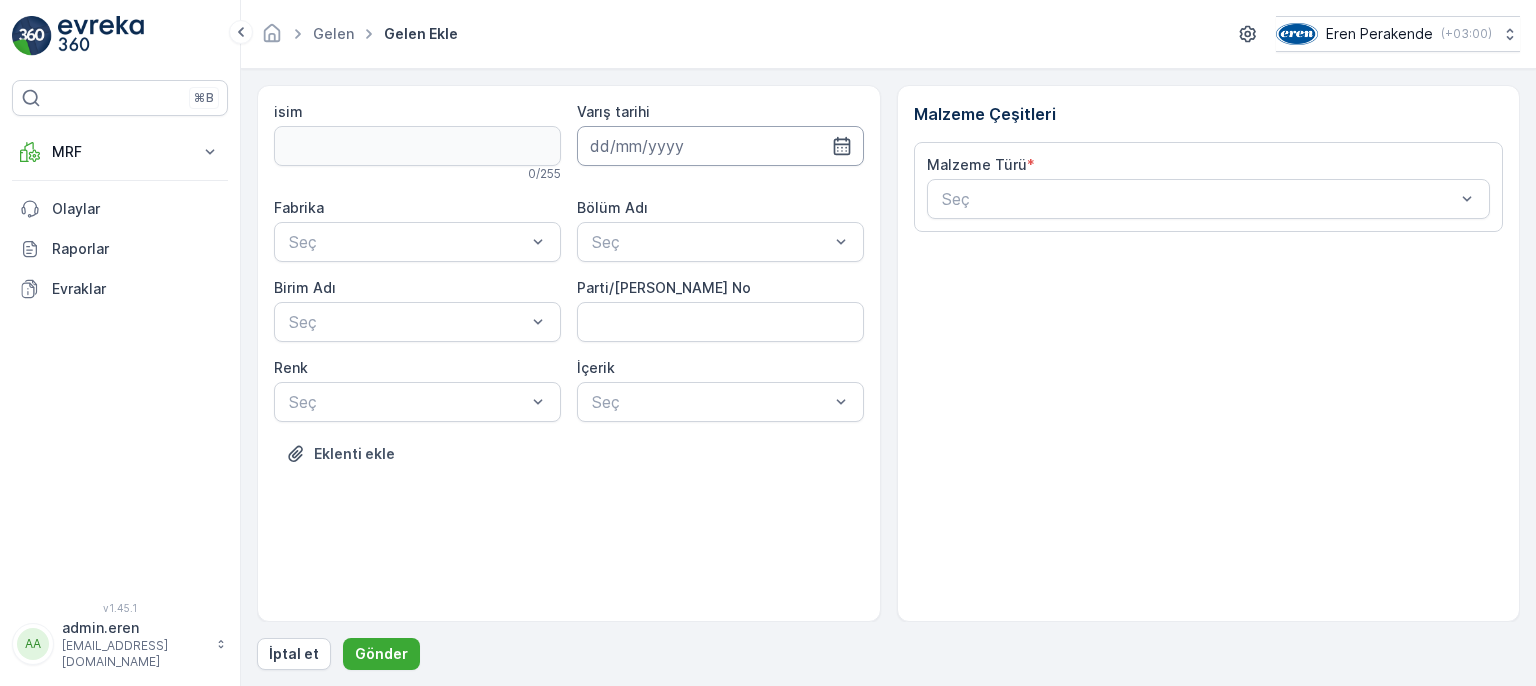drag, startPoint x: 672, startPoint y: 137, endPoint x: 660, endPoint y: 161, distance: 26.832815 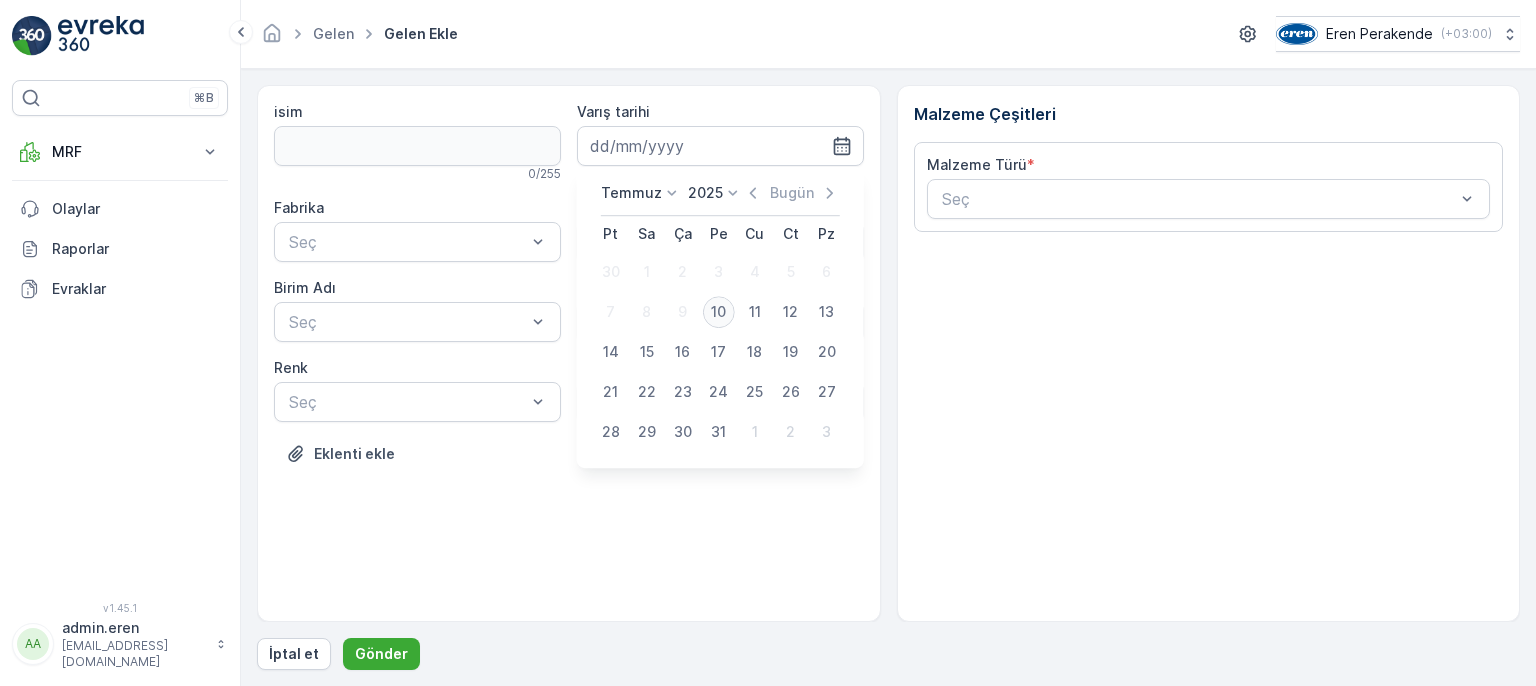 click on "10" at bounding box center (719, 312) 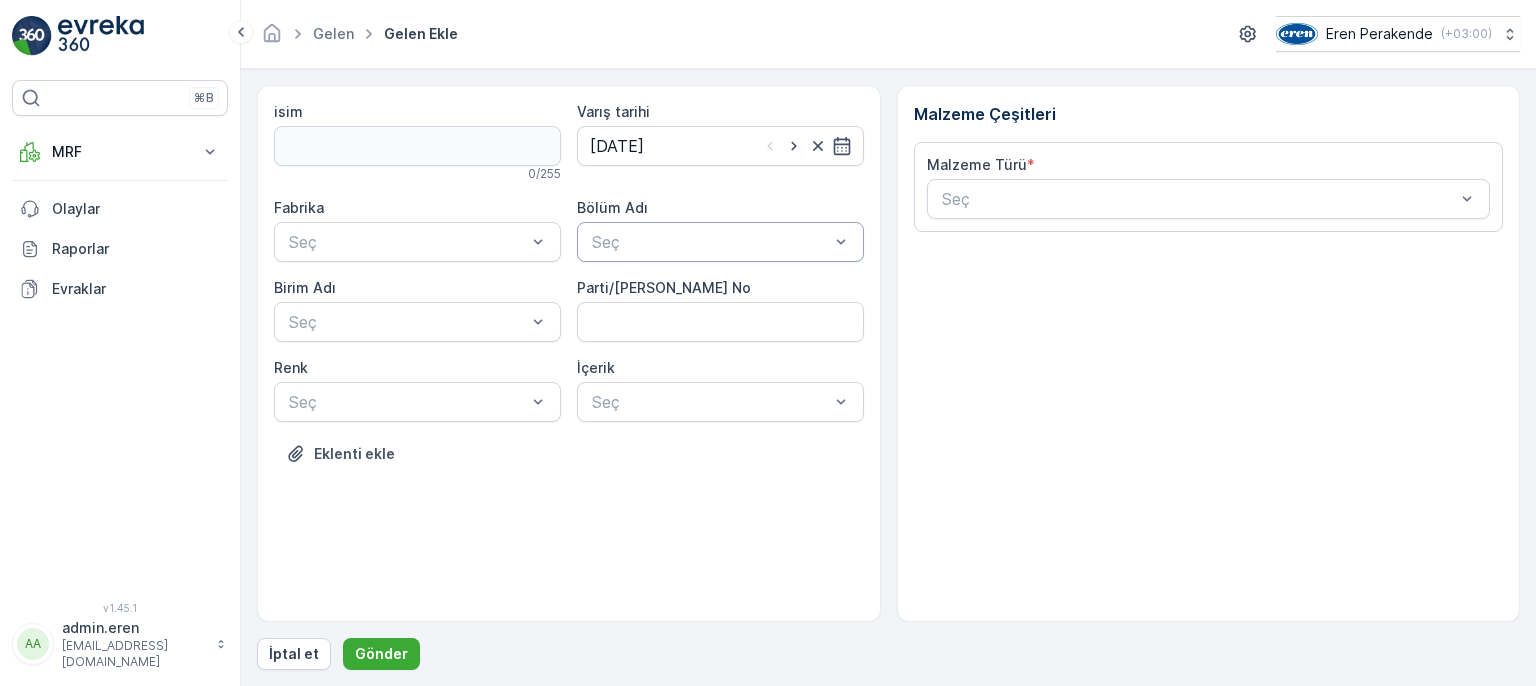 click at bounding box center (710, 242) 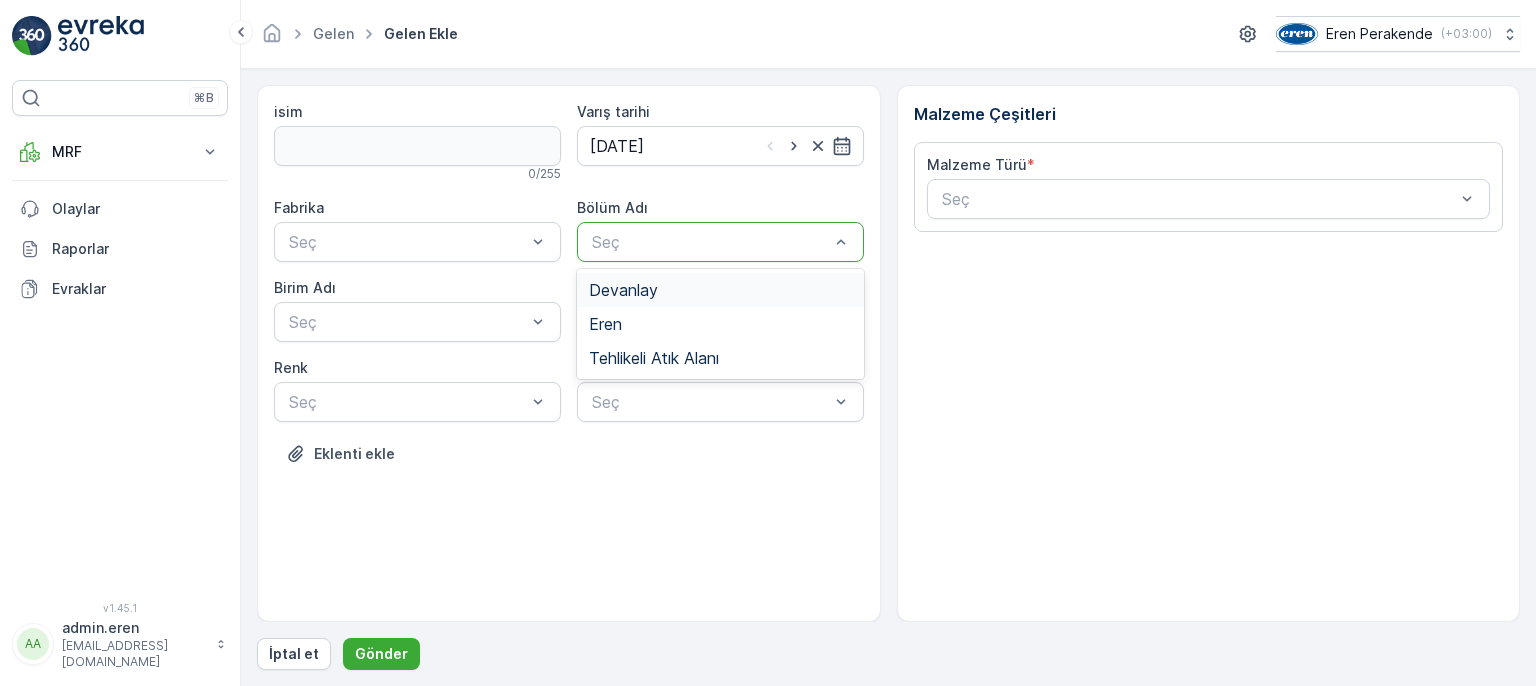 click on "Devanlay" at bounding box center [623, 290] 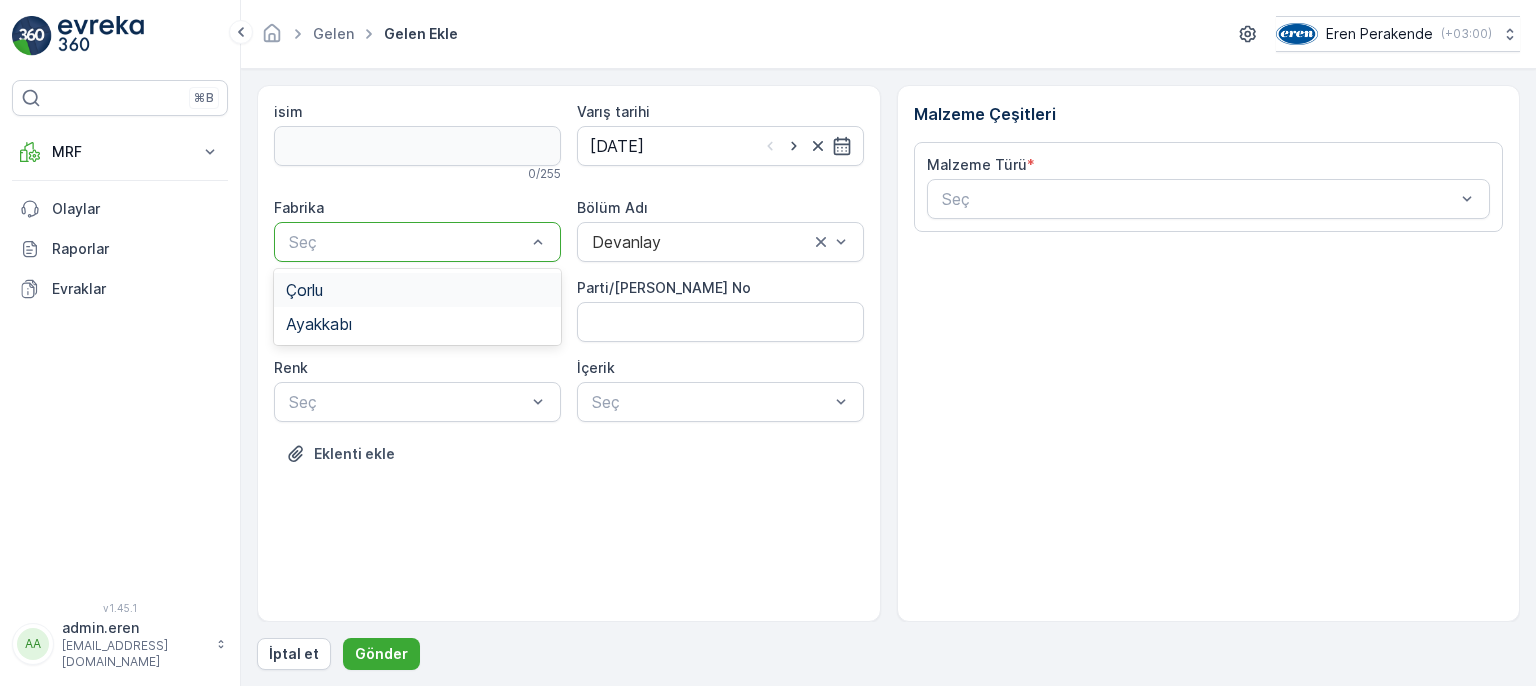 click at bounding box center (407, 242) 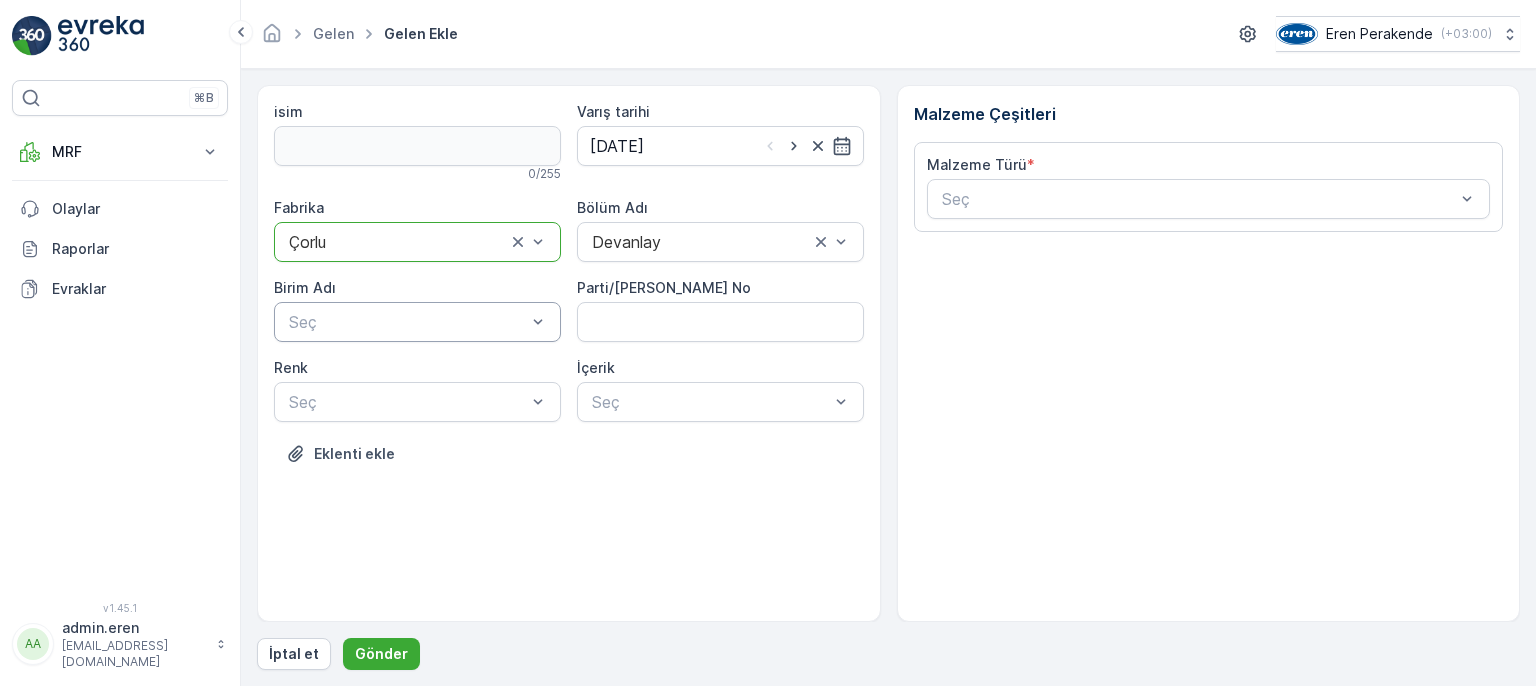 click on "Seç" at bounding box center [417, 322] 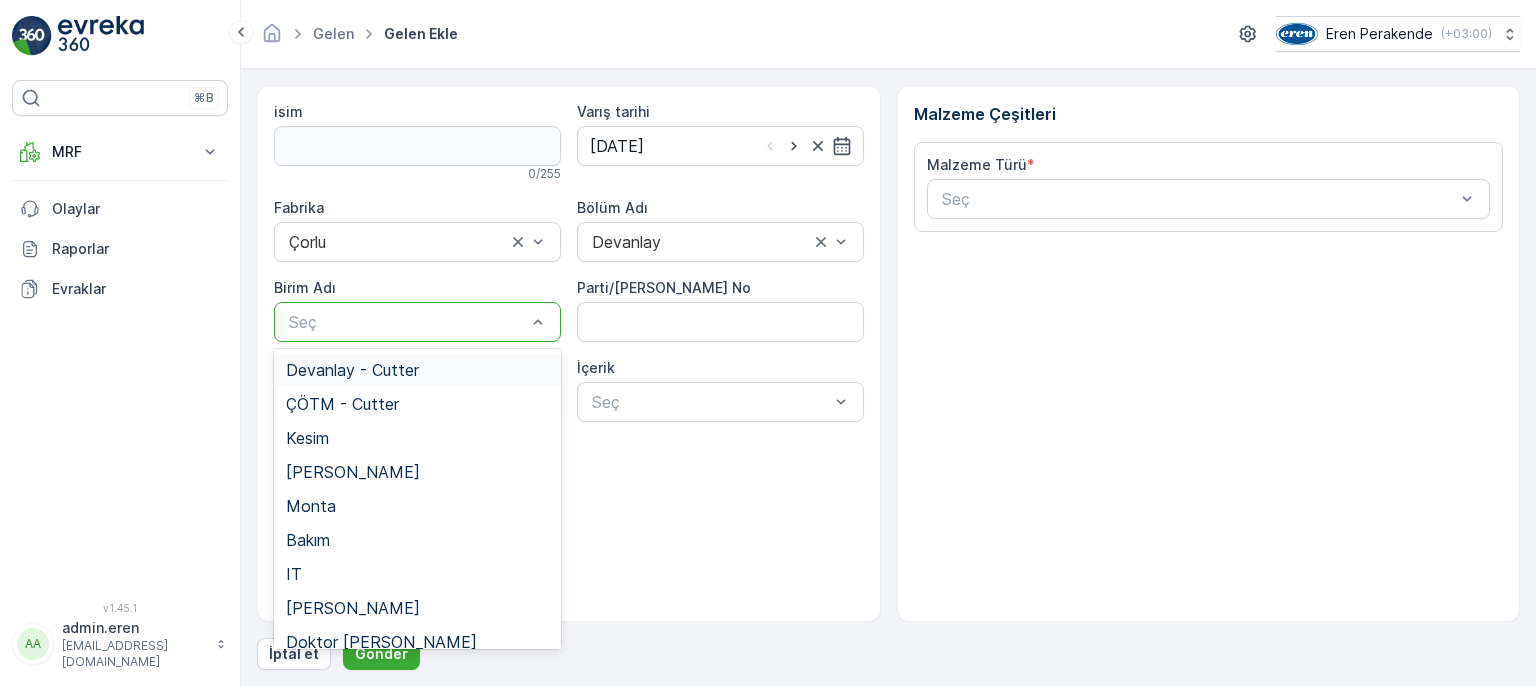 drag, startPoint x: 414, startPoint y: 364, endPoint x: 385, endPoint y: 419, distance: 62.177166 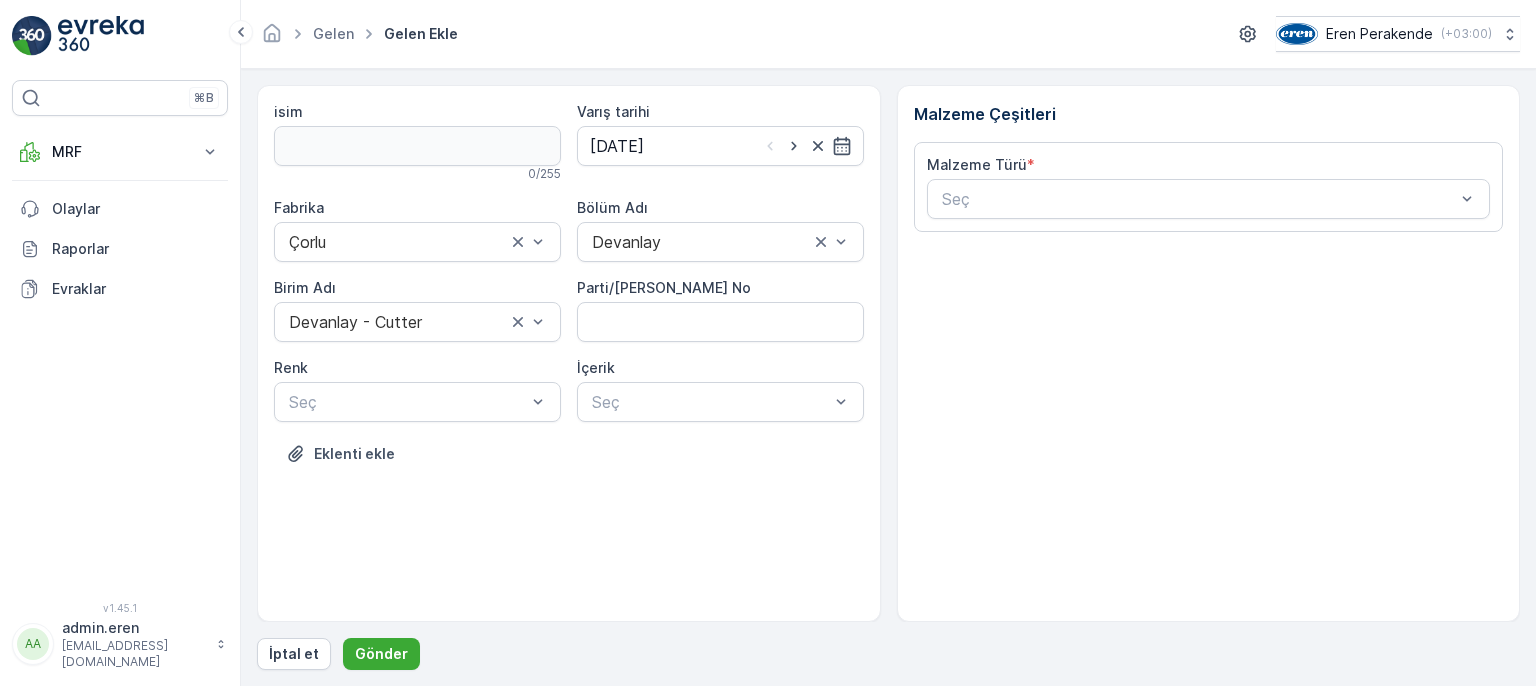 click on "isim 0  /  255 Varış tarihi [DATE] Fabrika Çorlu Bölüm Adı Devanlay Birim Adı Devanlay  - Cutter Parti/Kesim Föyü No Renk Seç İçerik Seç Eklenti ekle" at bounding box center (569, 298) 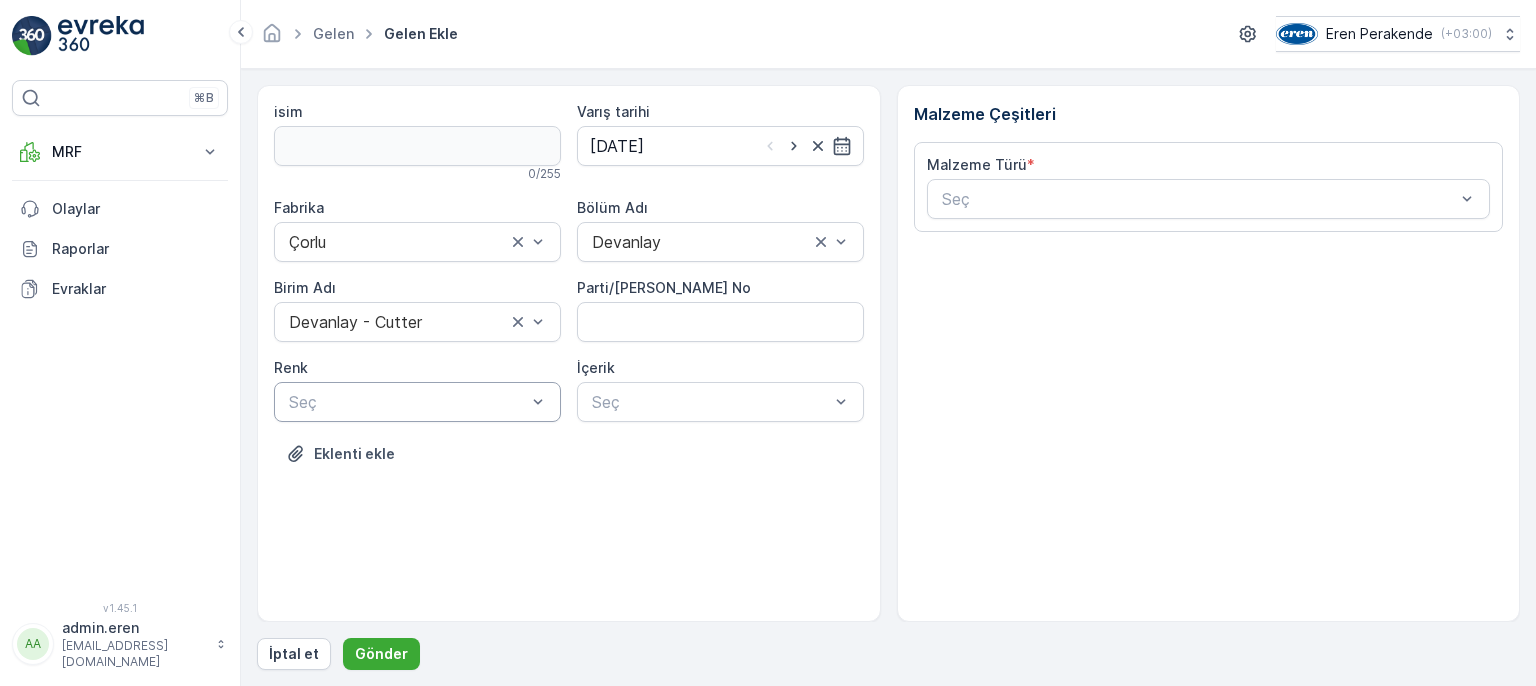 click on "Seç" at bounding box center [417, 402] 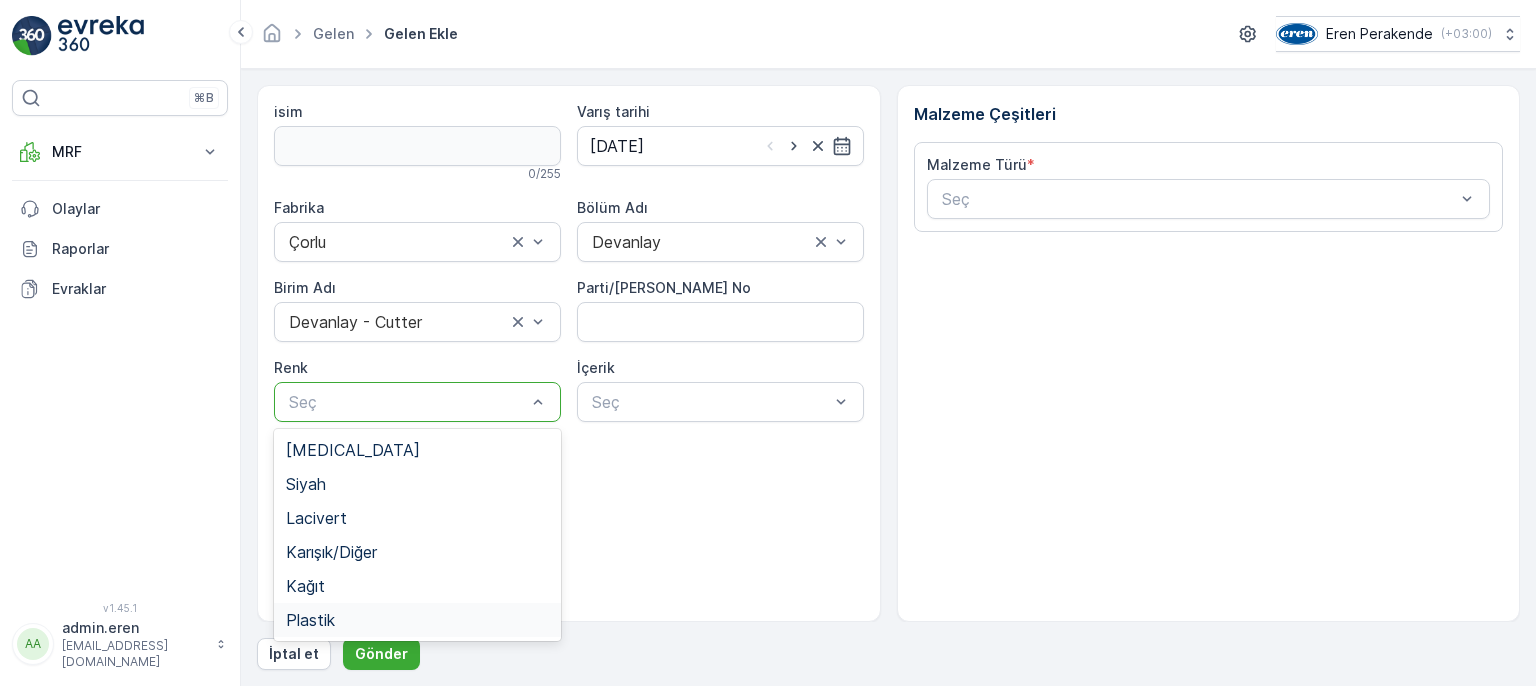 click on "Plastik" at bounding box center (417, 620) 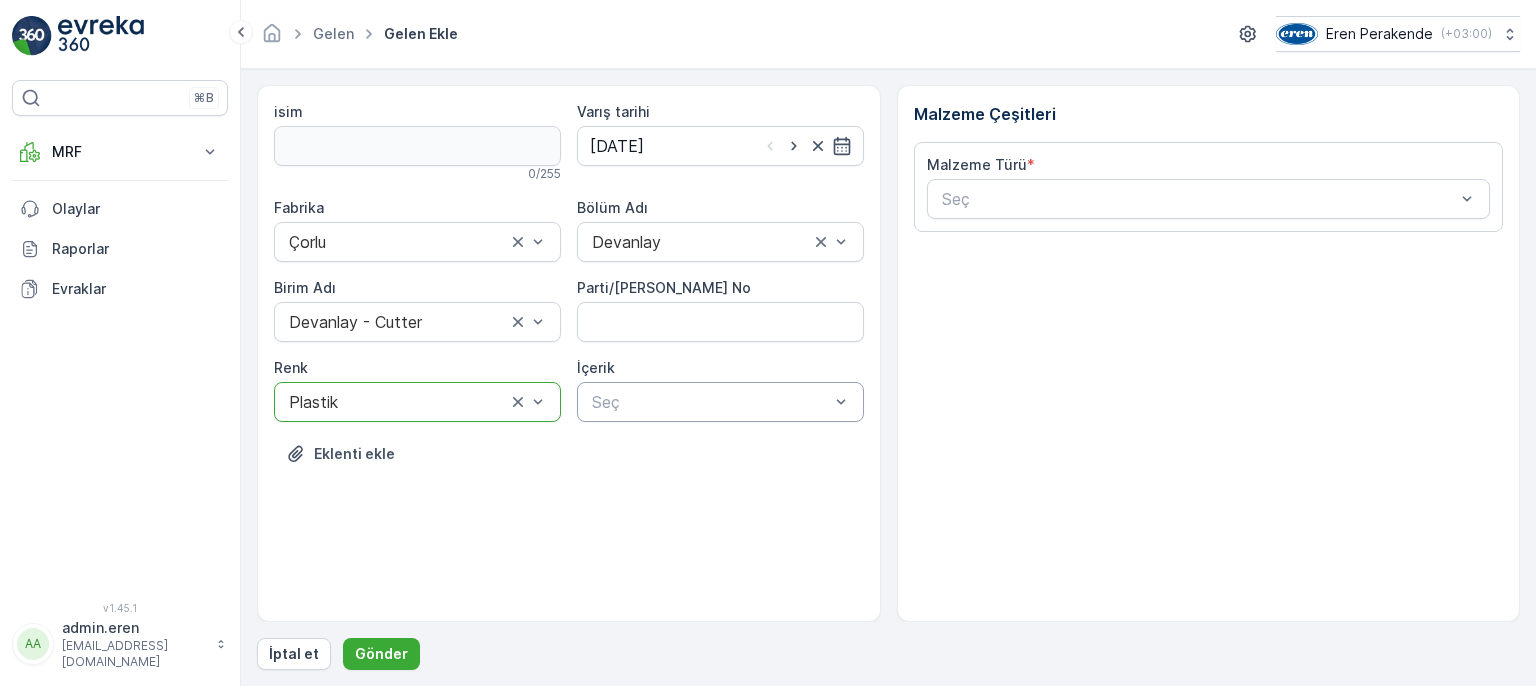 click at bounding box center [710, 402] 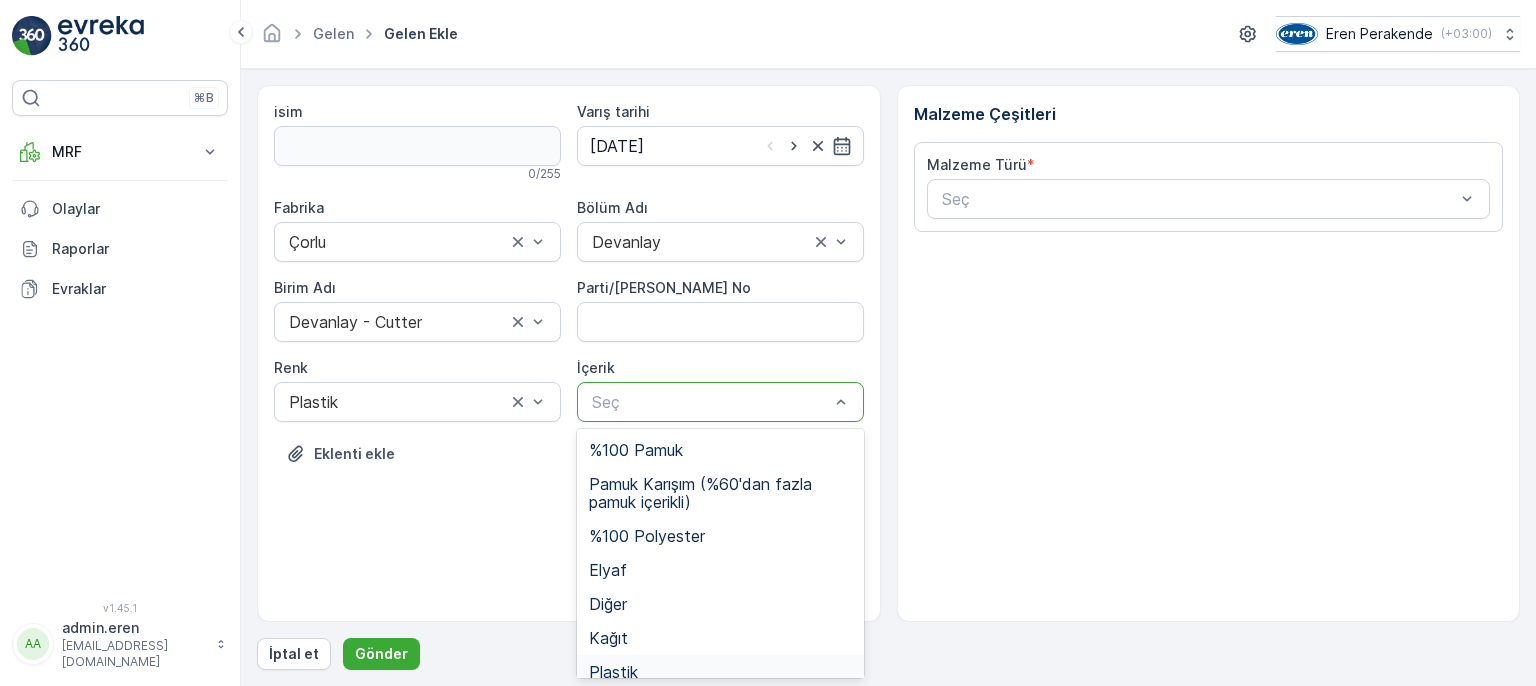 click on "Plastik" at bounding box center (613, 672) 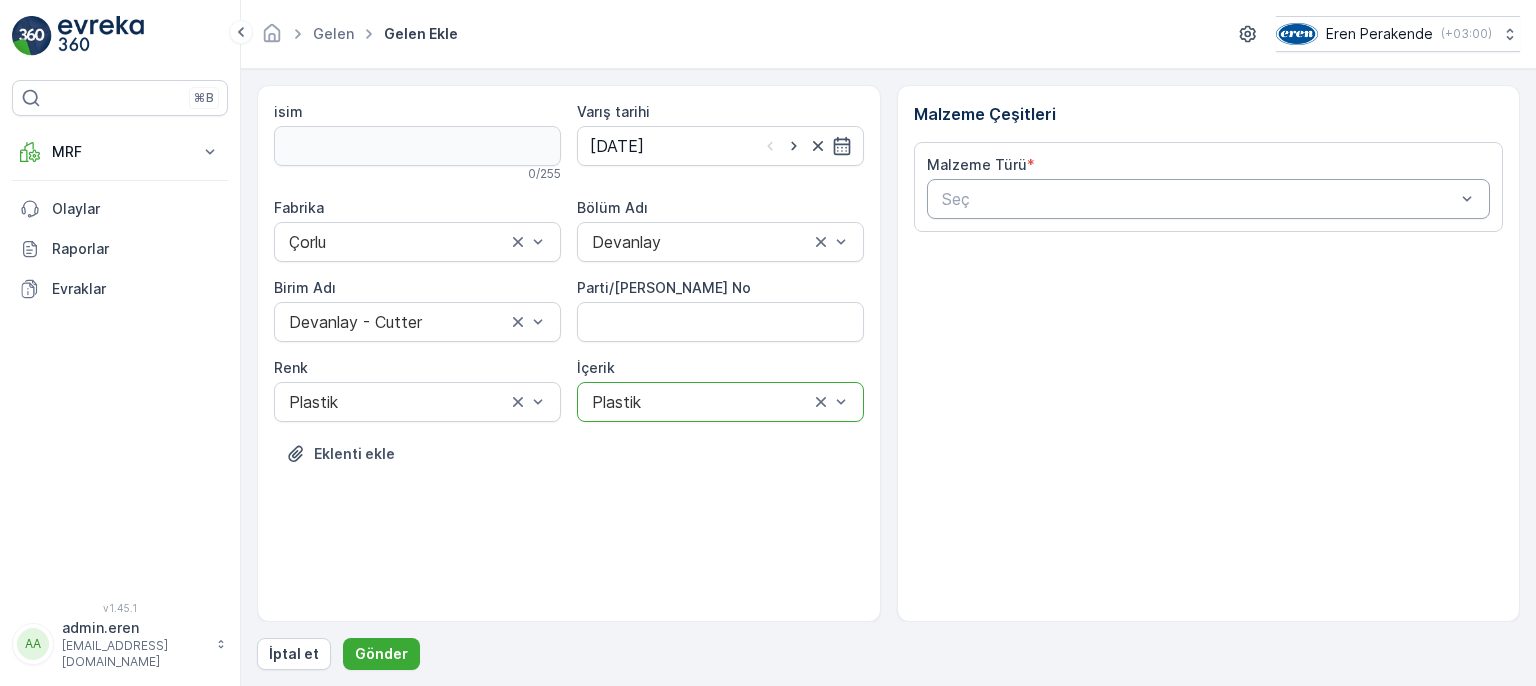 click on "Seç" at bounding box center [1209, 199] 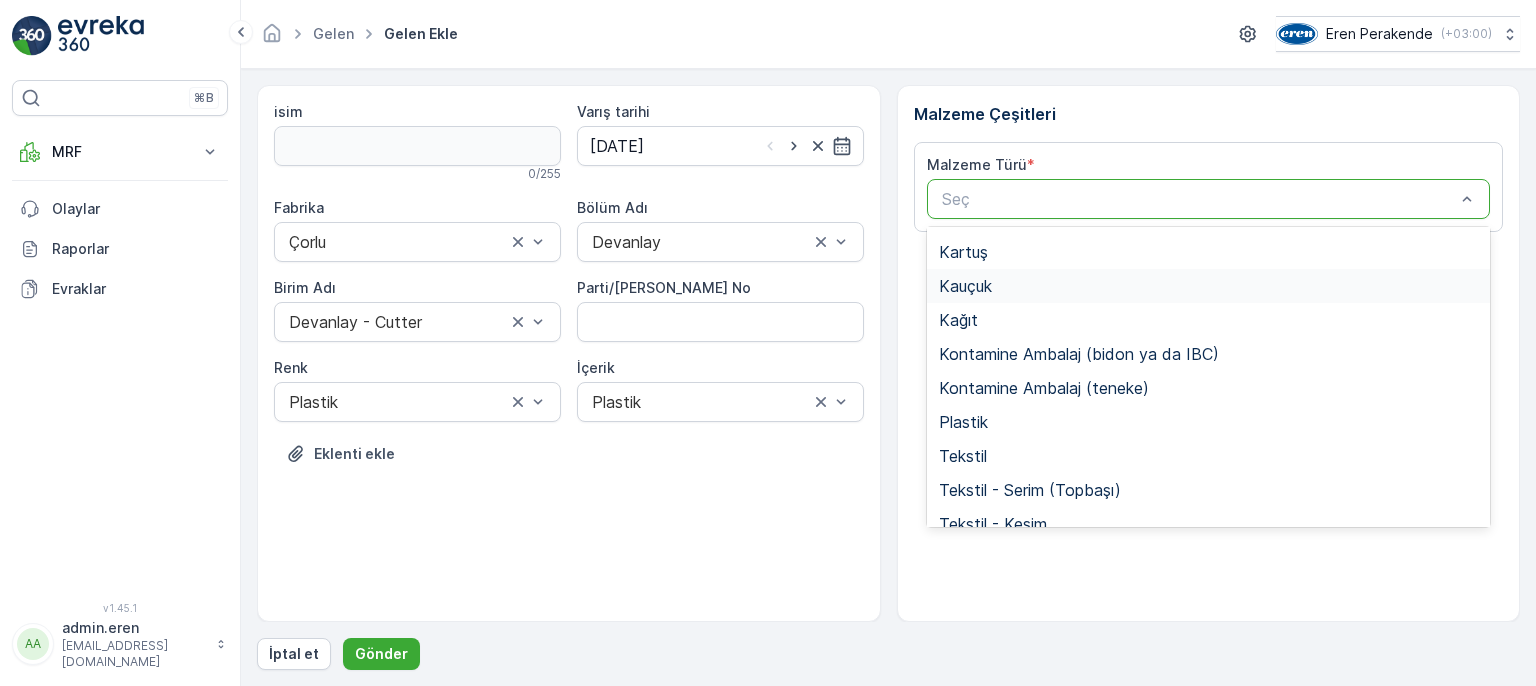 scroll, scrollTop: 300, scrollLeft: 0, axis: vertical 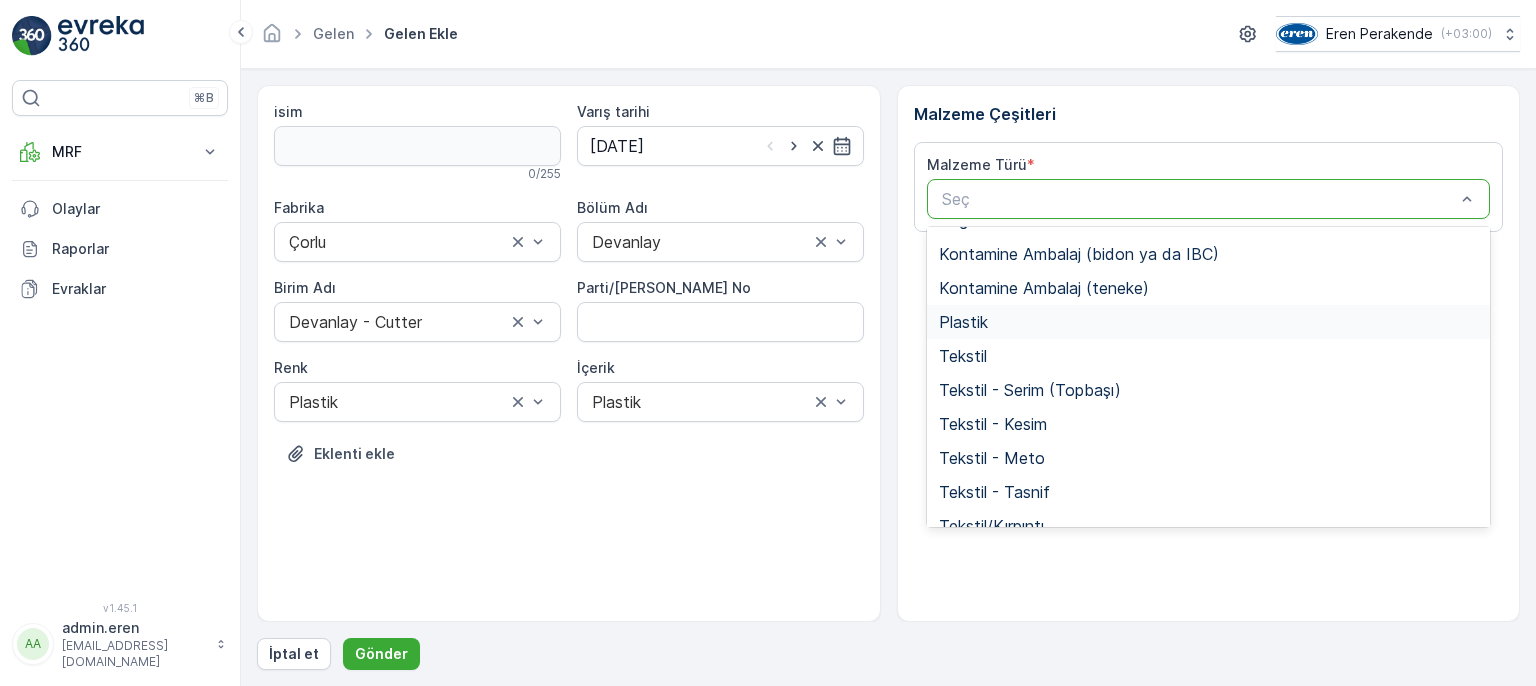 click on "Plastik" at bounding box center [1209, 322] 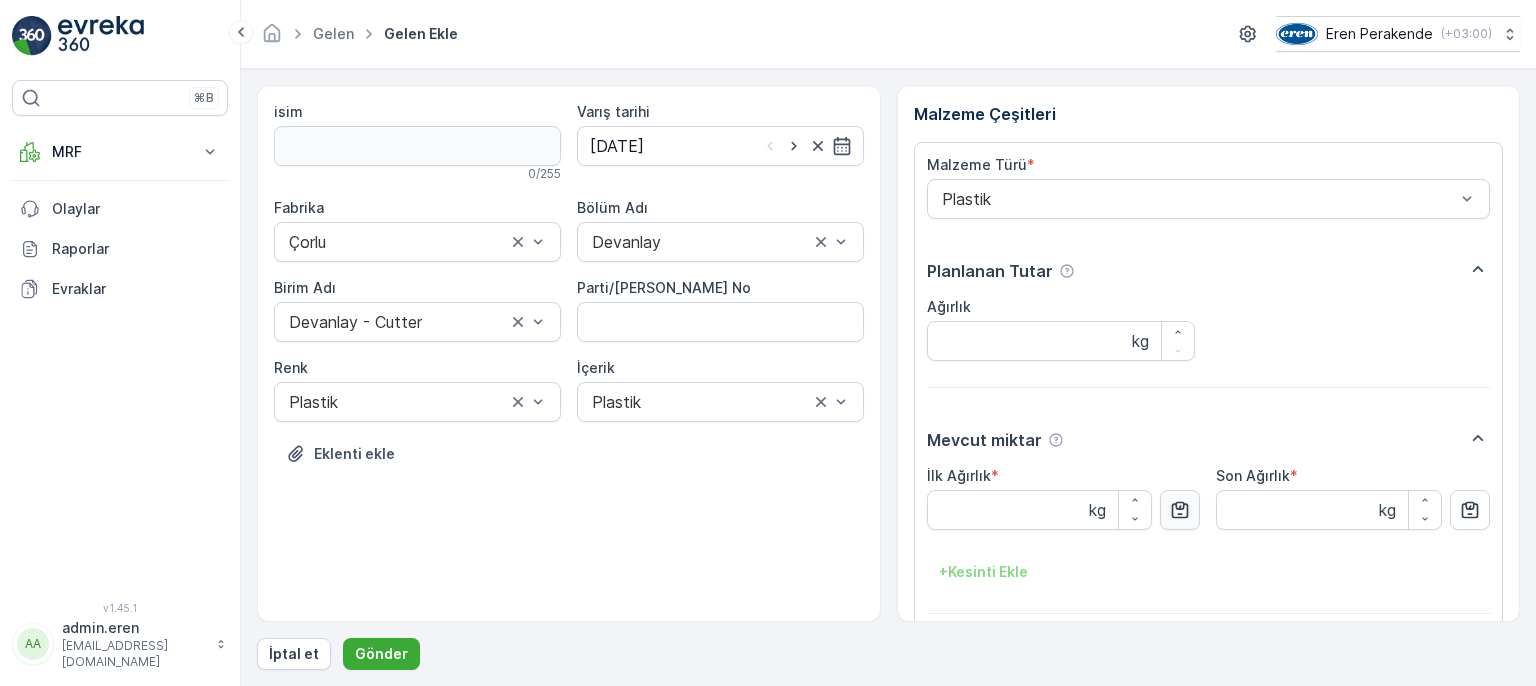 click 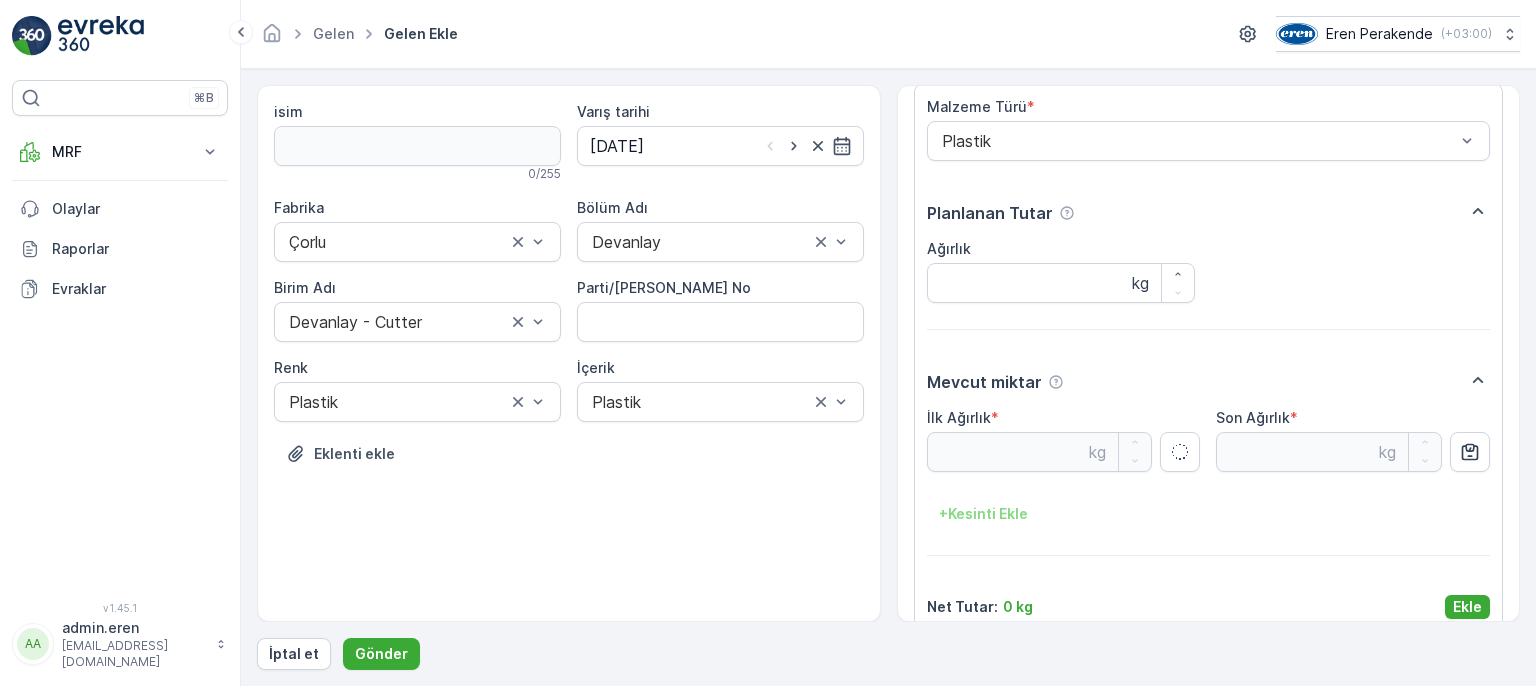 scroll, scrollTop: 84, scrollLeft: 0, axis: vertical 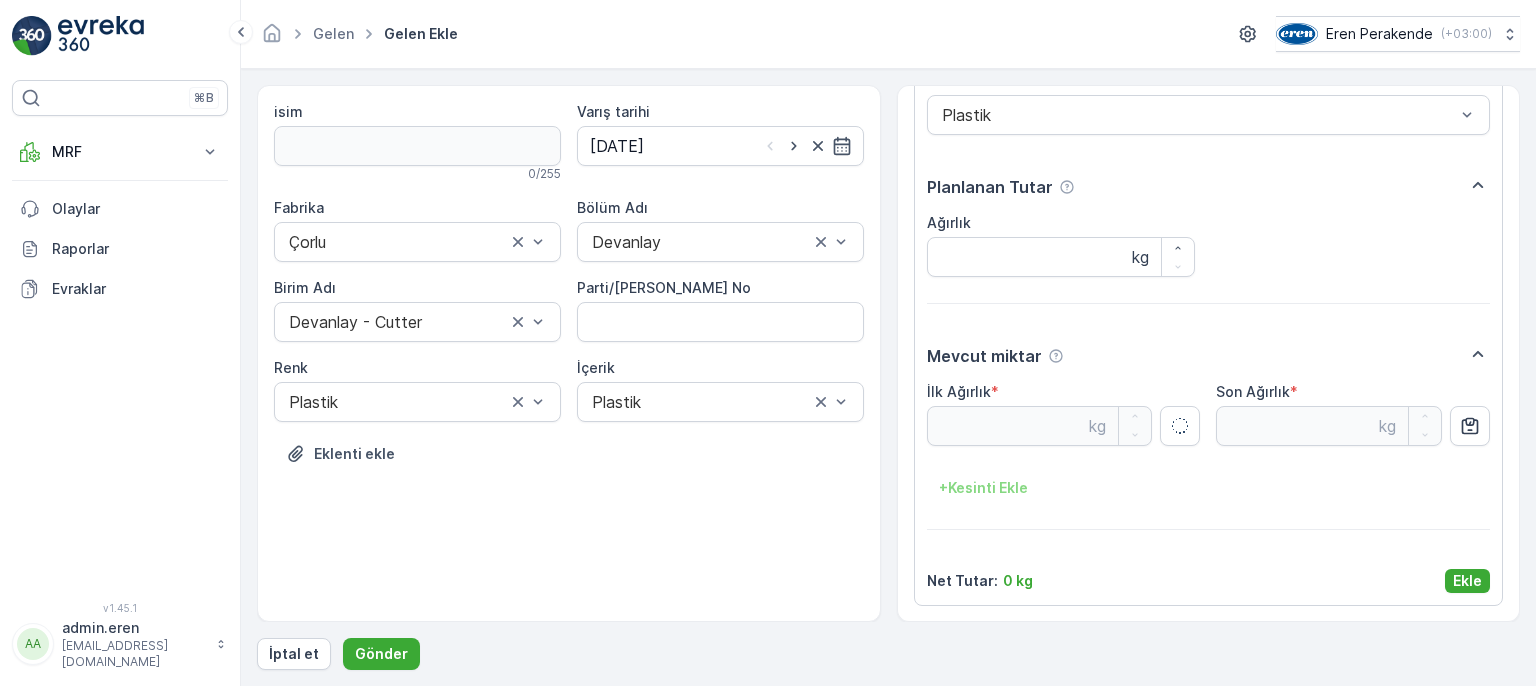 type on "6.39" 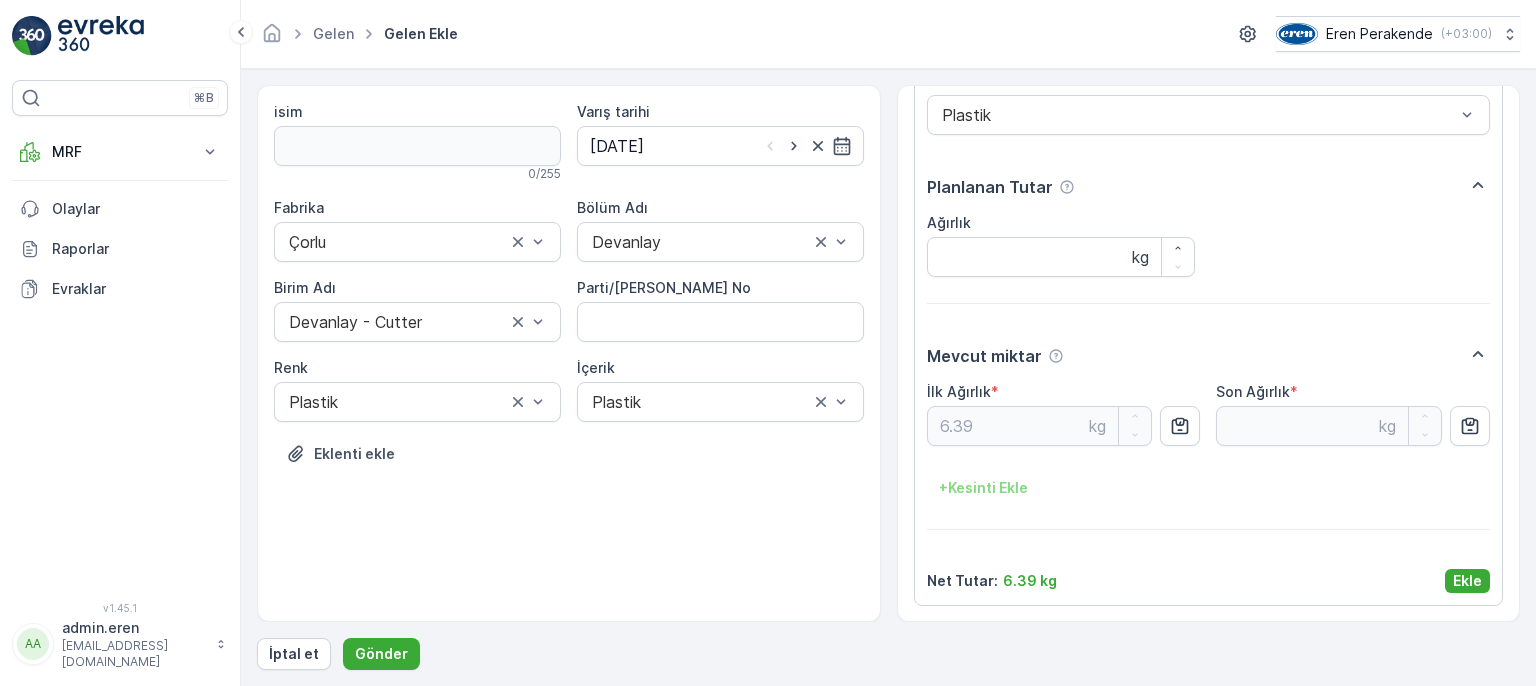 drag, startPoint x: 1459, startPoint y: 585, endPoint x: 1369, endPoint y: 586, distance: 90.005554 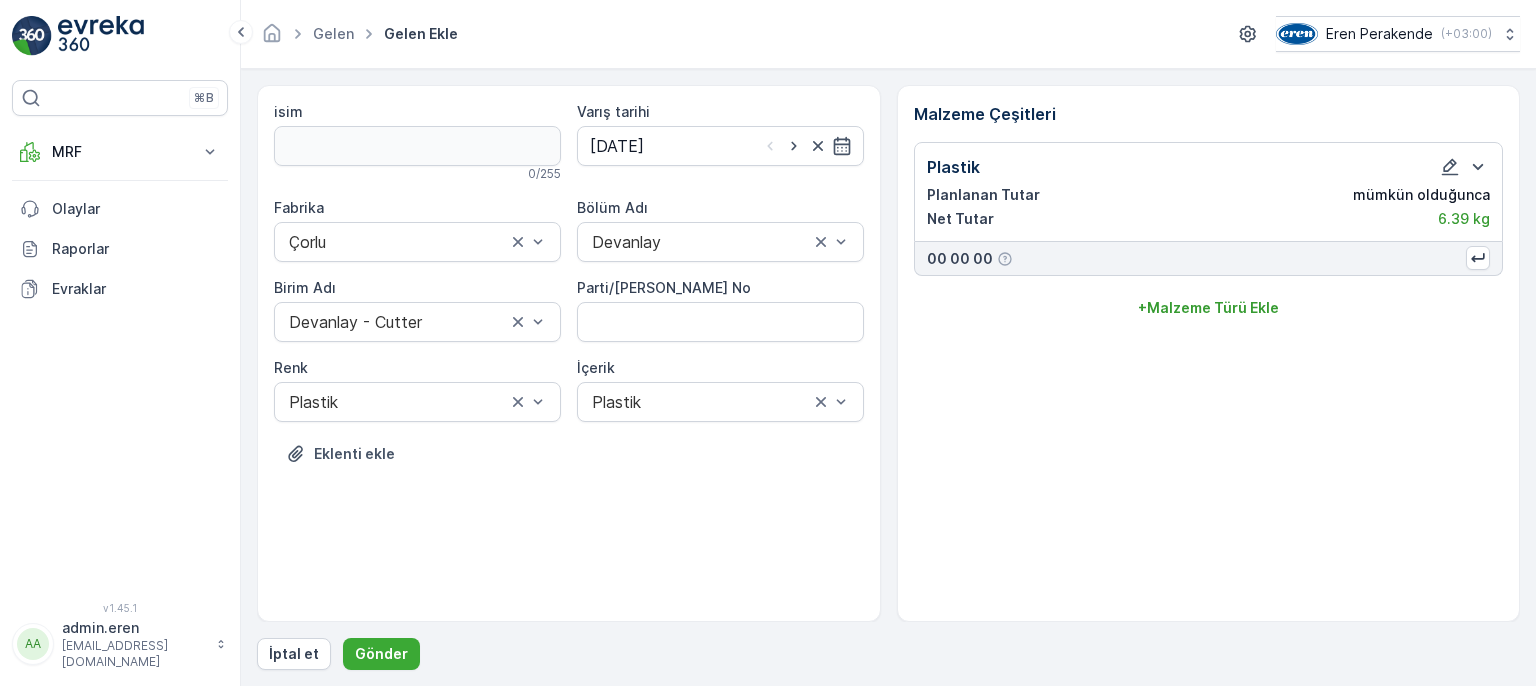 scroll, scrollTop: 0, scrollLeft: 0, axis: both 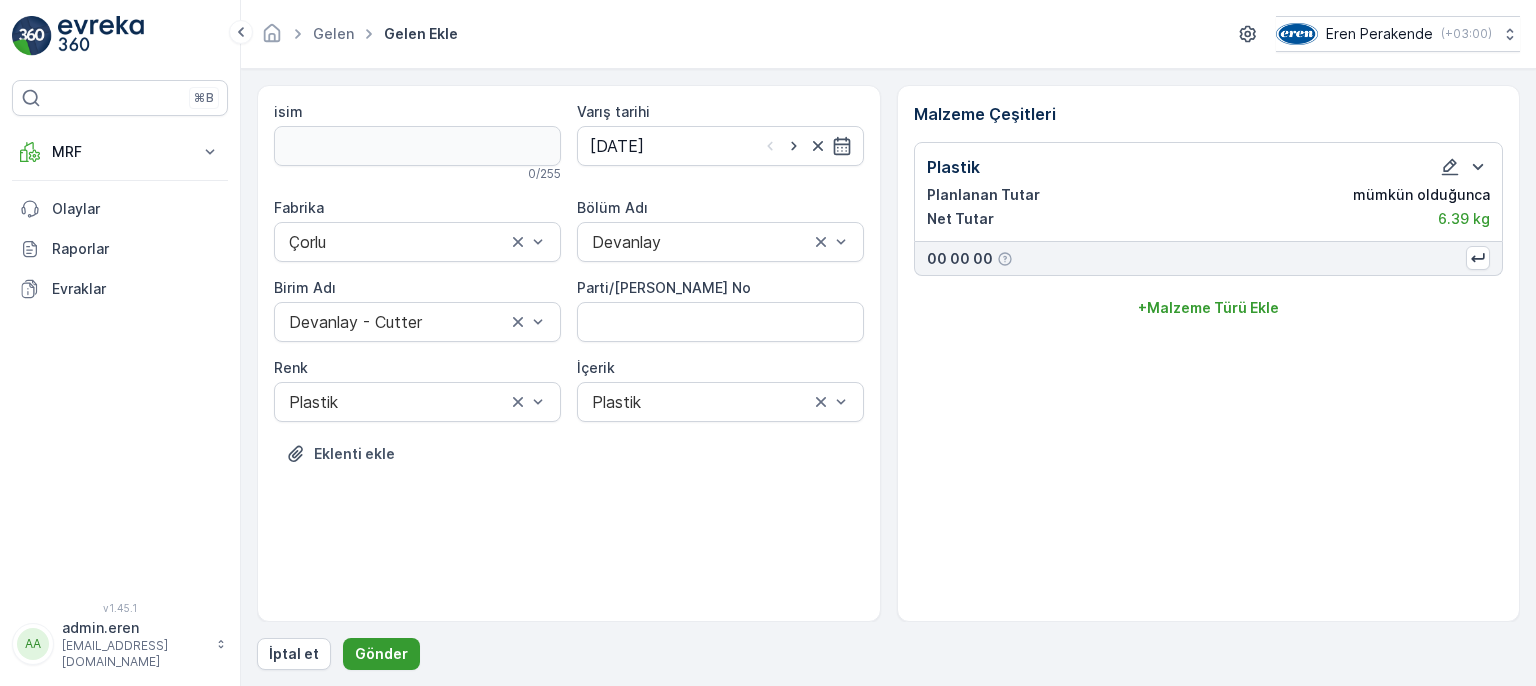 click on "Gönder" at bounding box center [381, 654] 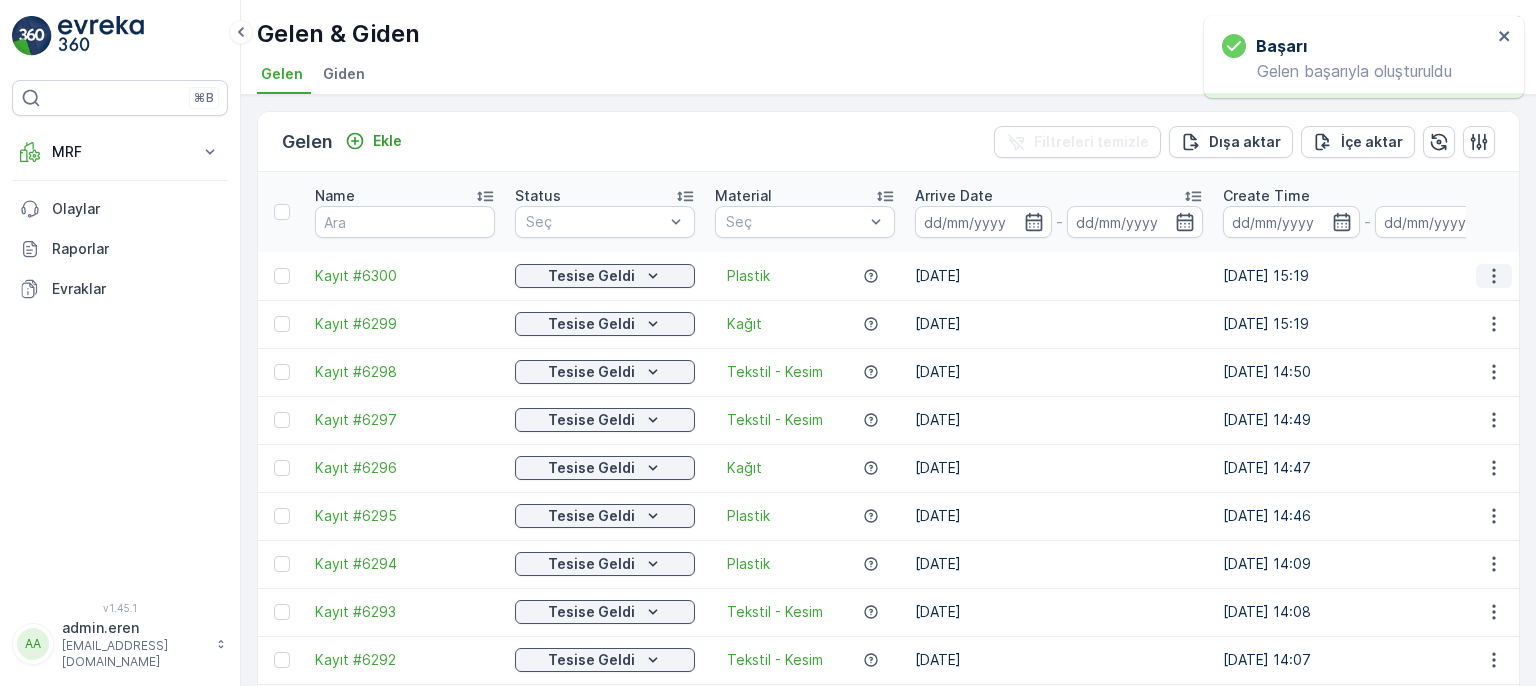 click 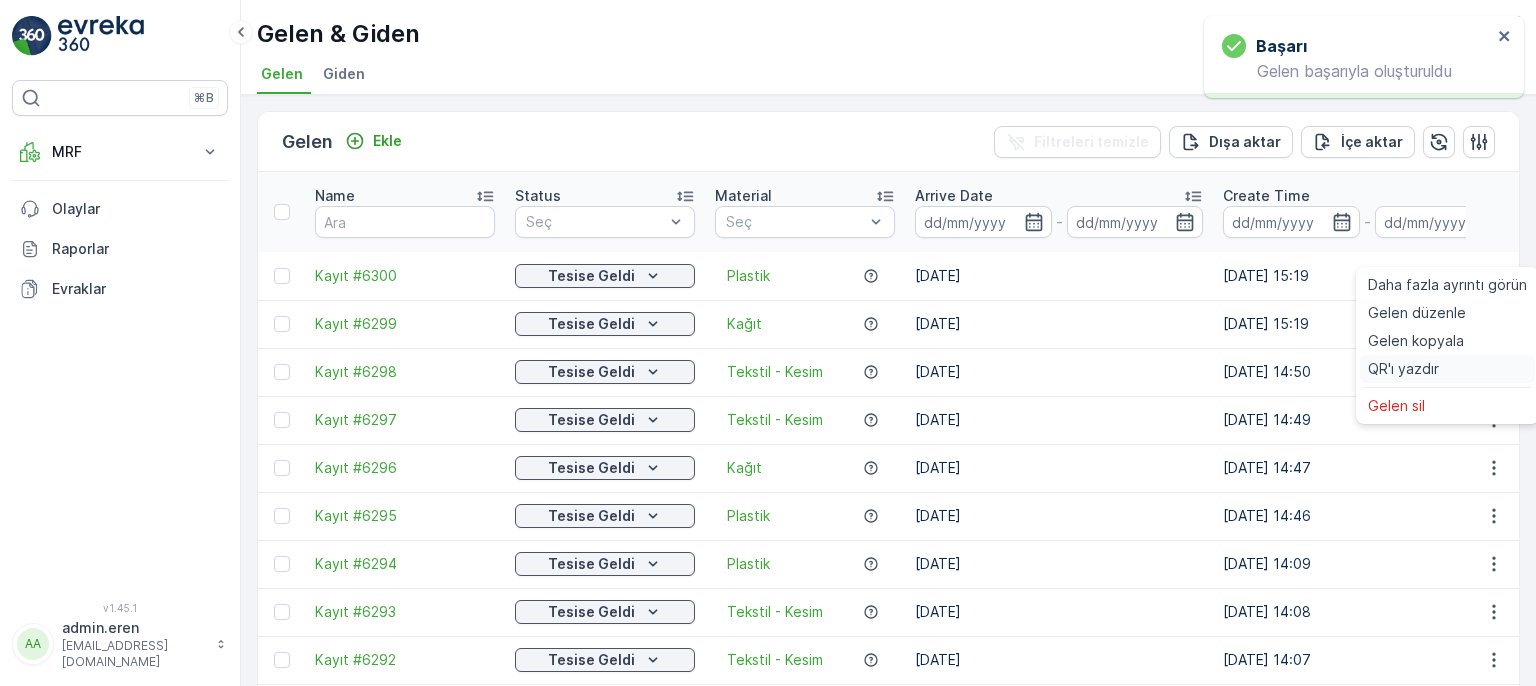 click on "QR'ı yazdır" at bounding box center [1403, 369] 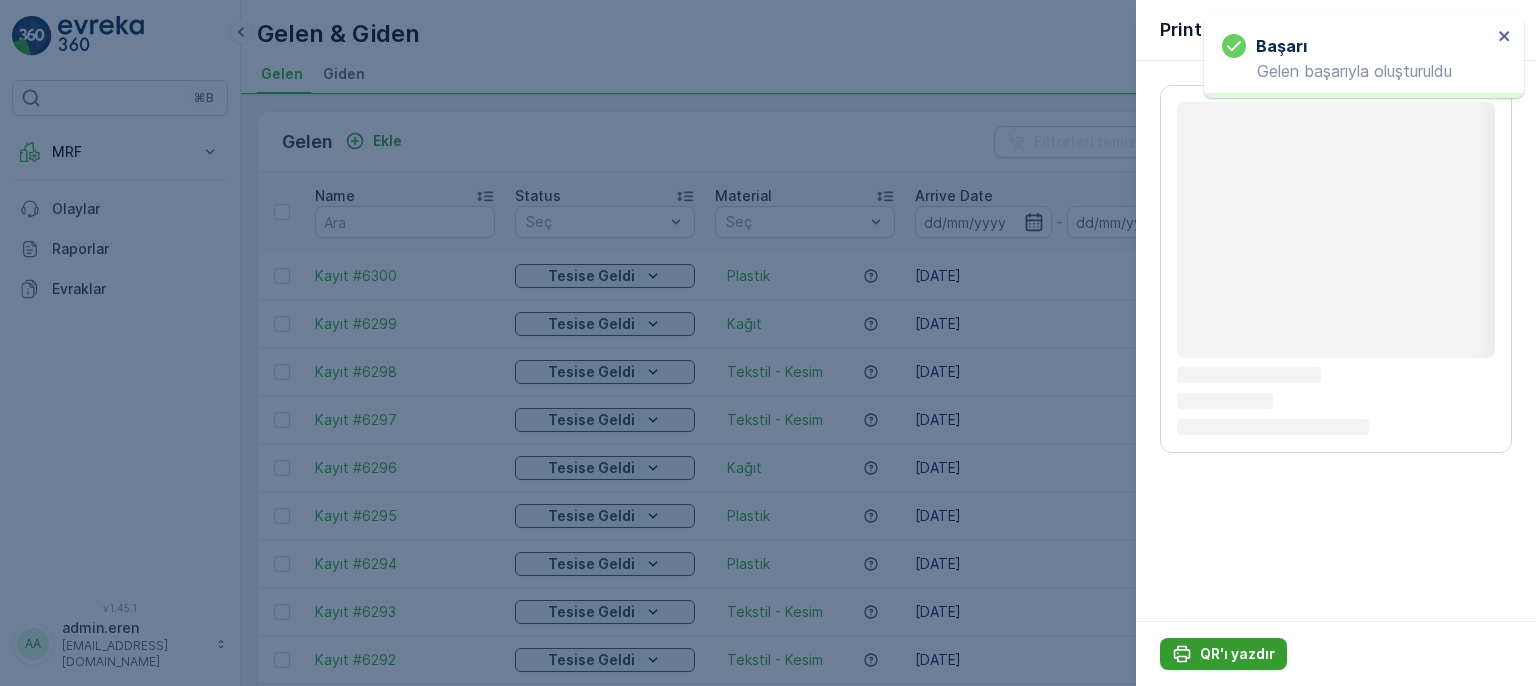 click on "QR'ı yazdır" at bounding box center (1237, 654) 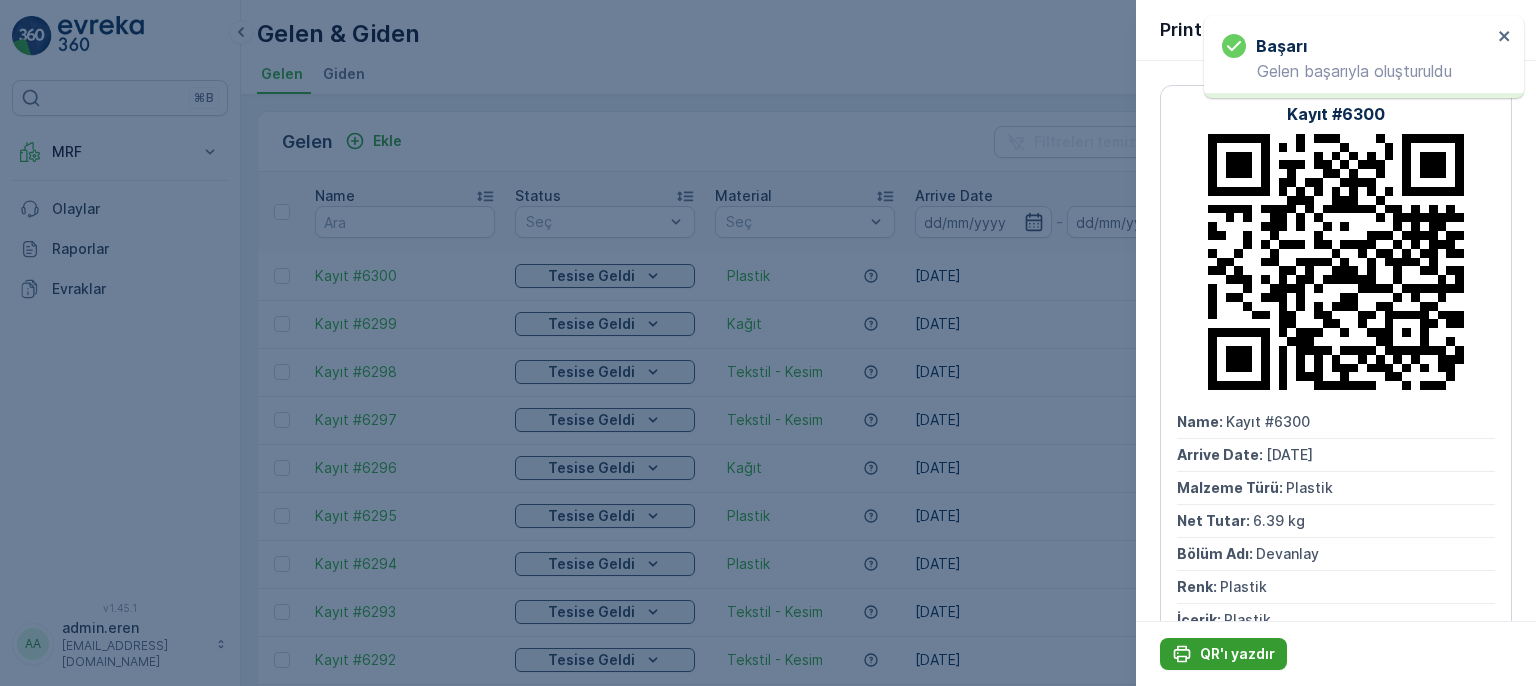 click on "QR'ı yazdır" at bounding box center (1237, 654) 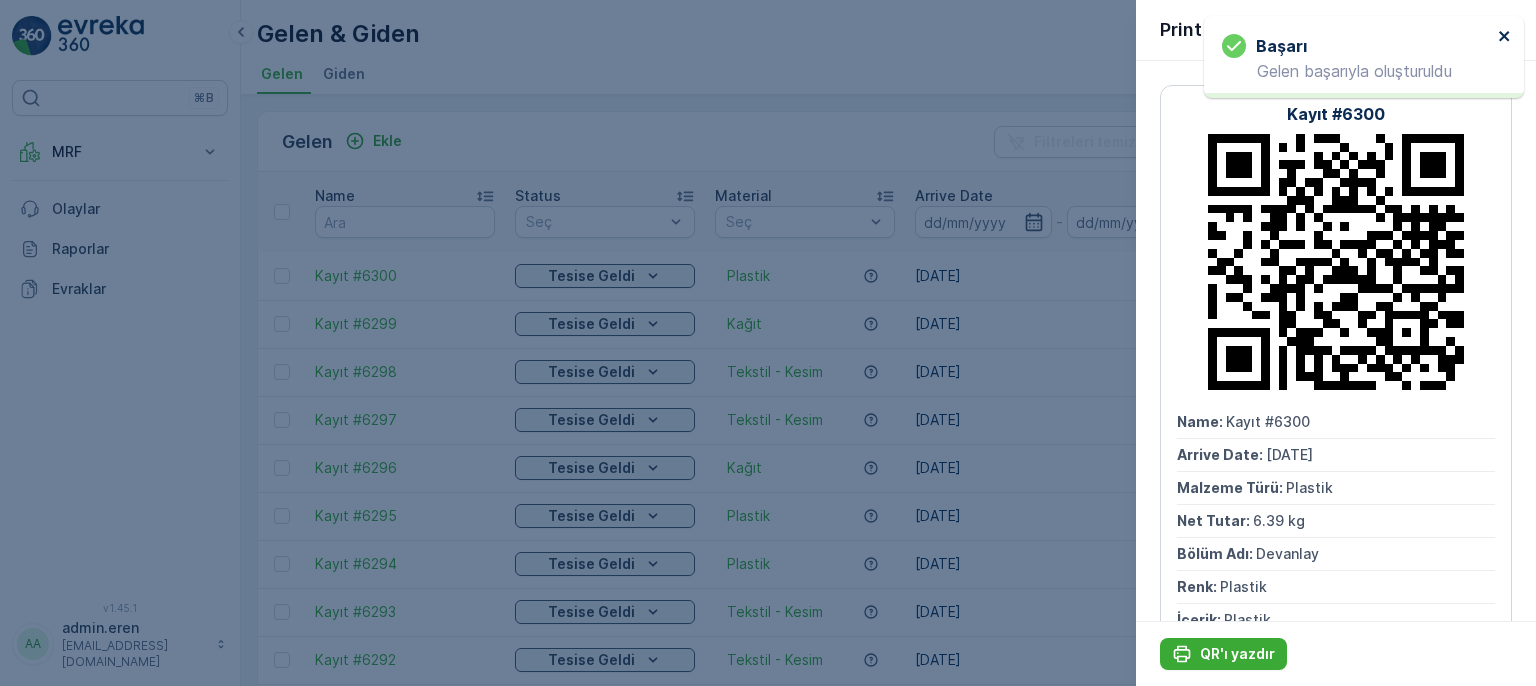 click 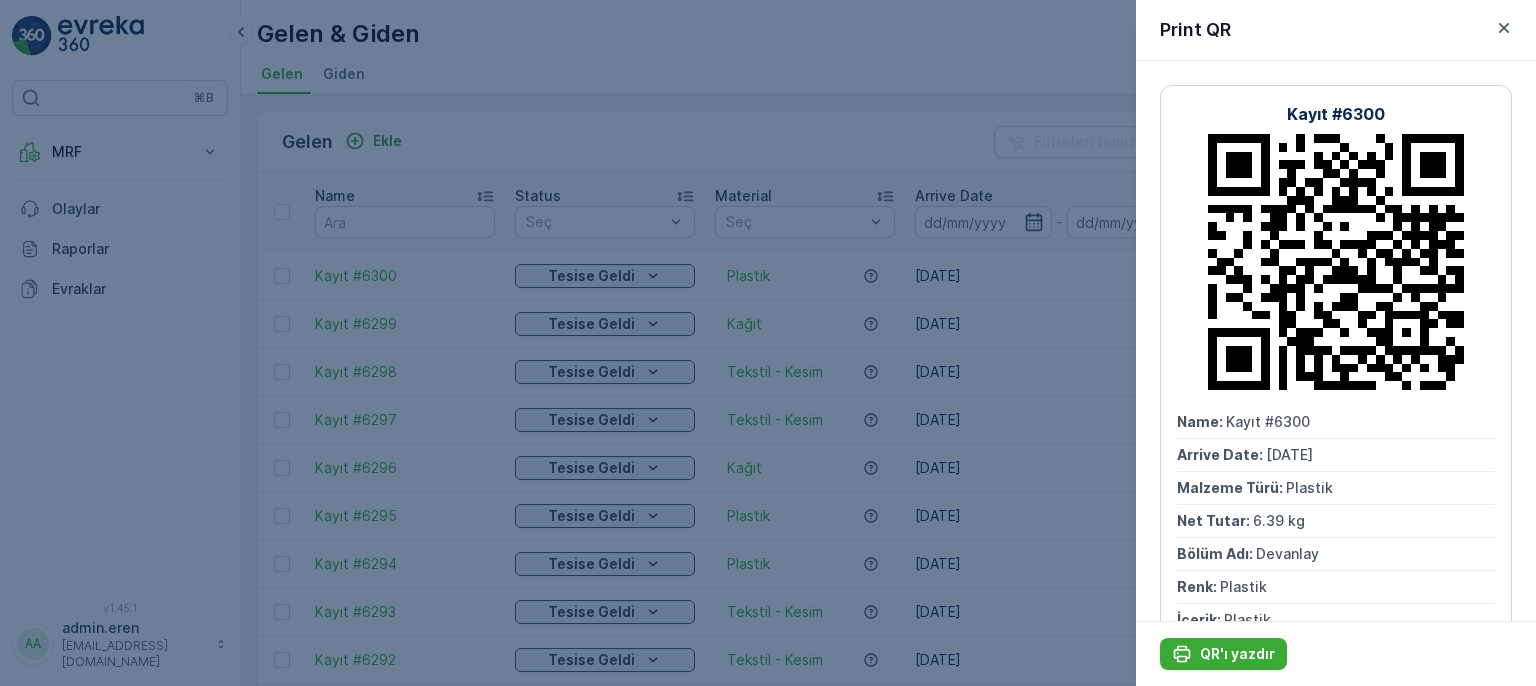 drag, startPoint x: 1497, startPoint y: 21, endPoint x: 1505, endPoint y: 131, distance: 110.29053 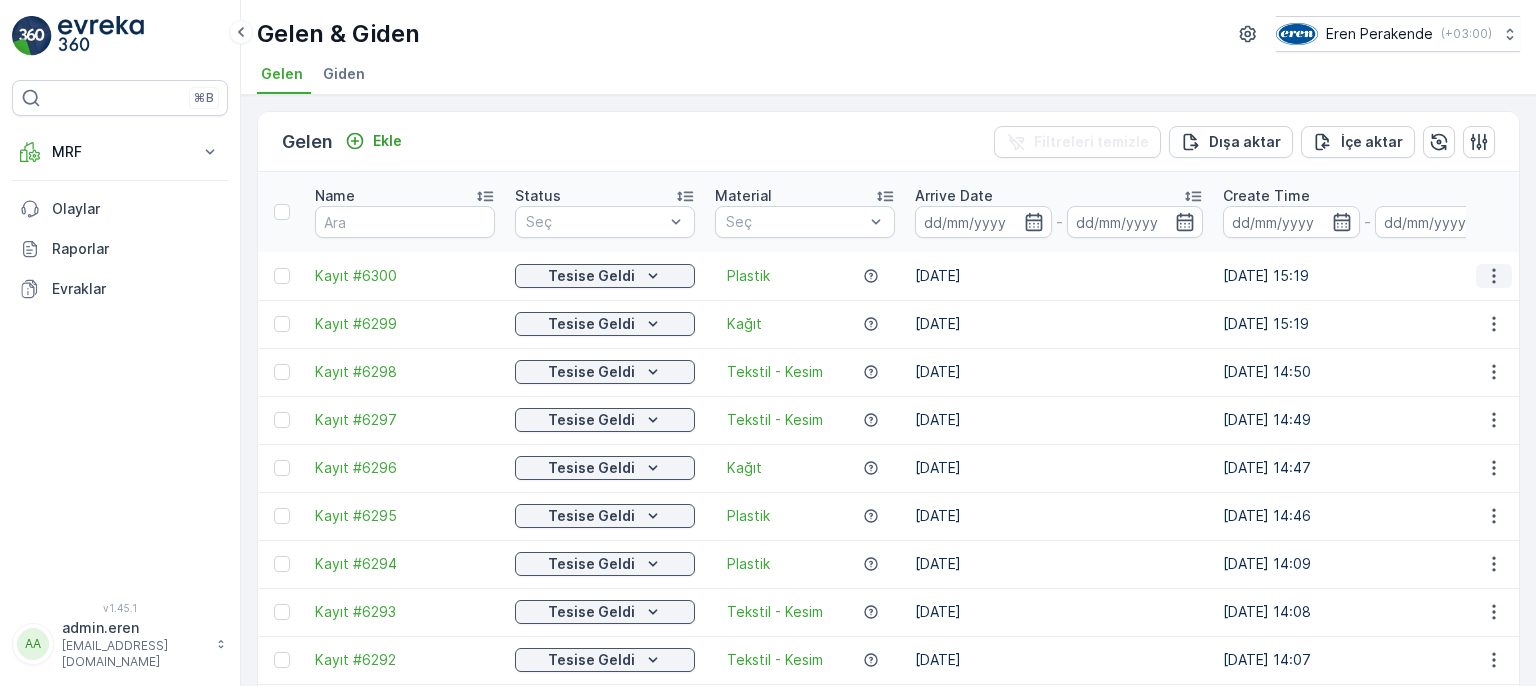 click 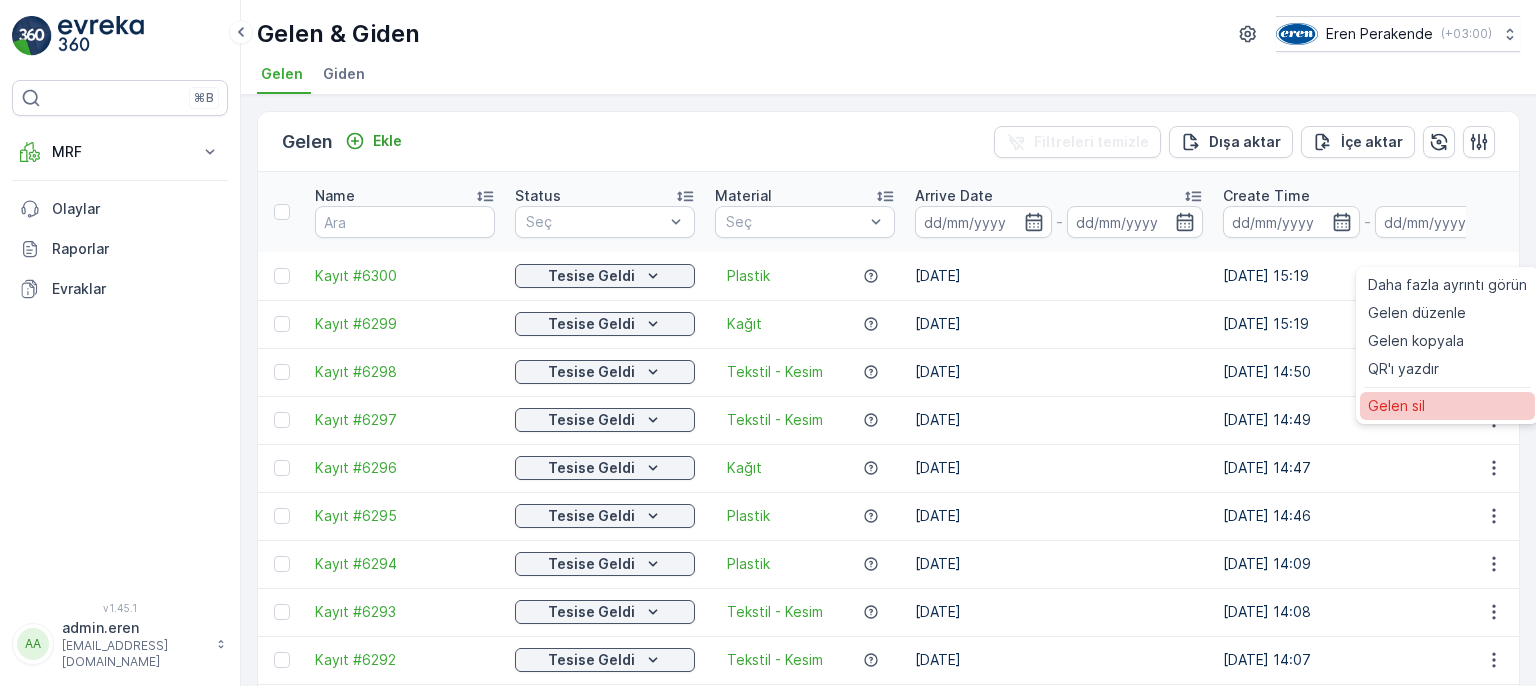 click on "Gelen sil" at bounding box center (1447, 406) 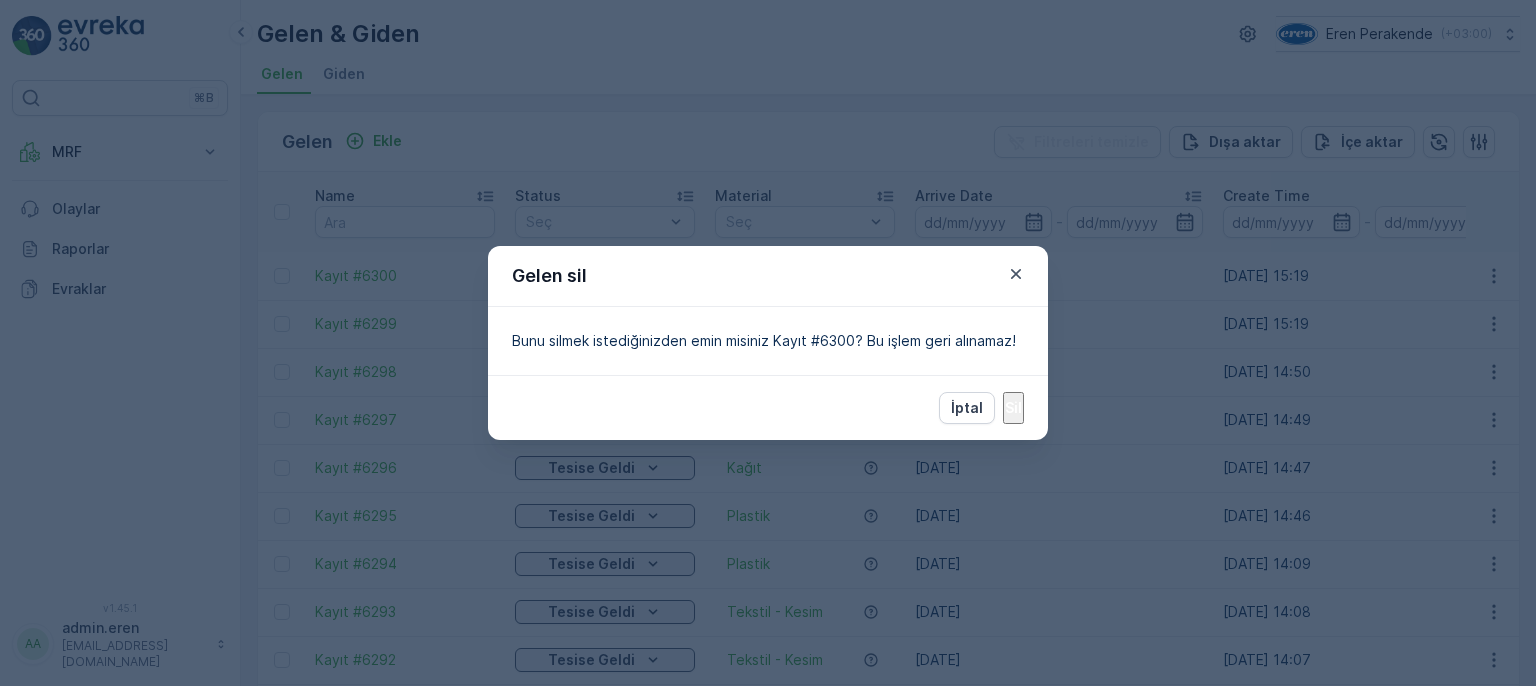 click on "Sil" at bounding box center (1013, 408) 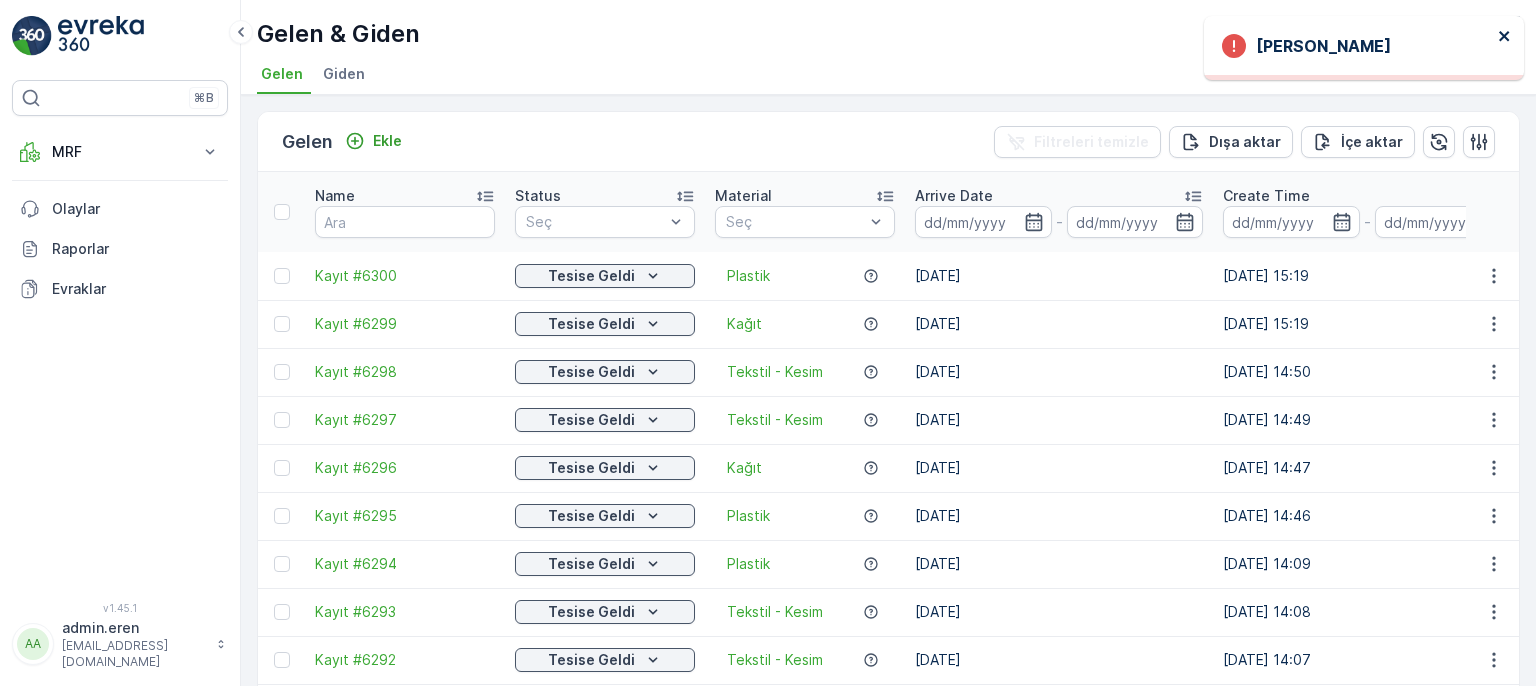 click 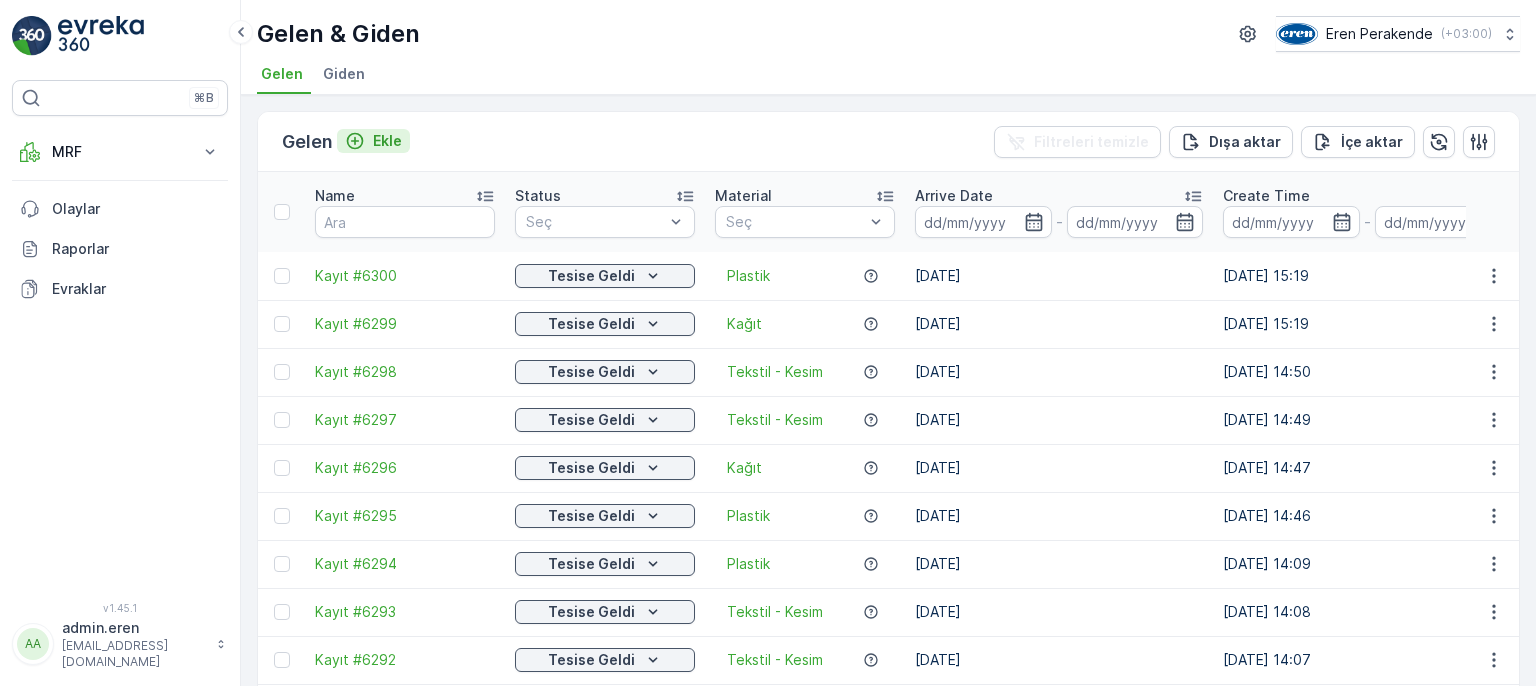 click on "Ekle" at bounding box center [373, 141] 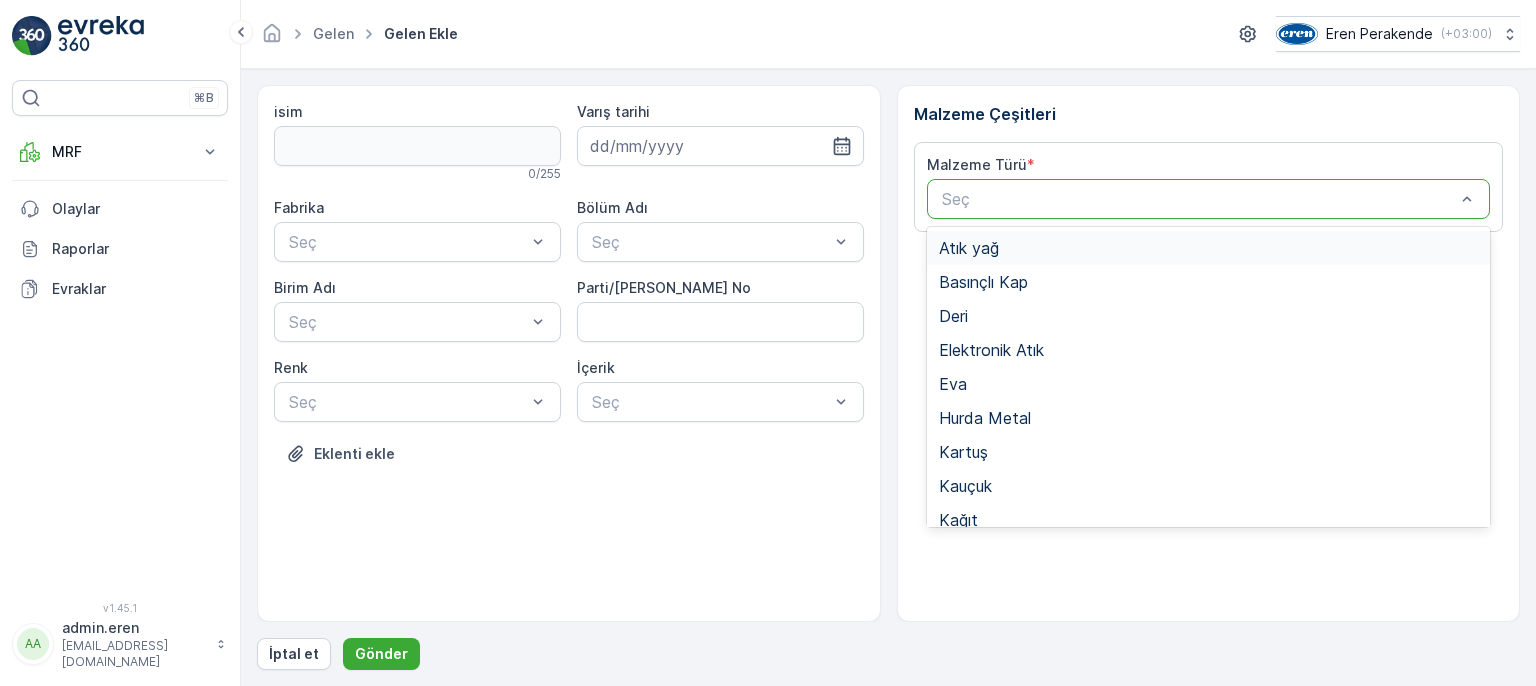 click on "Seç" at bounding box center [1209, 199] 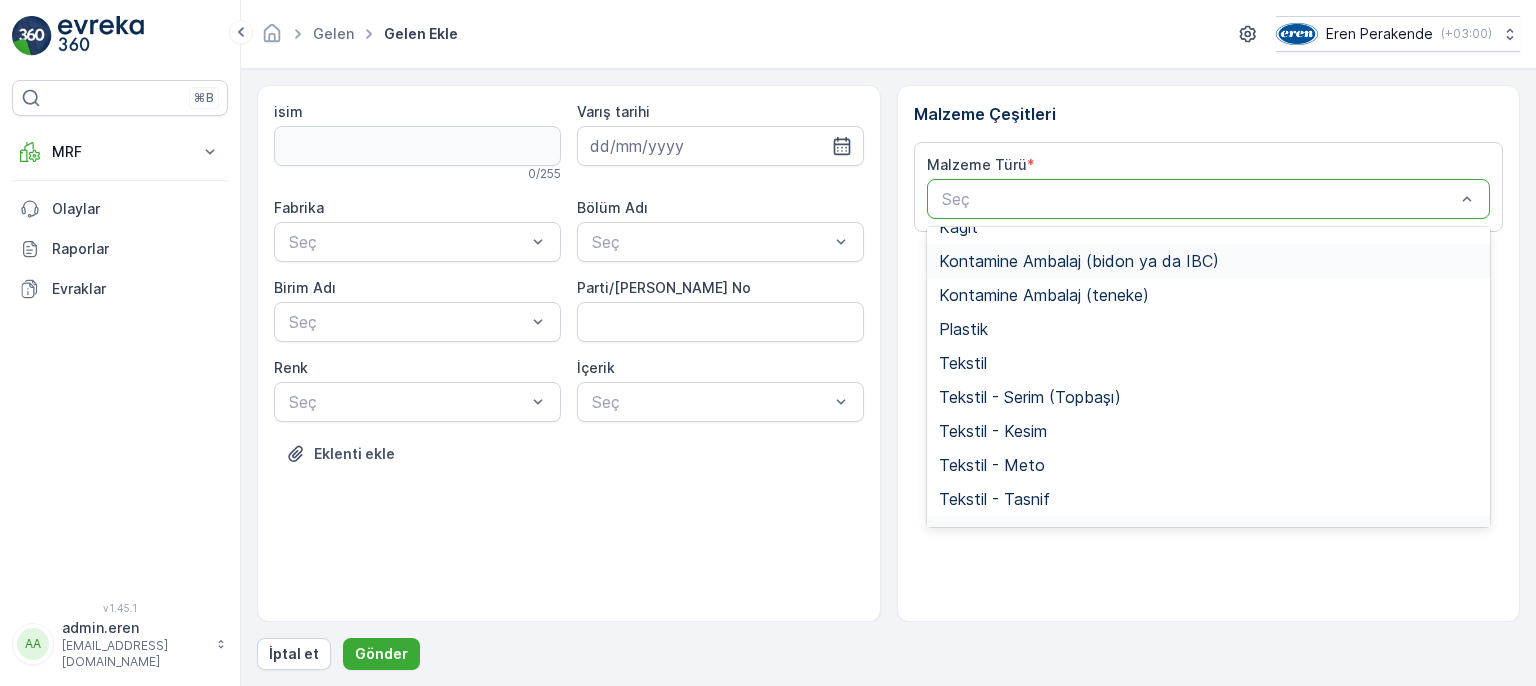 scroll, scrollTop: 388, scrollLeft: 0, axis: vertical 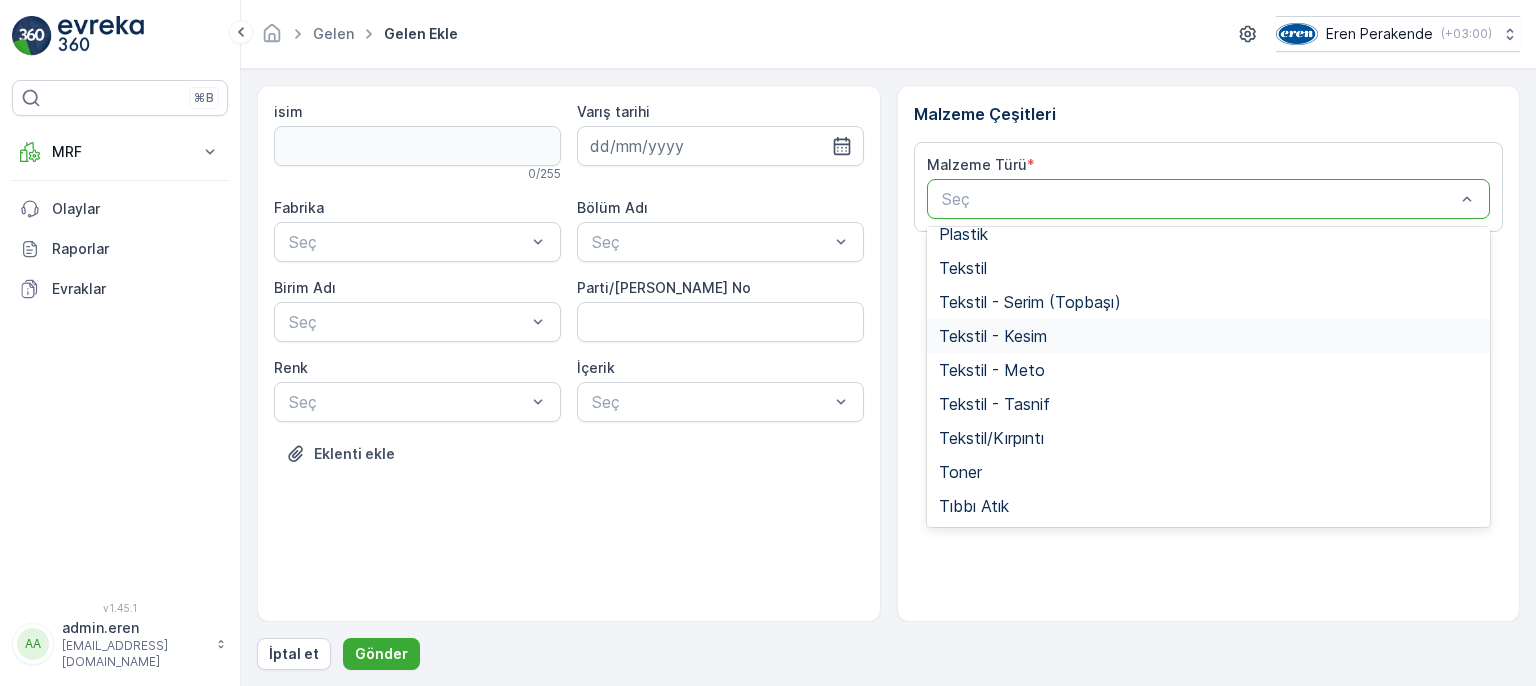 click on "Tekstil - Kesim" at bounding box center [1209, 336] 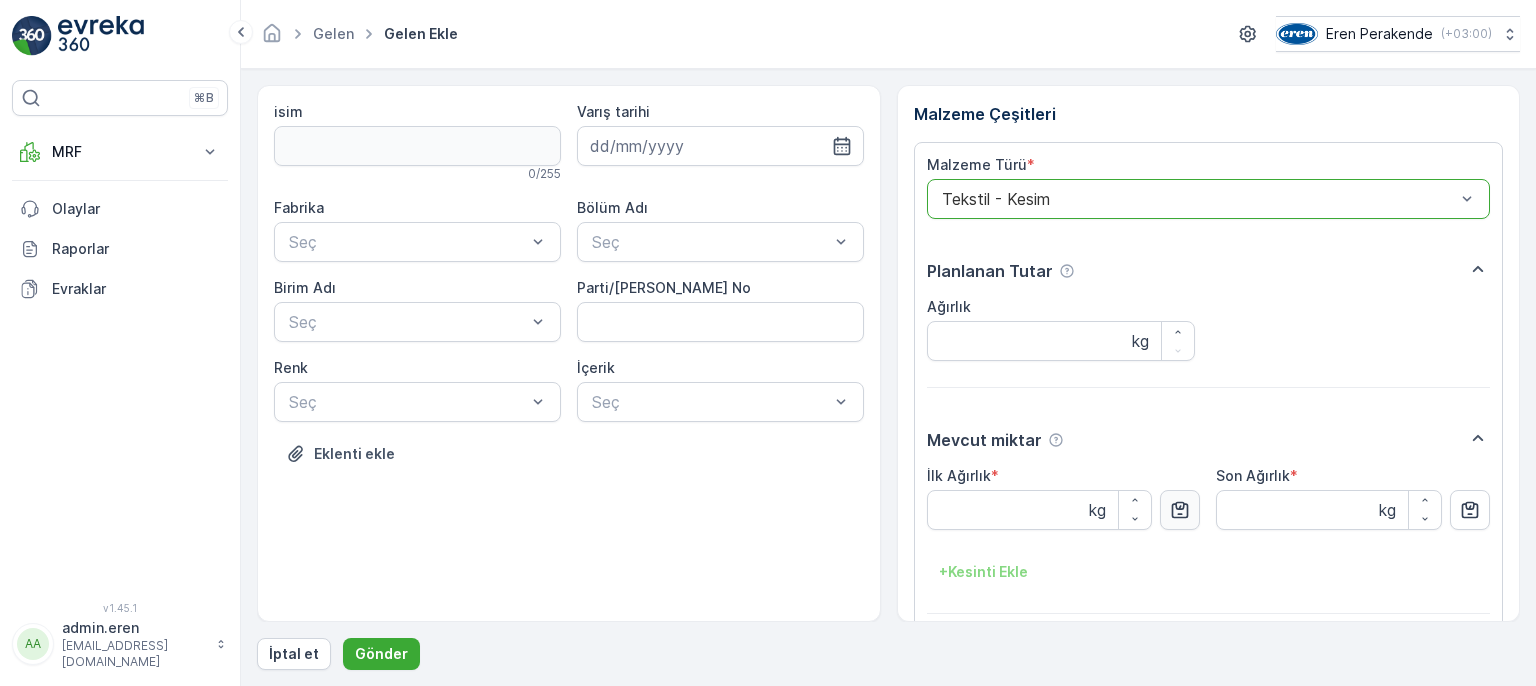 drag, startPoint x: 1182, startPoint y: 508, endPoint x: 1178, endPoint y: 529, distance: 21.377558 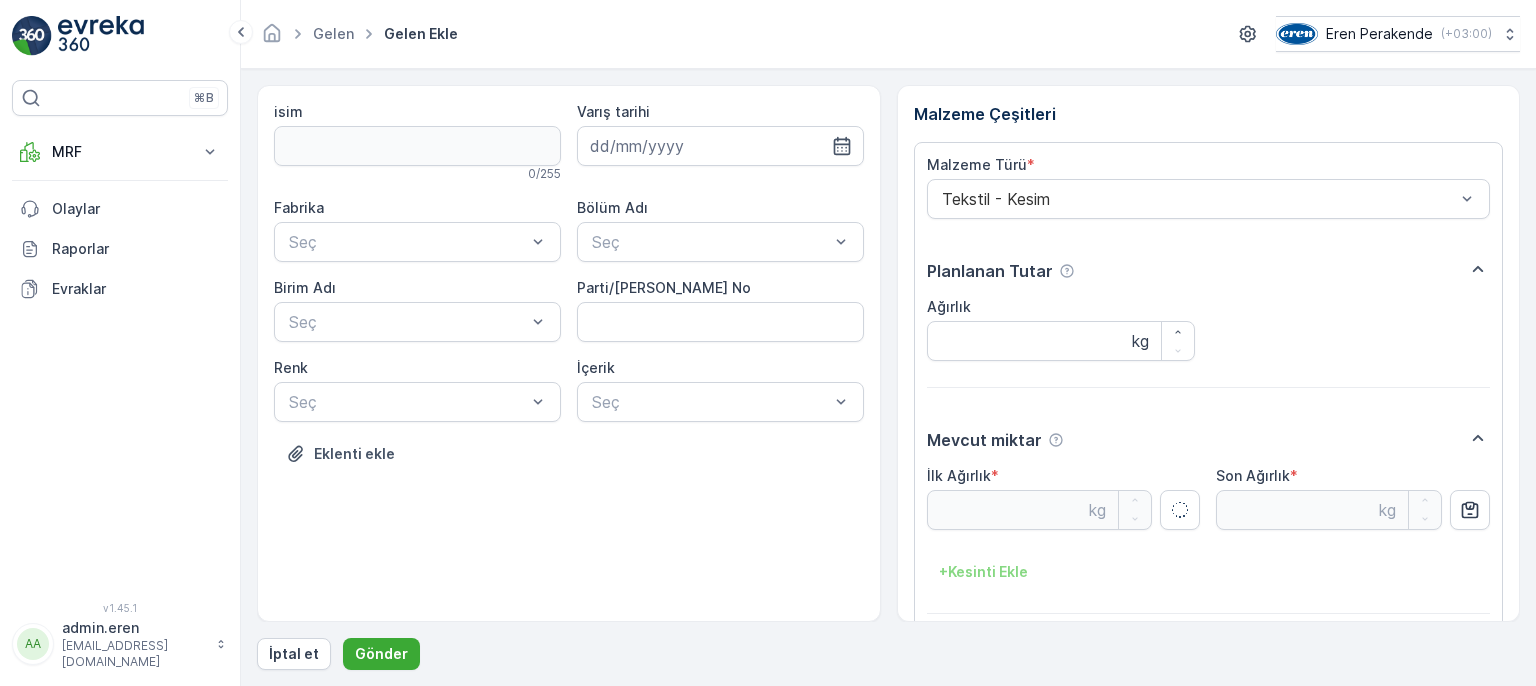 type on "10.22" 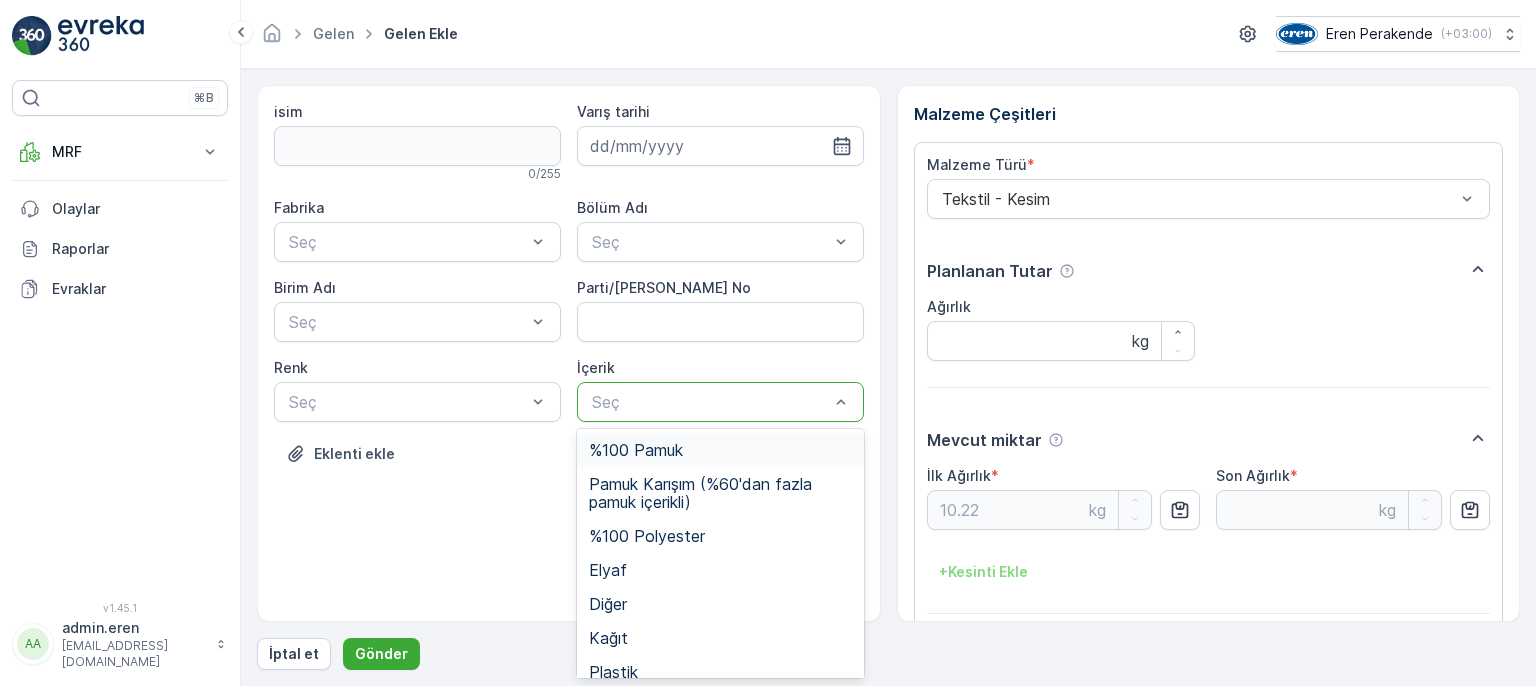 click at bounding box center (710, 402) 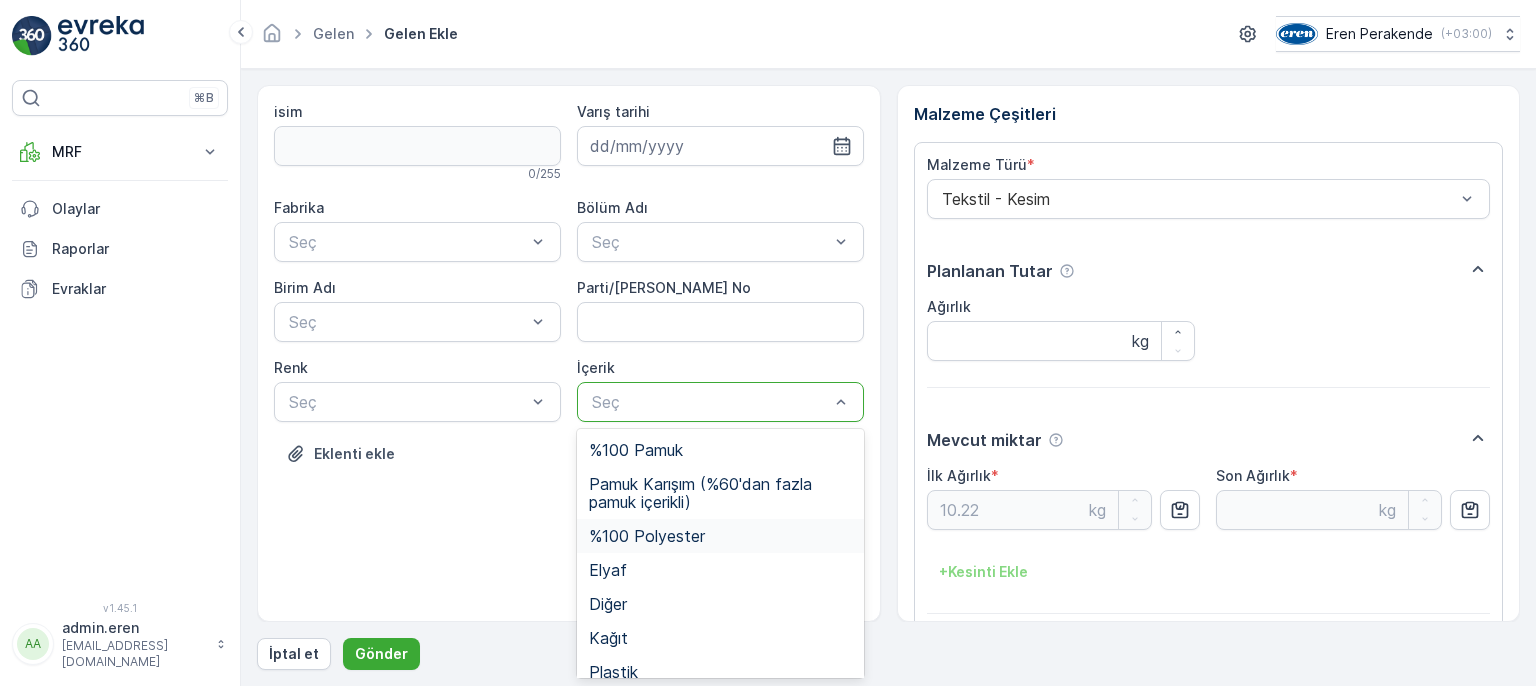 click on "%100 Polyester" at bounding box center [647, 536] 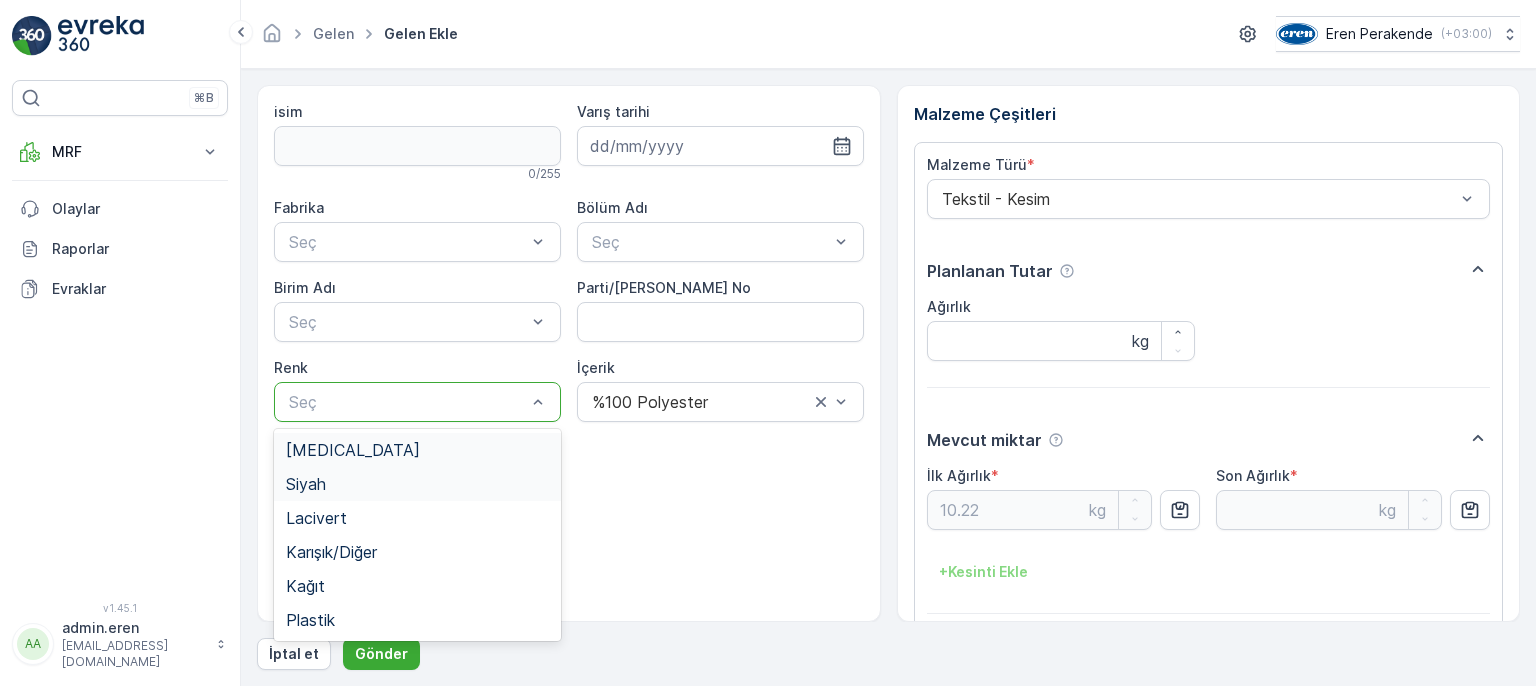 drag, startPoint x: 464, startPoint y: 397, endPoint x: 402, endPoint y: 497, distance: 117.66053 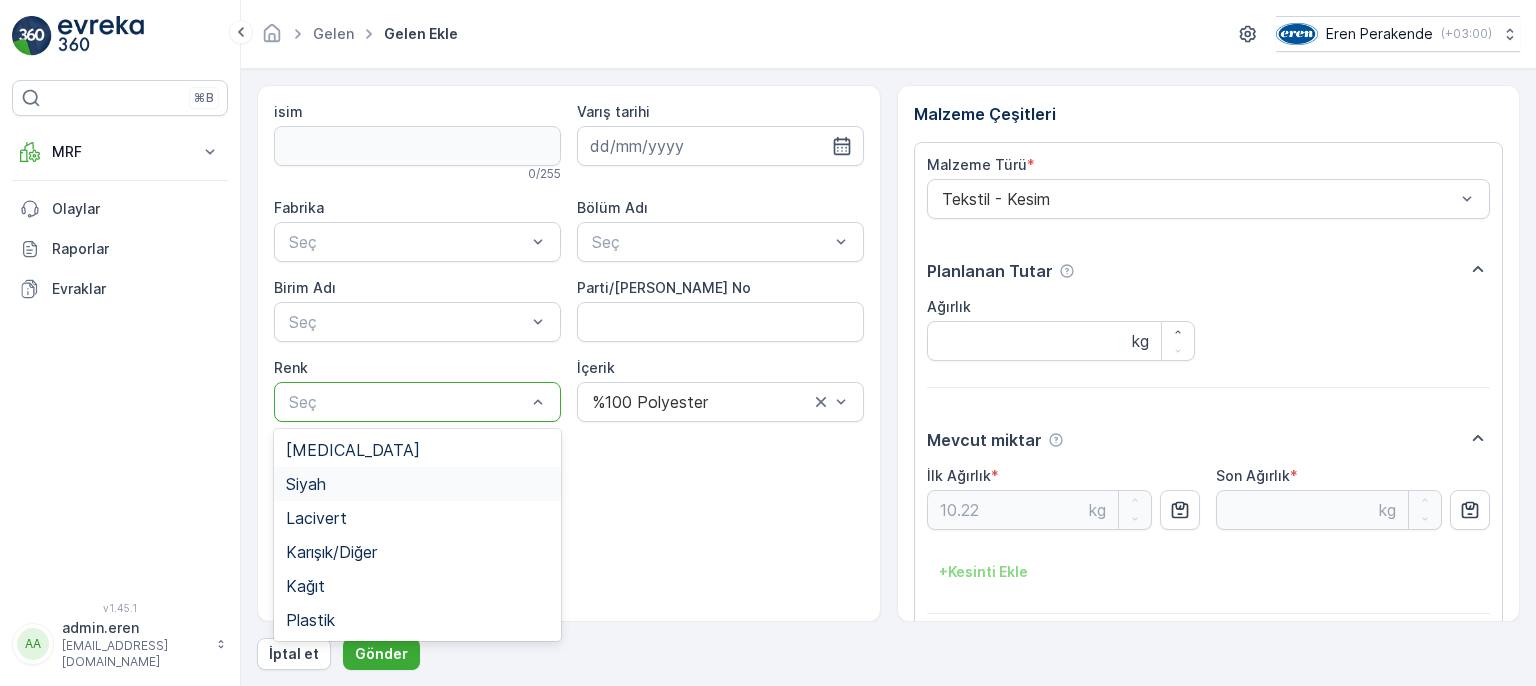 click on "Siyah" at bounding box center [417, 484] 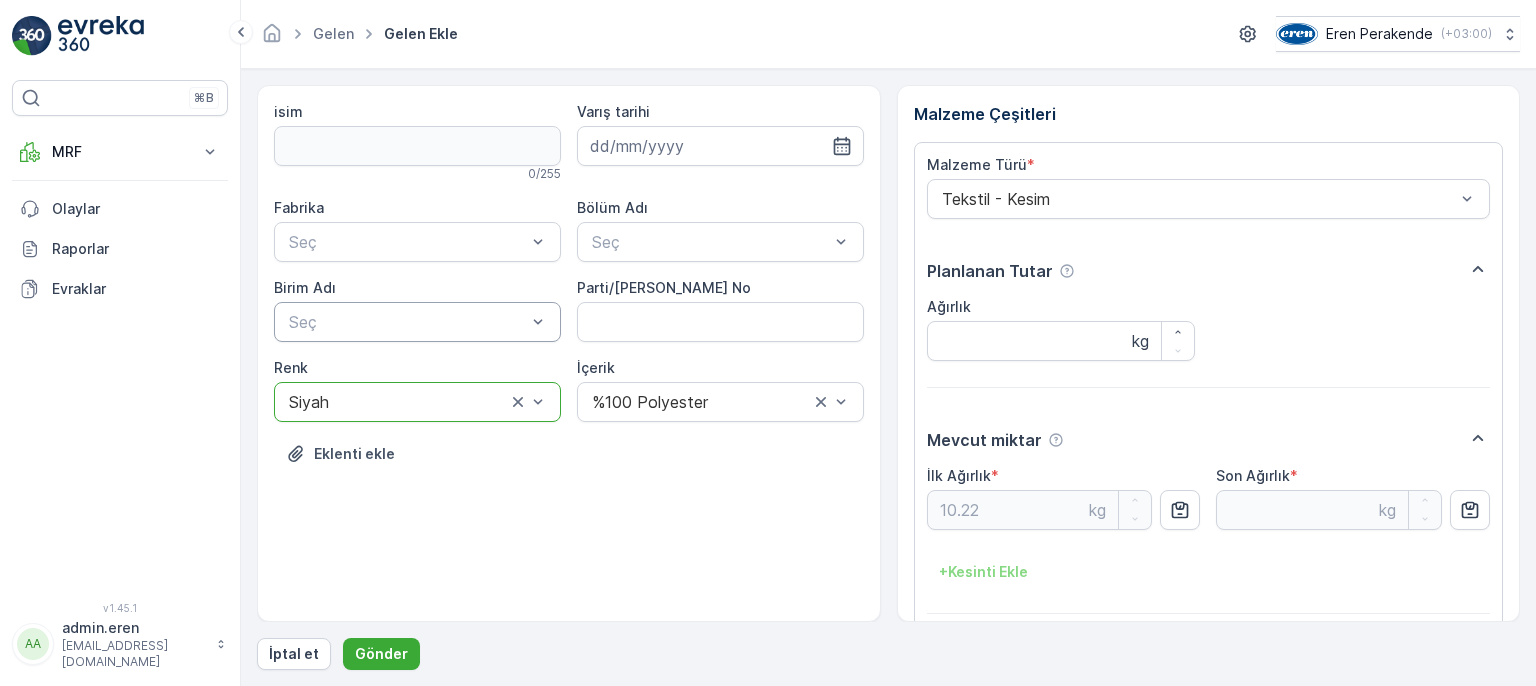 click on "Seç" at bounding box center (417, 322) 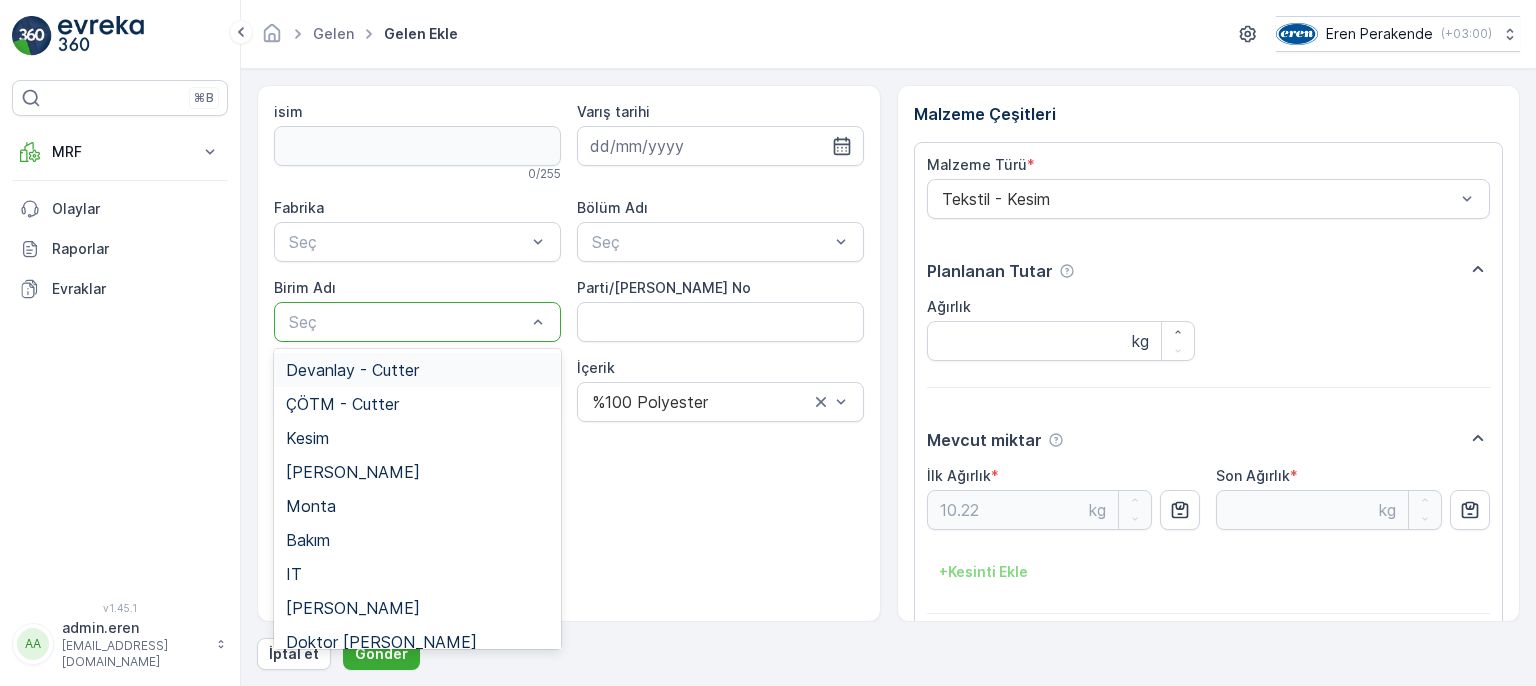 click on "Devanlay  - Cutter" at bounding box center (352, 370) 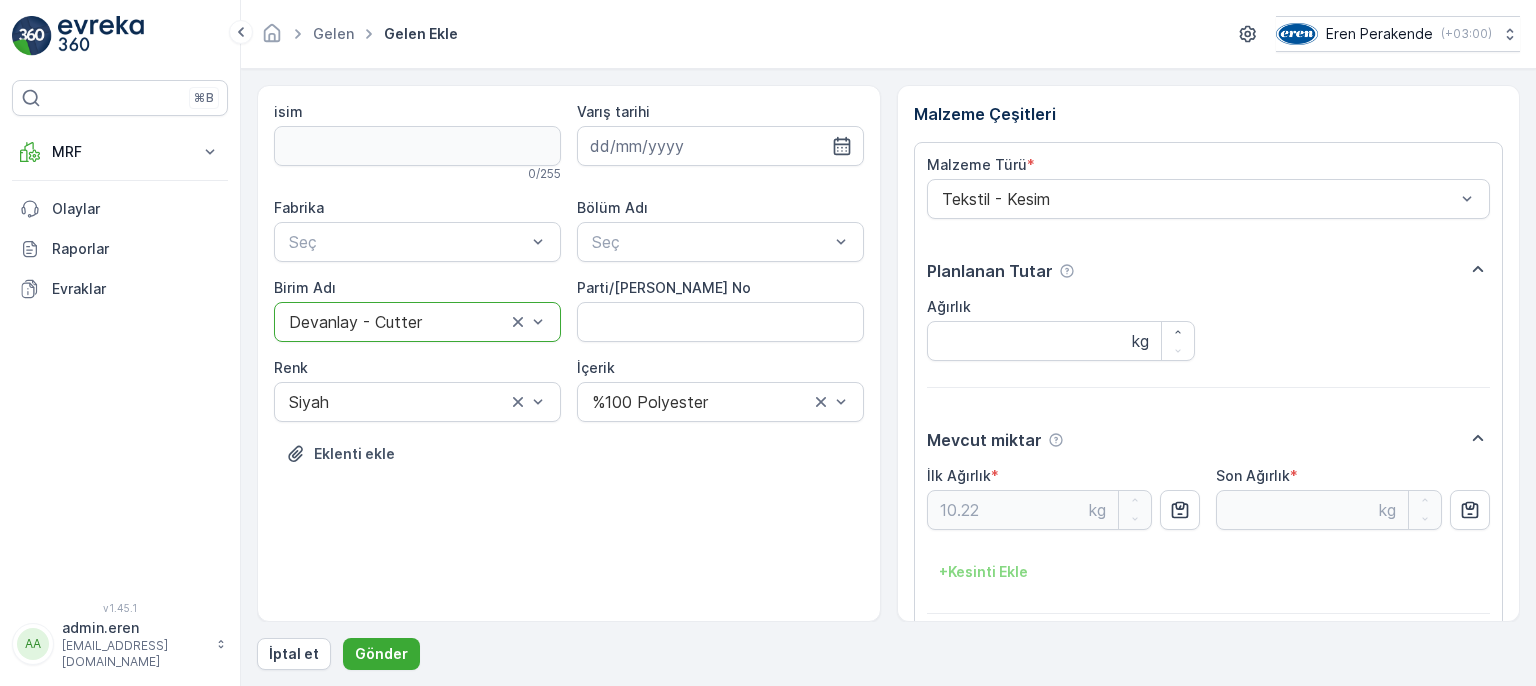 drag, startPoint x: 354, startPoint y: 247, endPoint x: 362, endPoint y: 265, distance: 19.697716 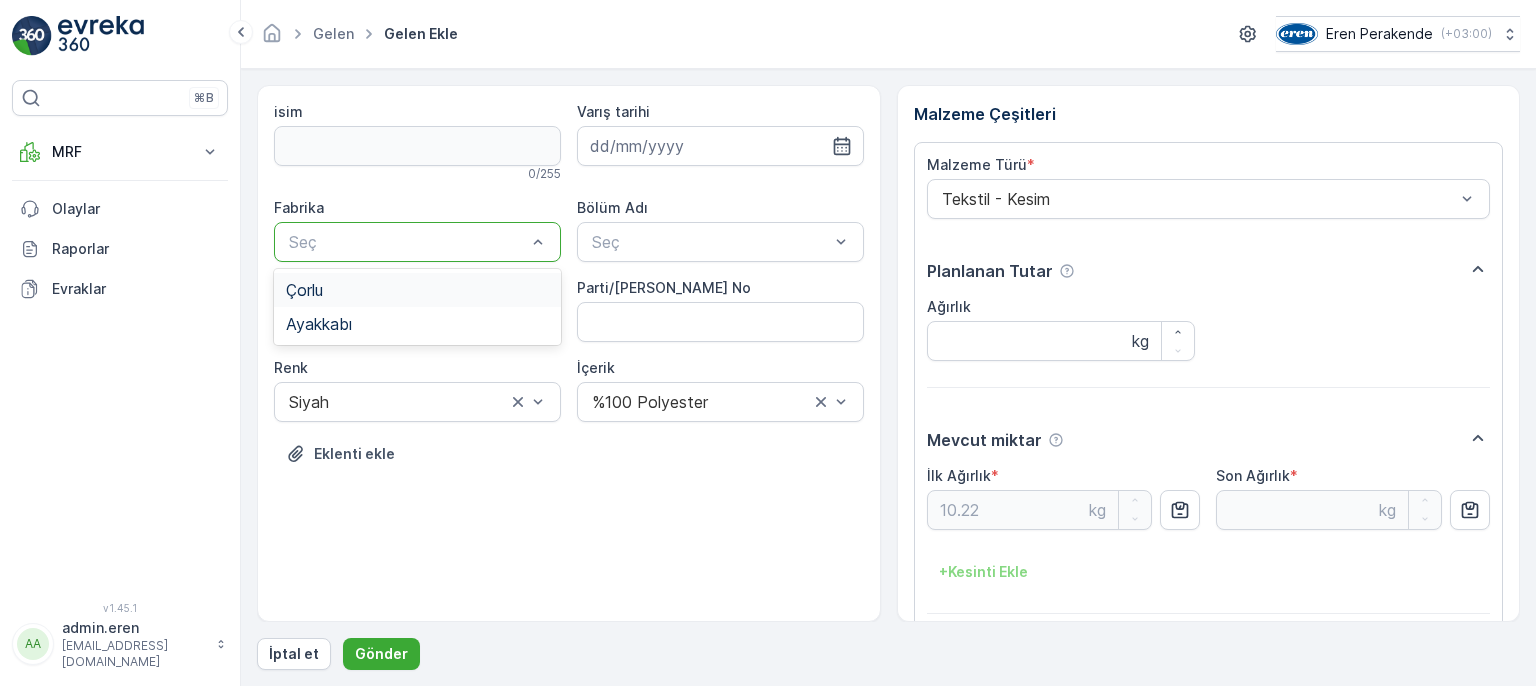 click on "Çorlu" at bounding box center [417, 290] 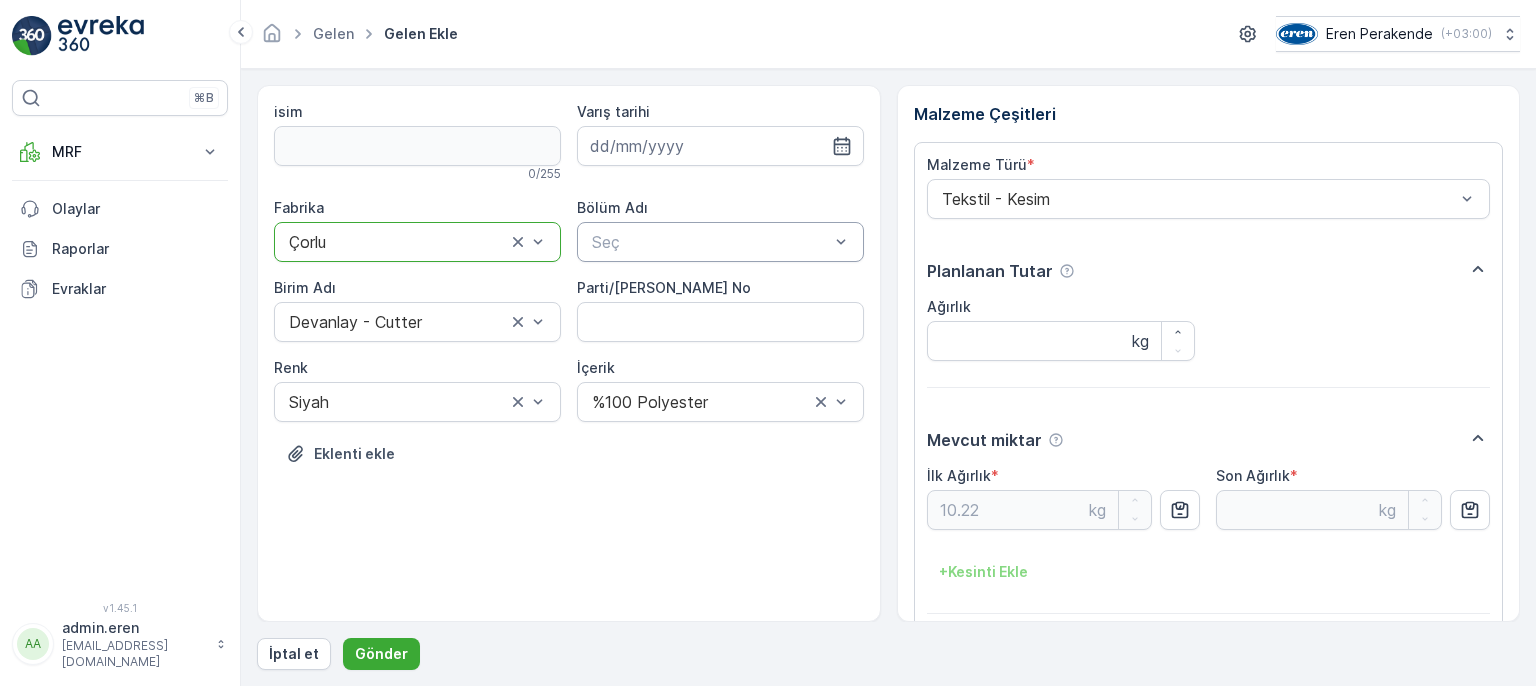 drag, startPoint x: 652, startPoint y: 233, endPoint x: 656, endPoint y: 256, distance: 23.345236 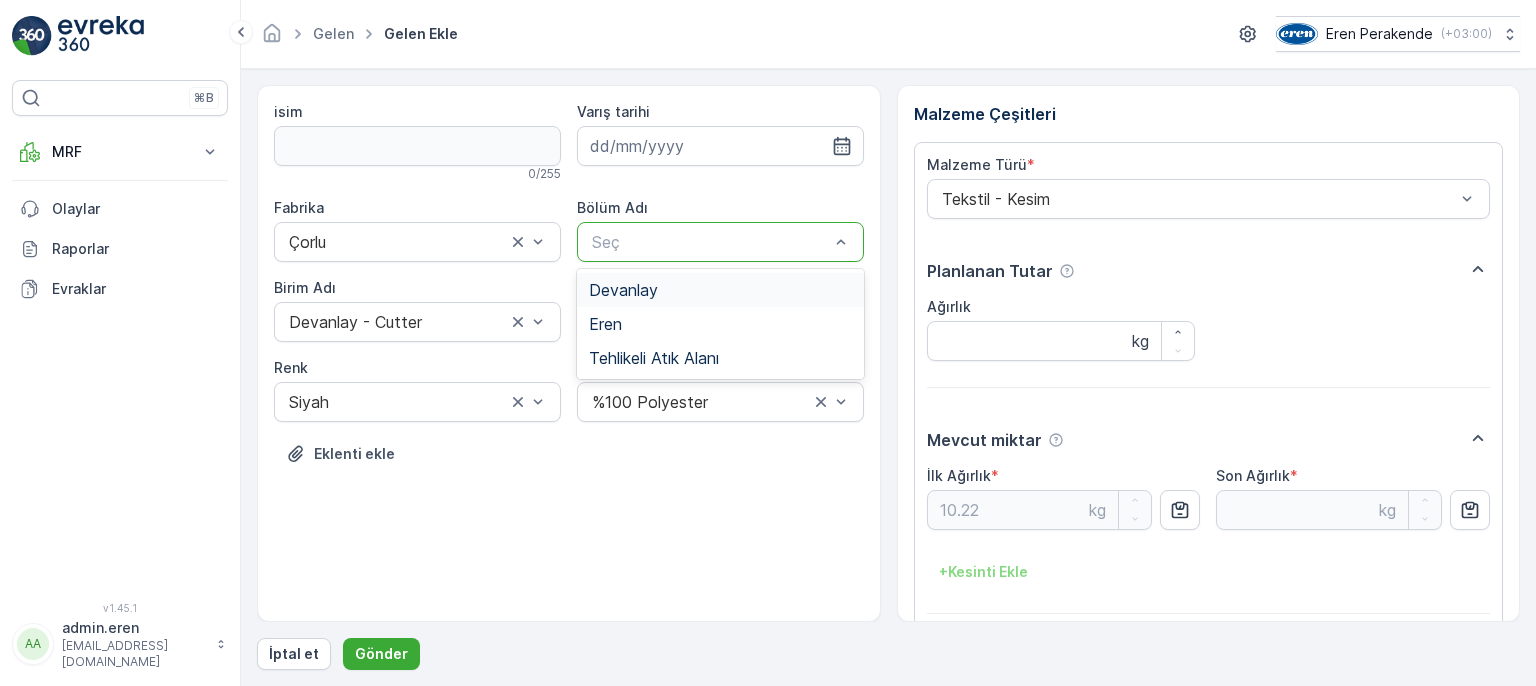 click on "Devanlay" at bounding box center (720, 290) 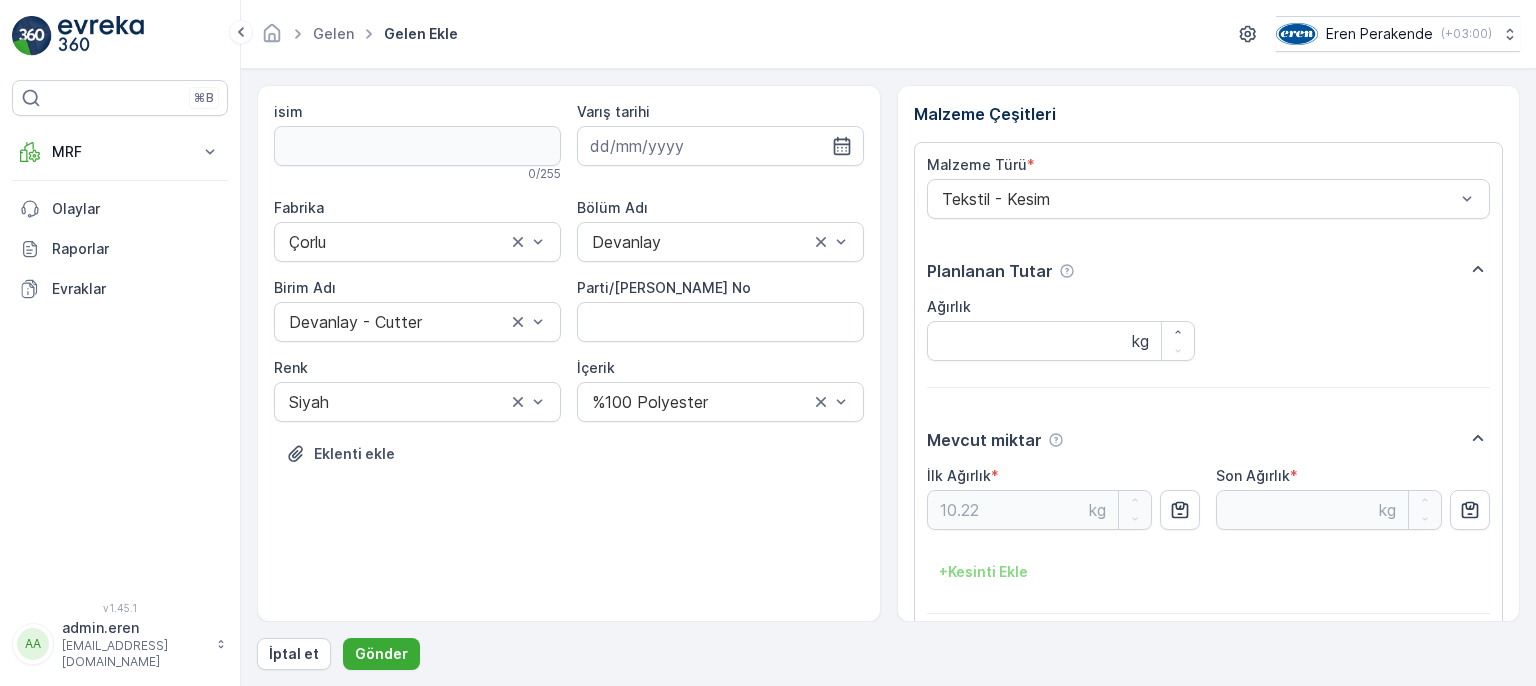 click on "Varış tarihi" at bounding box center [720, 134] 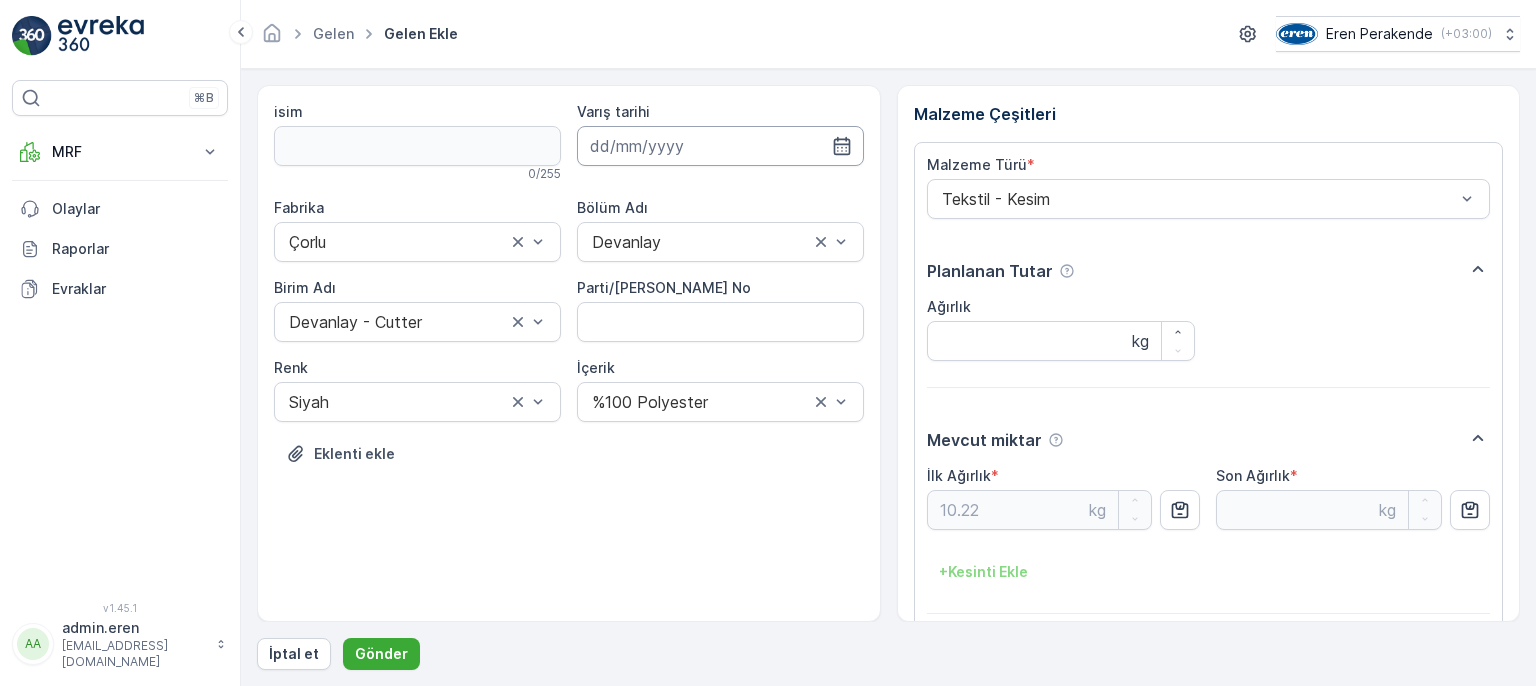 click at bounding box center [720, 146] 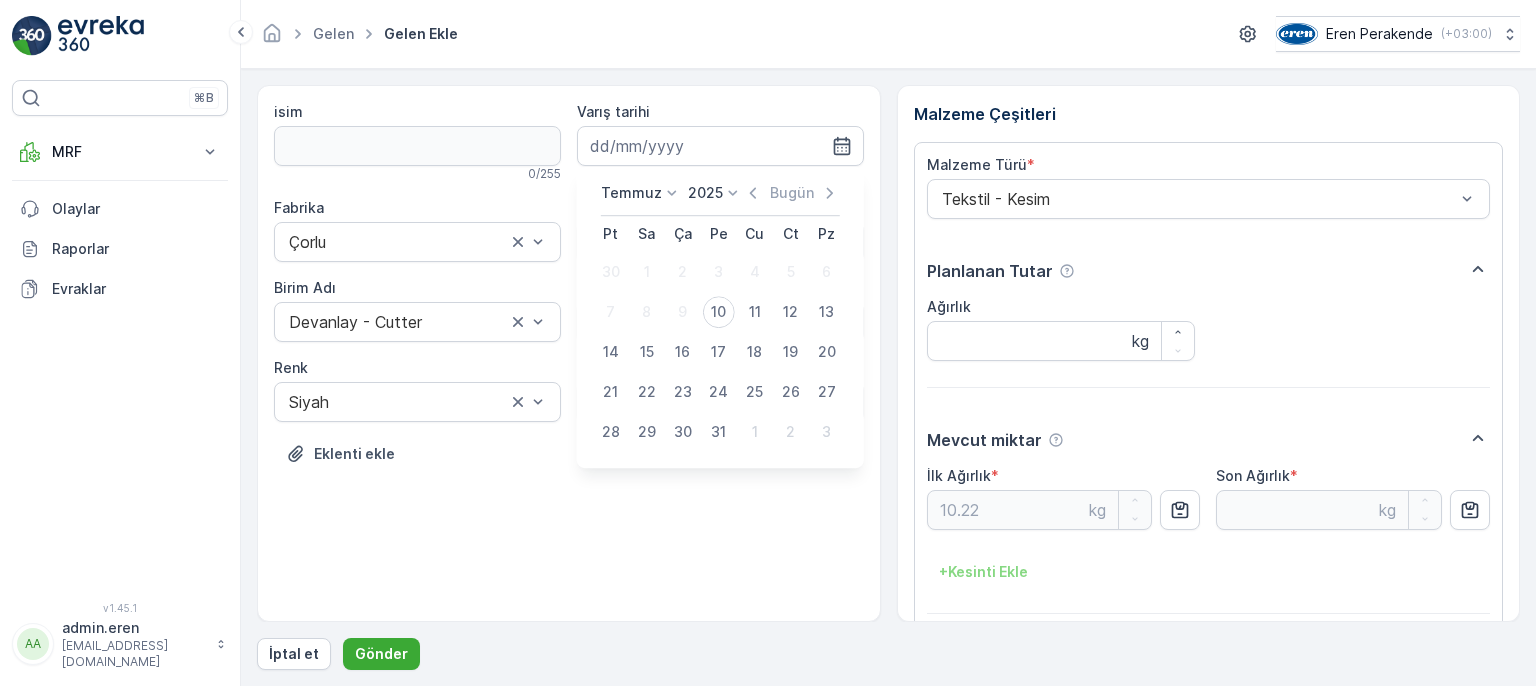 click on "10" at bounding box center [719, 312] 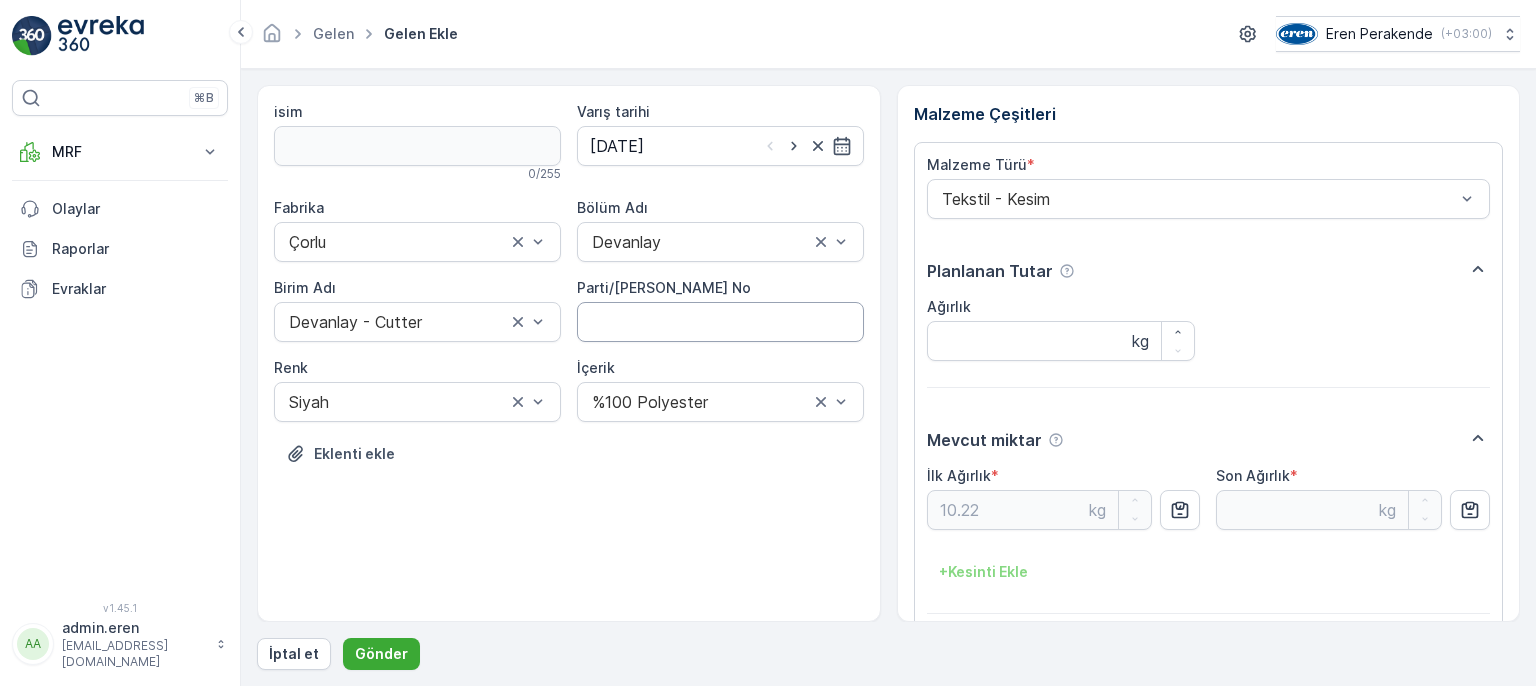 click on "Parti/[PERSON_NAME] No" at bounding box center [720, 322] 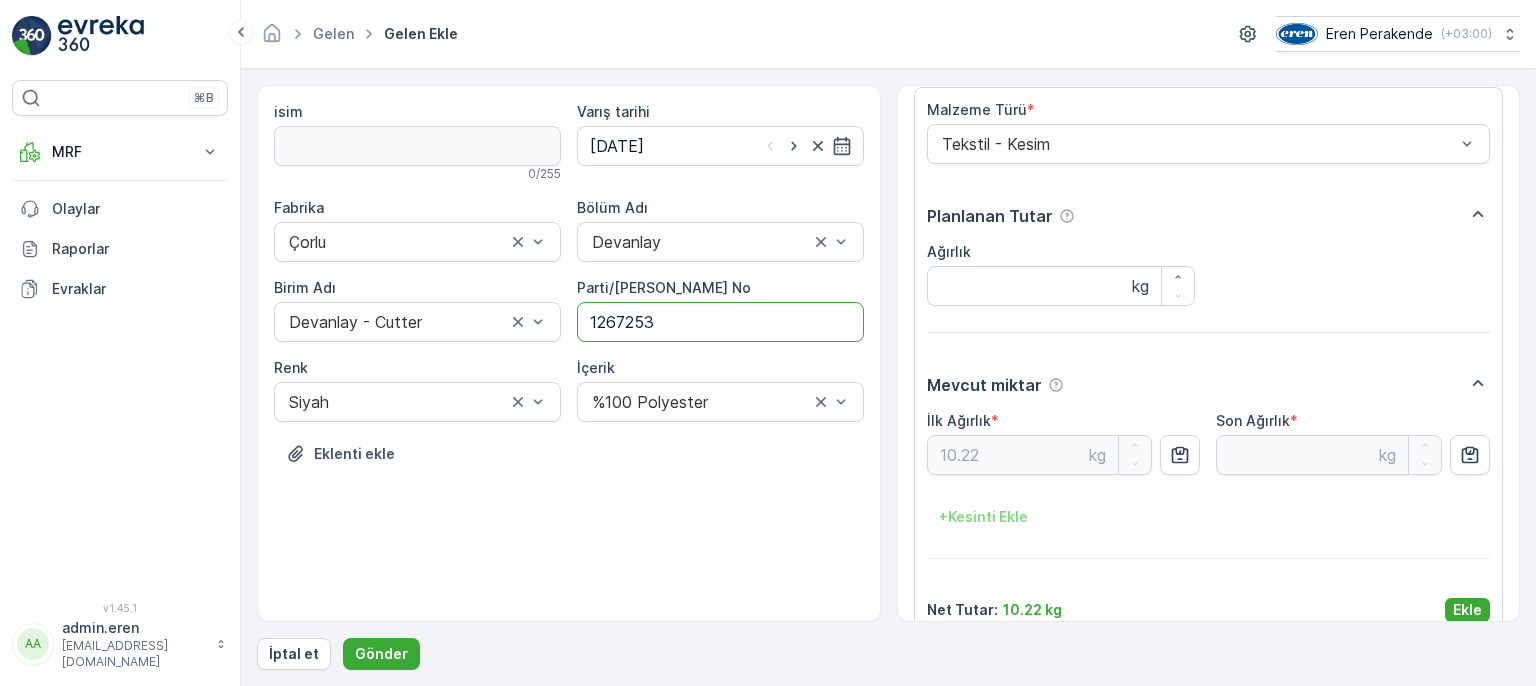 scroll, scrollTop: 84, scrollLeft: 0, axis: vertical 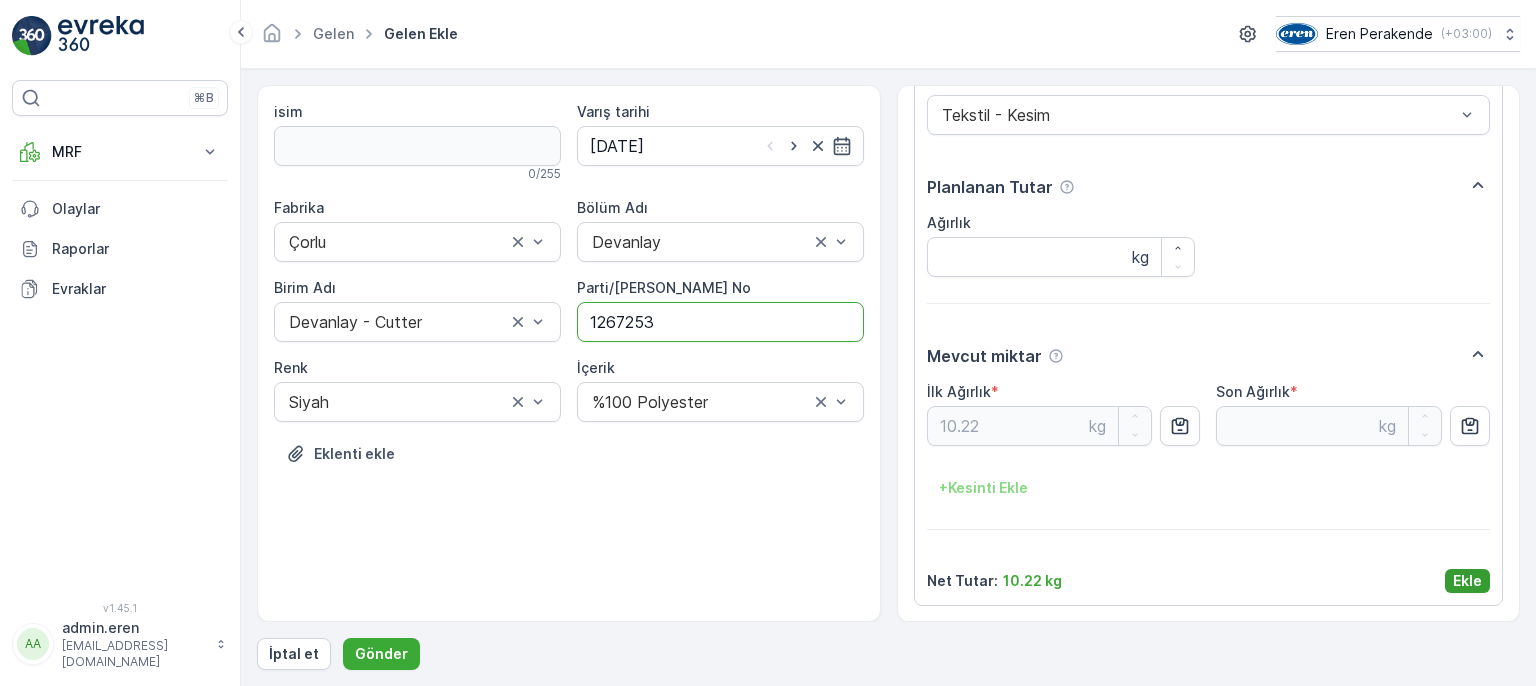 type on "1267253" 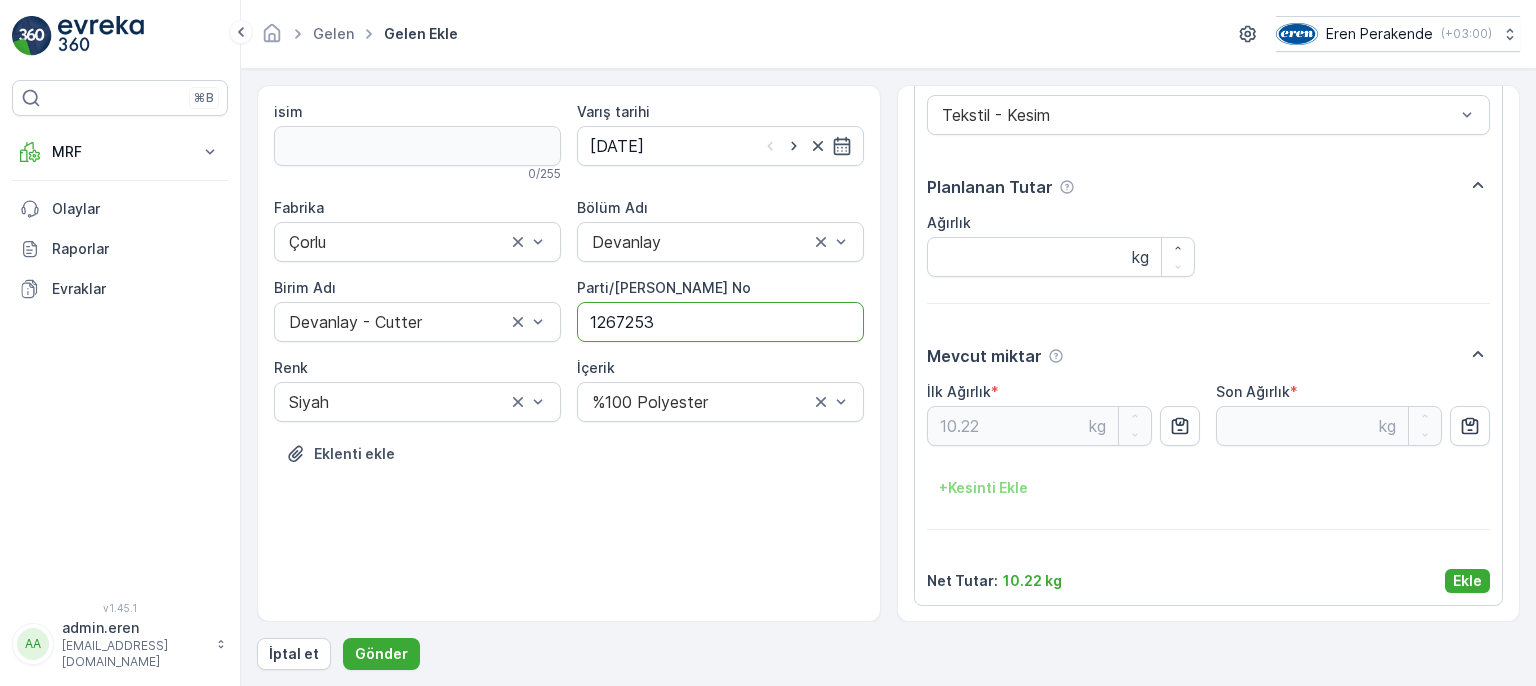 drag, startPoint x: 1480, startPoint y: 588, endPoint x: 1468, endPoint y: 576, distance: 16.970562 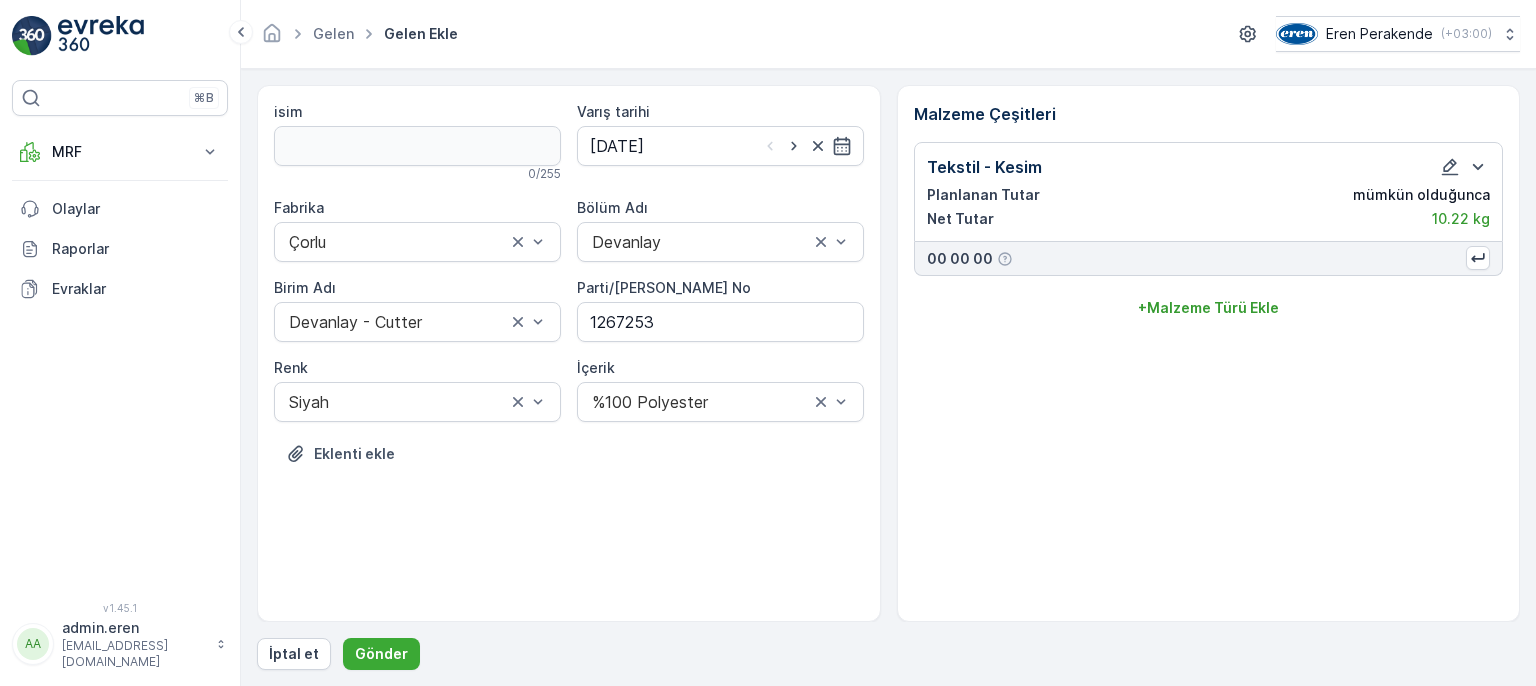 scroll, scrollTop: 0, scrollLeft: 0, axis: both 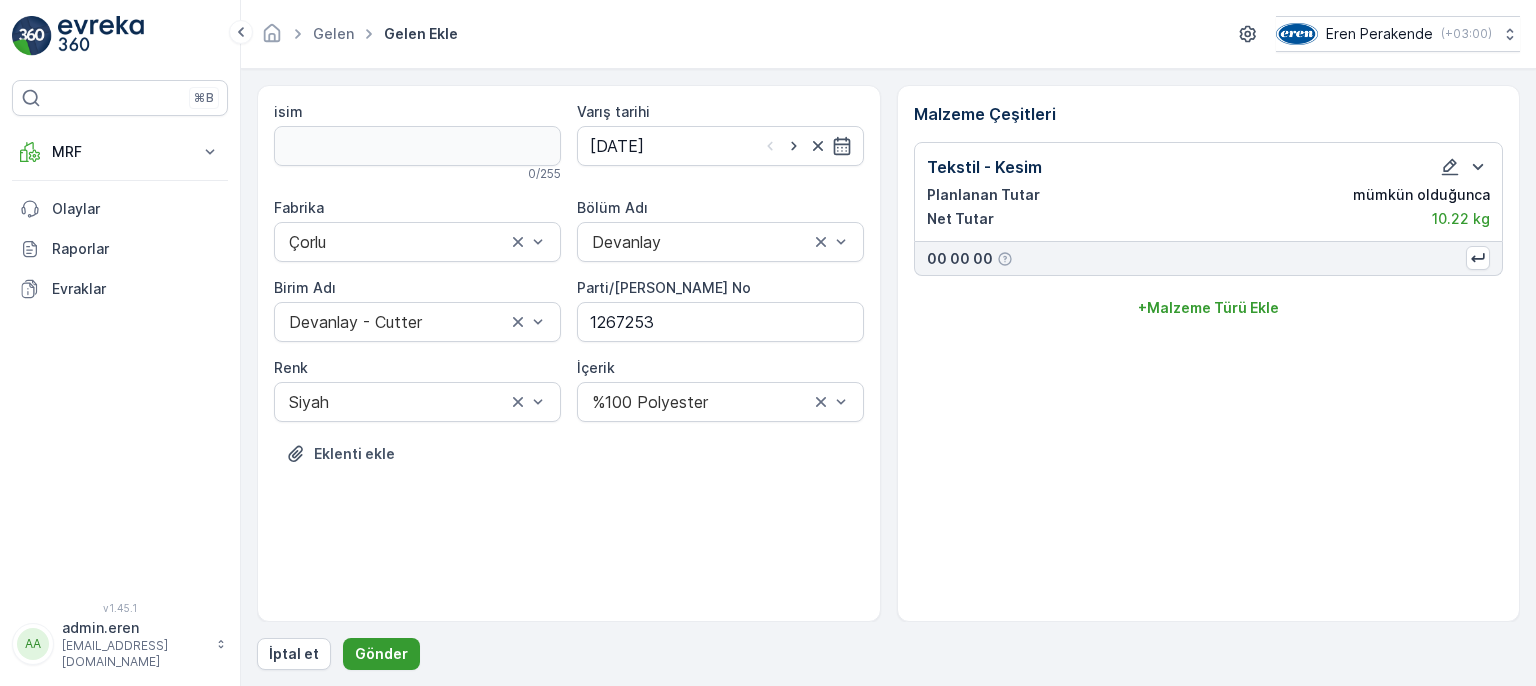 click on "Gönder" at bounding box center (381, 654) 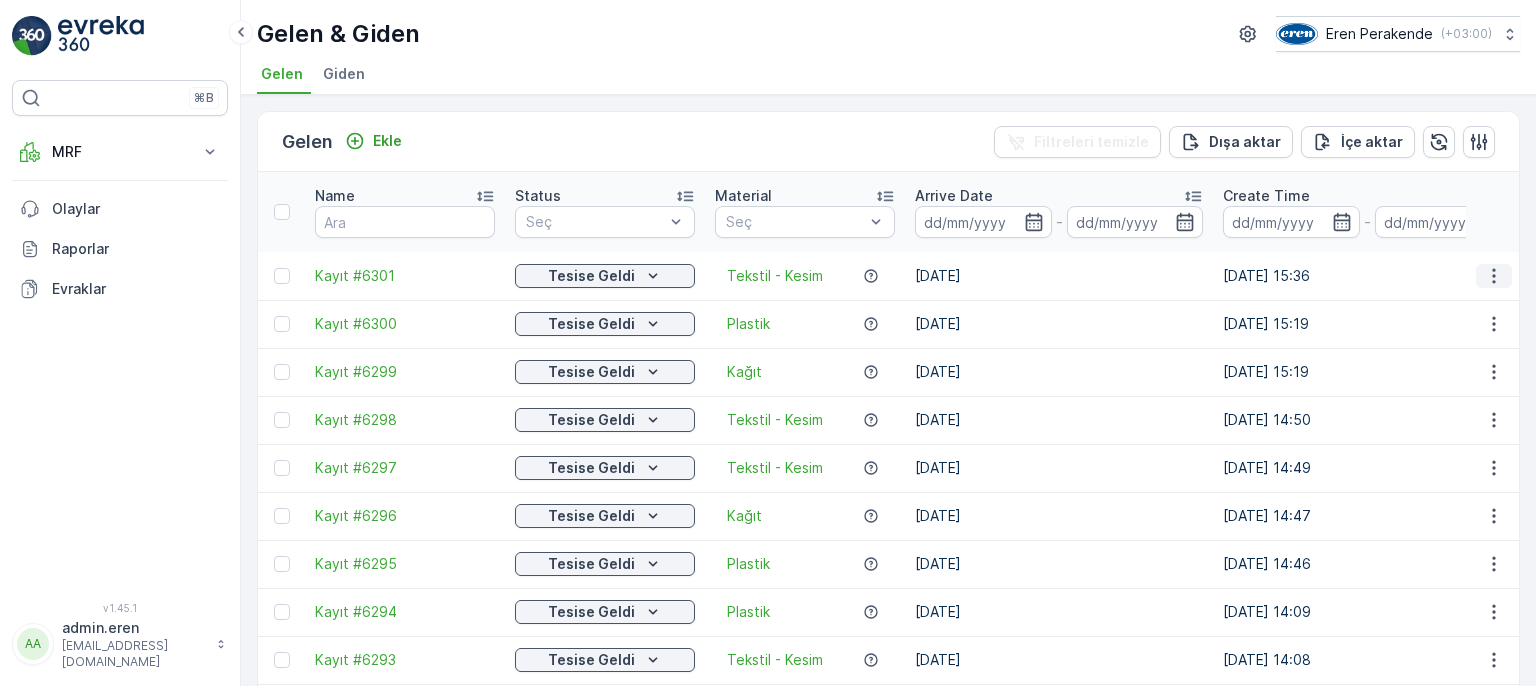 click 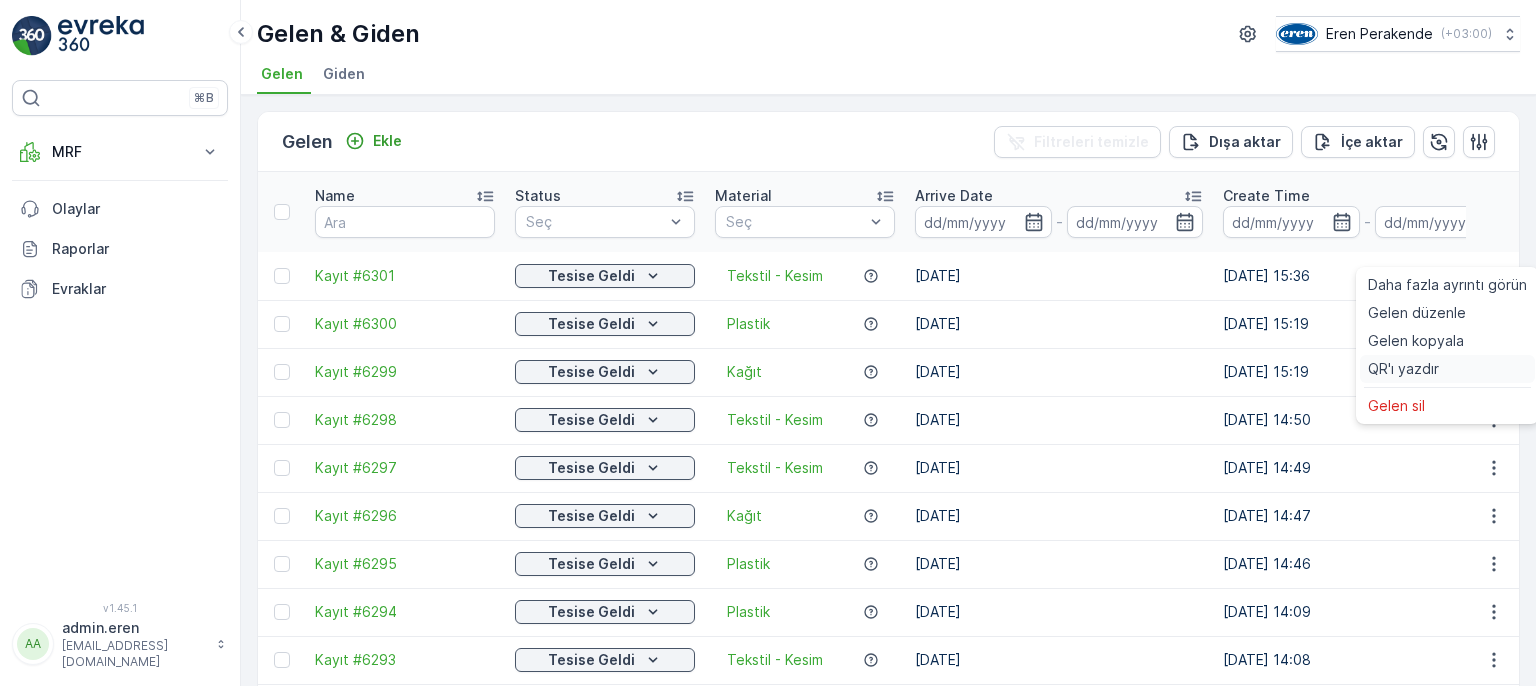 click on "QR'ı yazdır" at bounding box center (1447, 369) 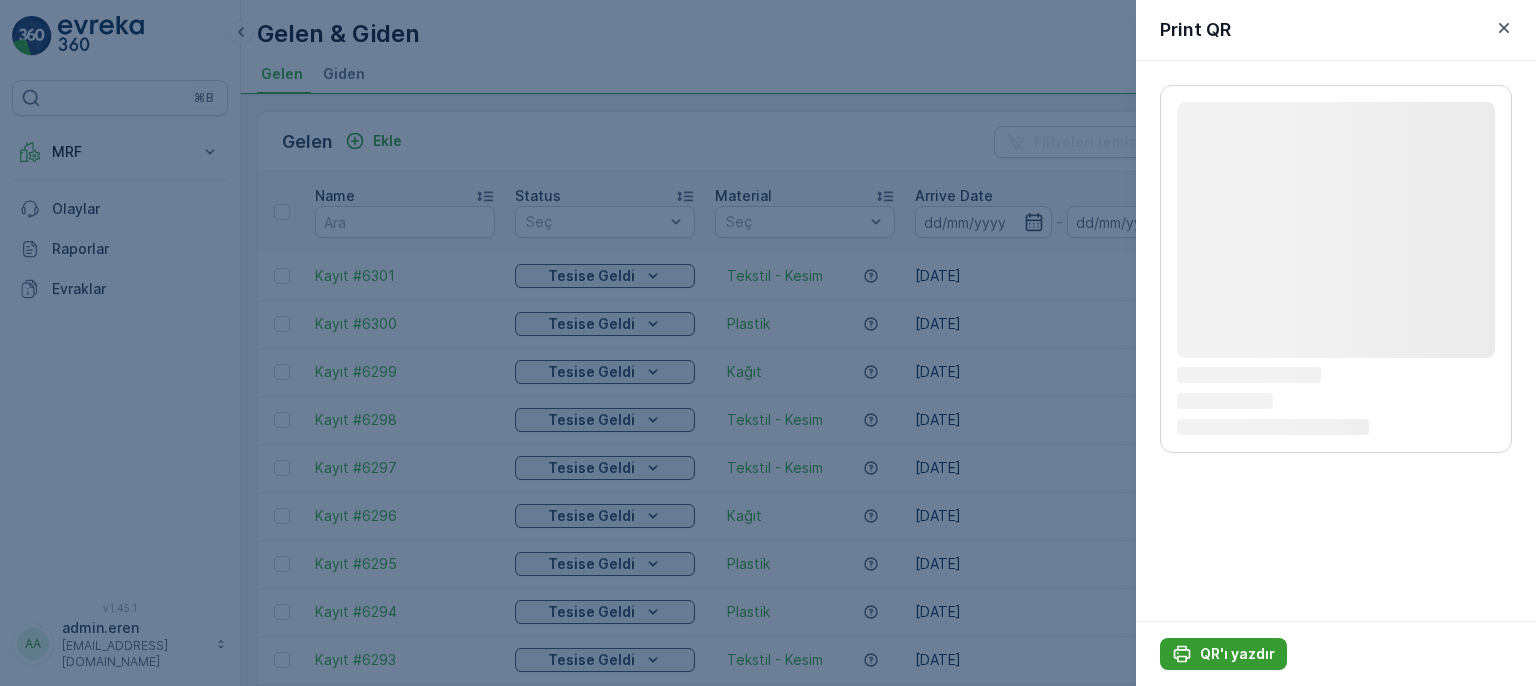 click on "QR'ı yazdır" at bounding box center [1237, 654] 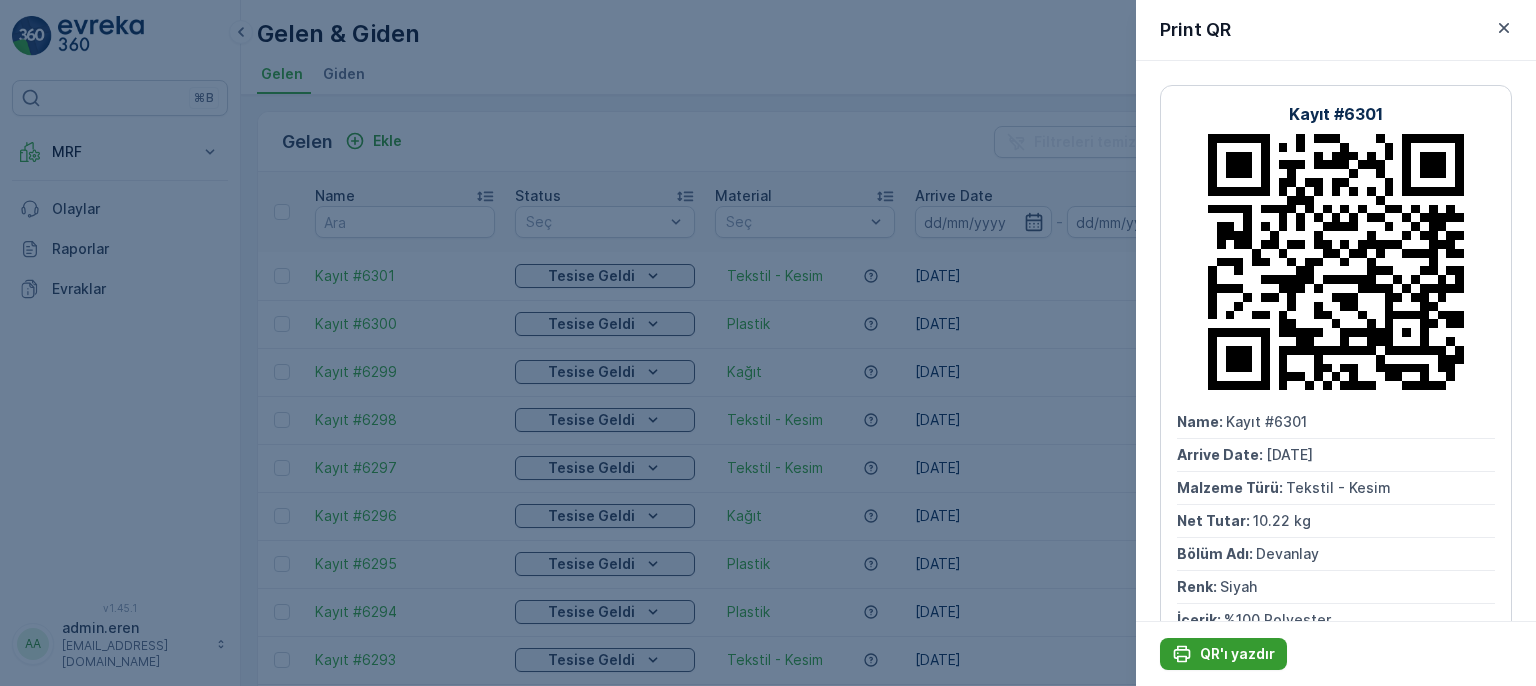 click on "QR'ı yazdır" at bounding box center [1237, 654] 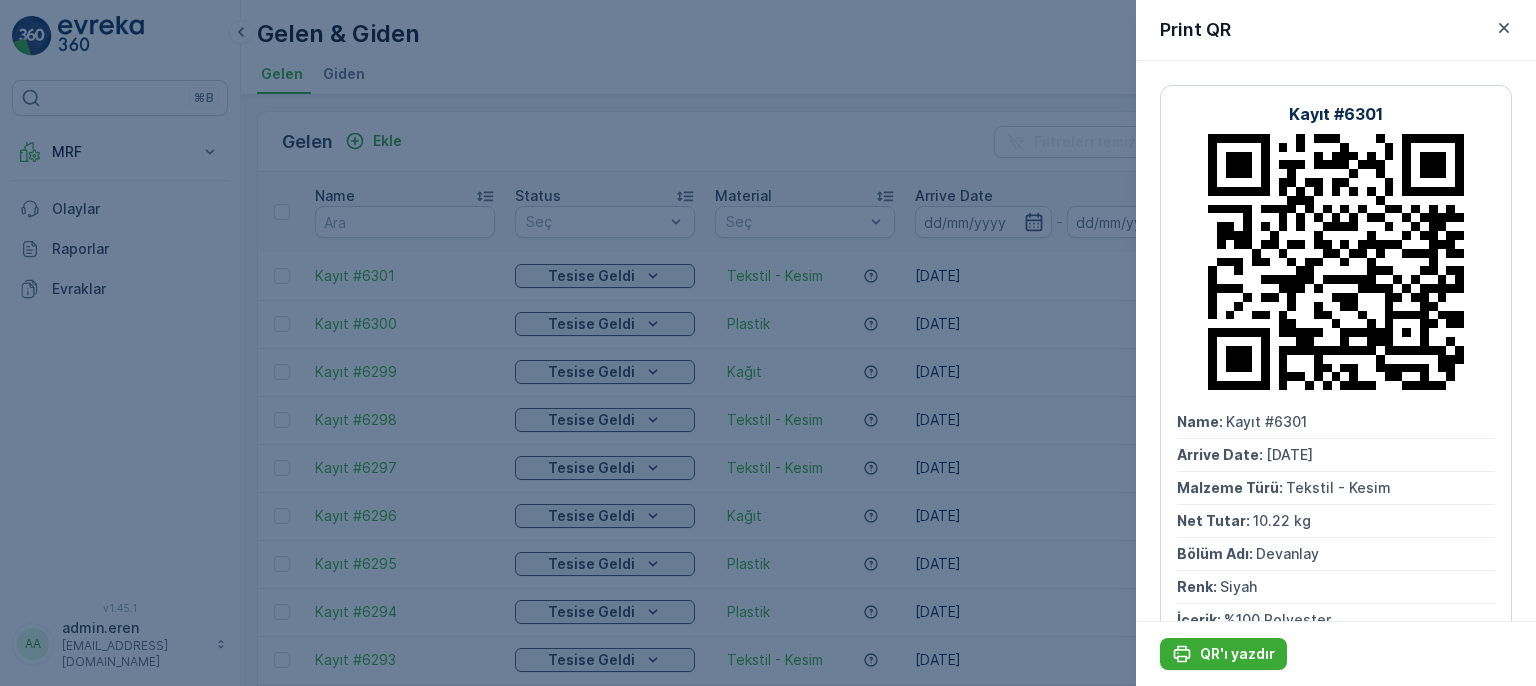 click at bounding box center (768, 343) 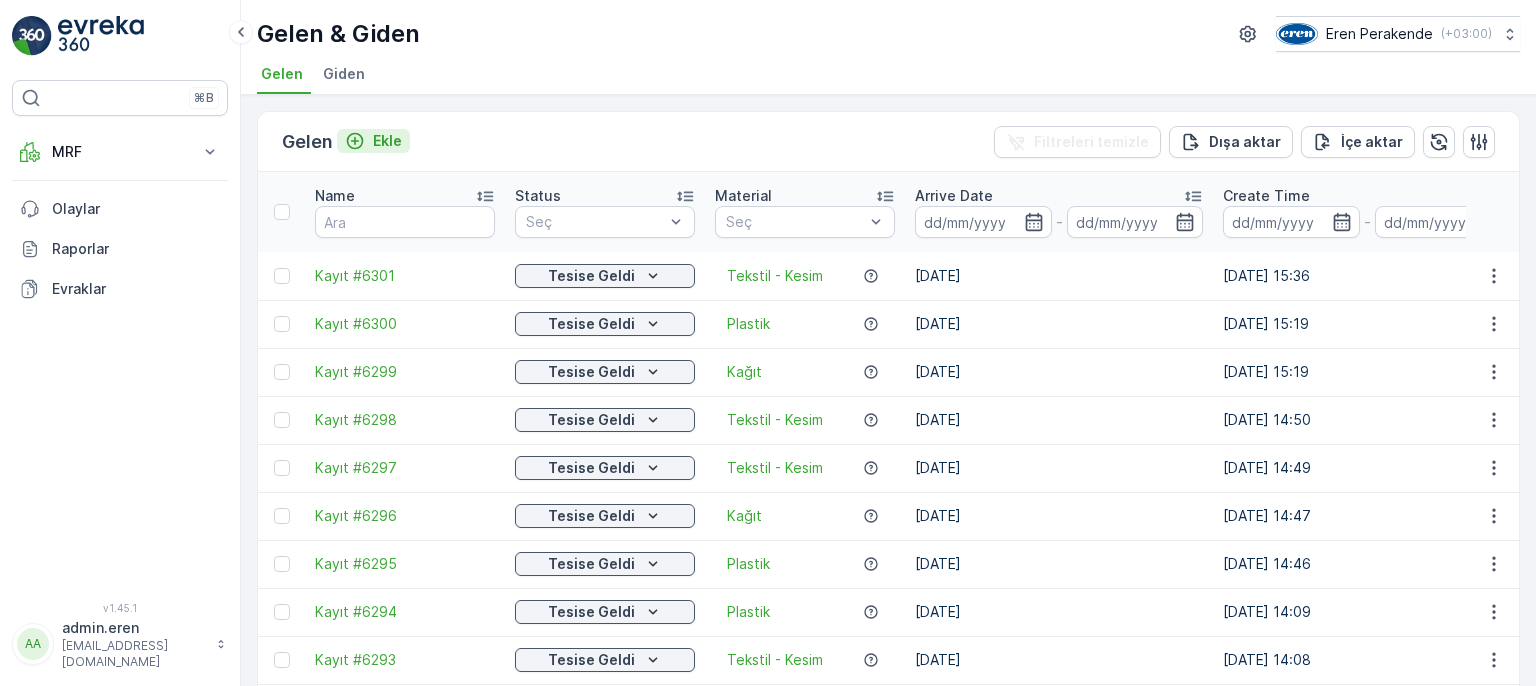 click on "Ekle" at bounding box center (373, 141) 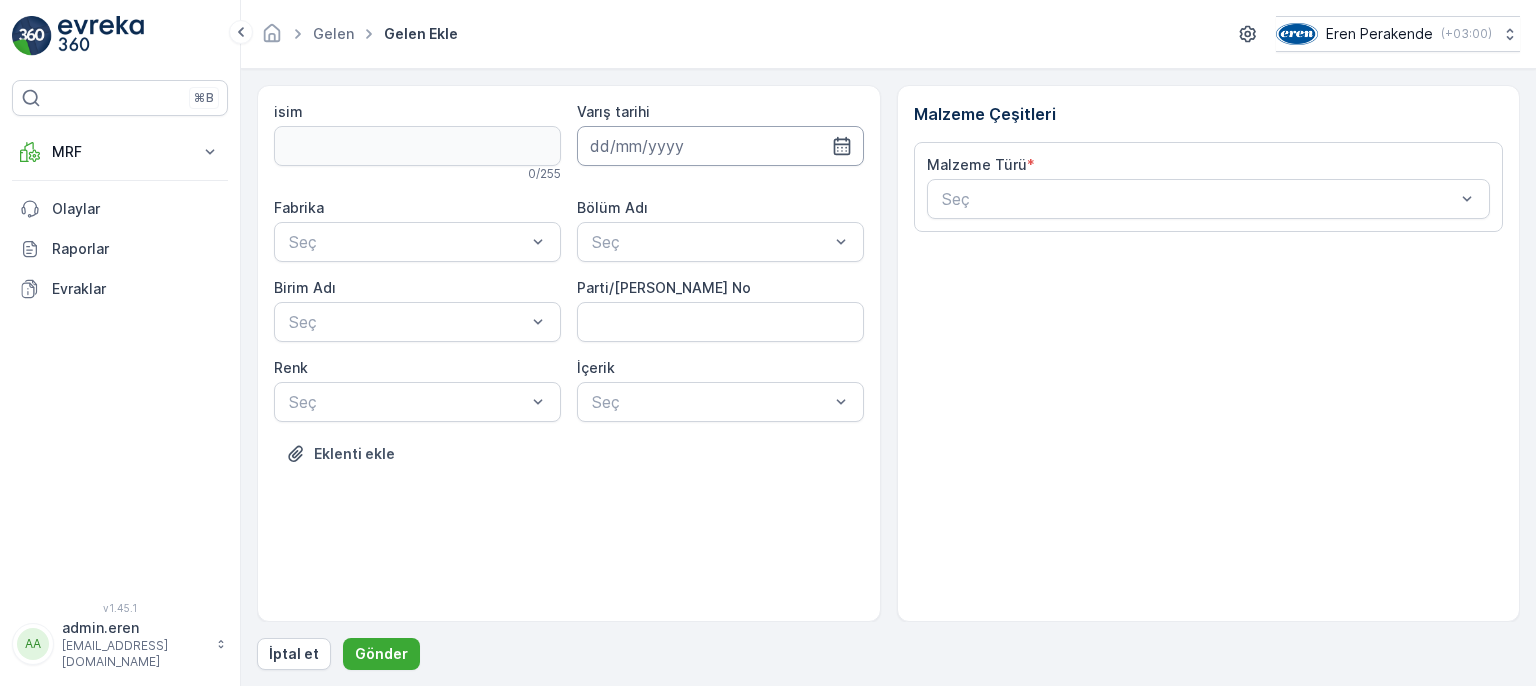 click at bounding box center (720, 146) 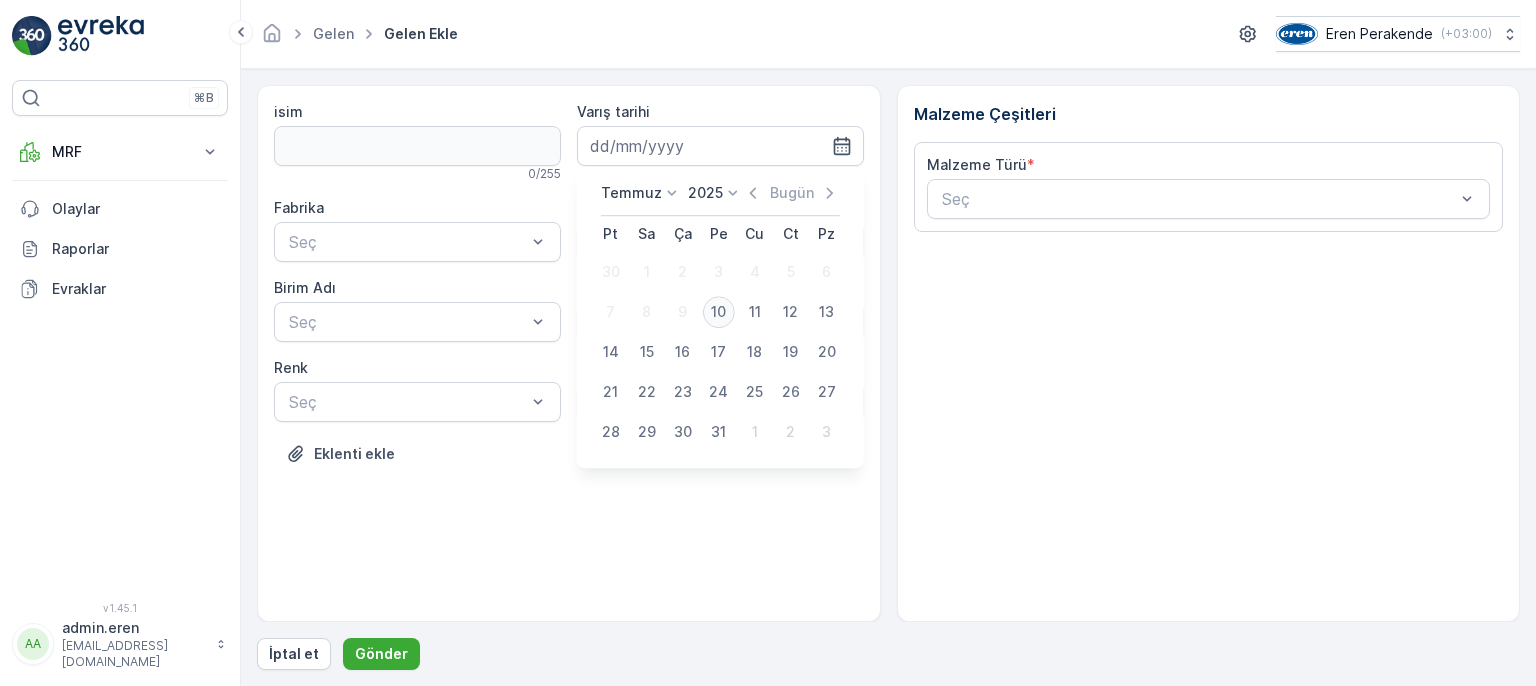 click on "10" at bounding box center [719, 312] 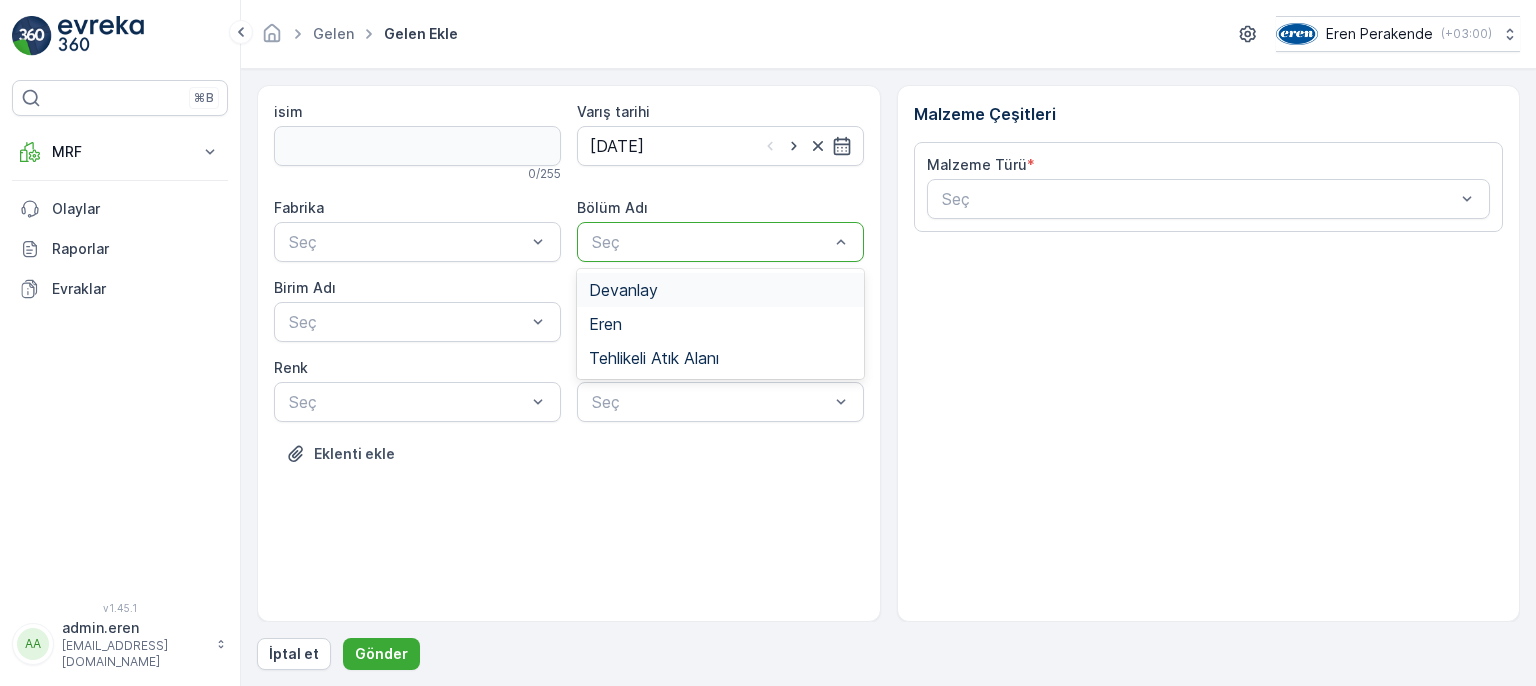 click at bounding box center (710, 242) 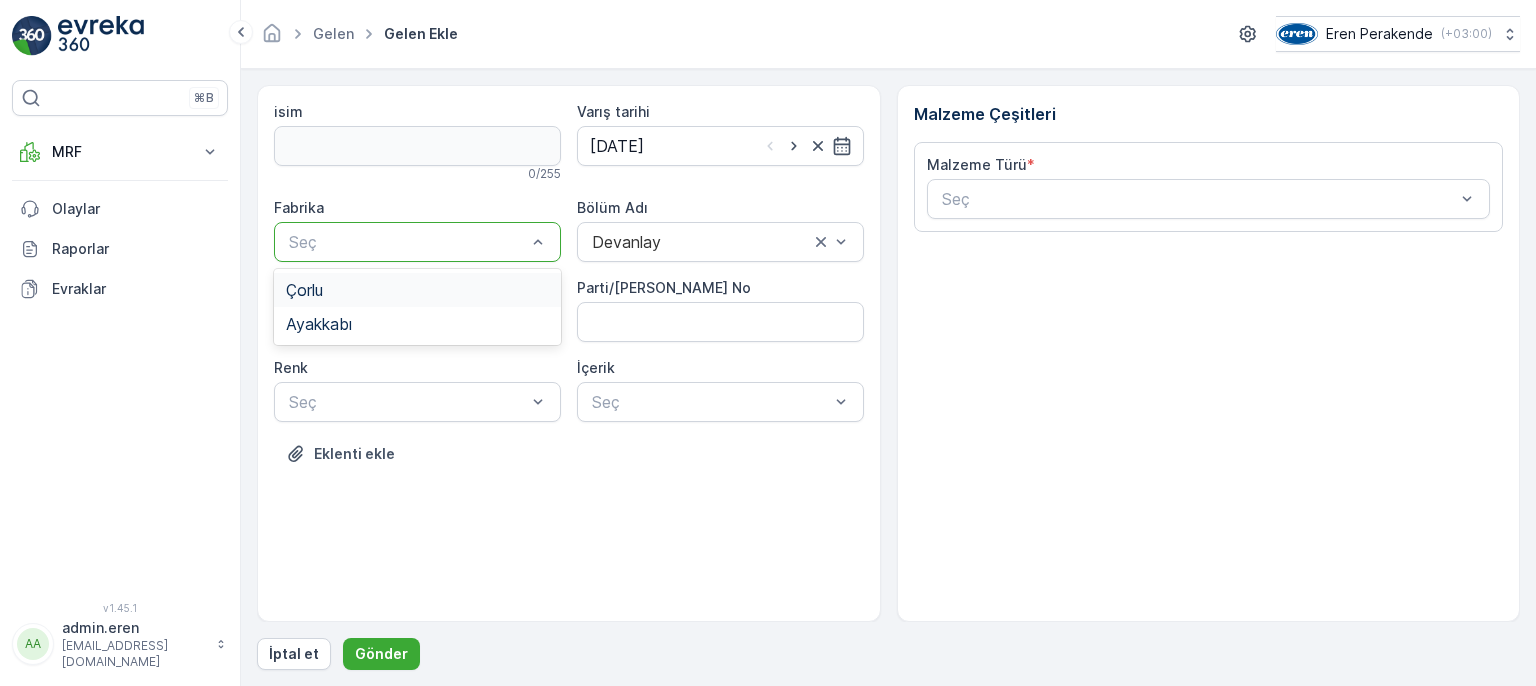 click at bounding box center (407, 242) 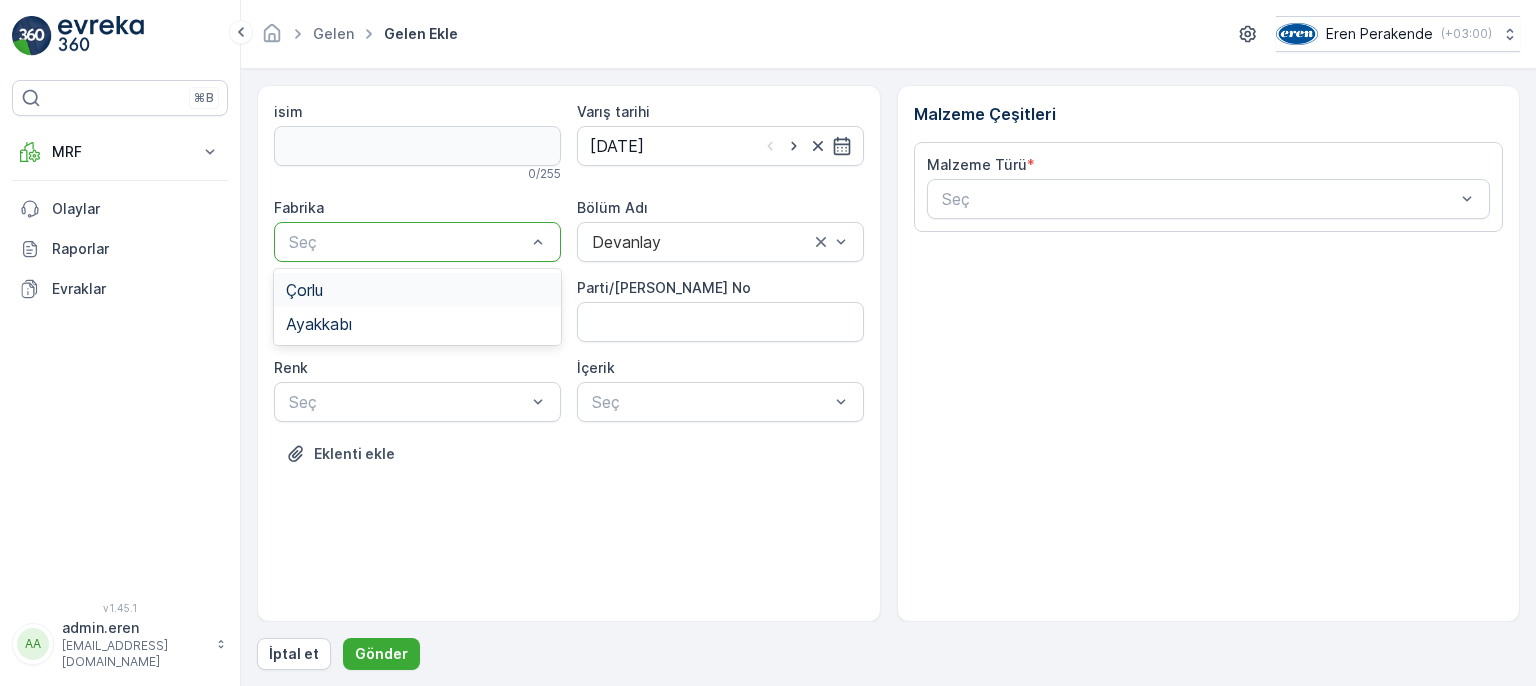 drag, startPoint x: 461, startPoint y: 282, endPoint x: 455, endPoint y: 317, distance: 35.510563 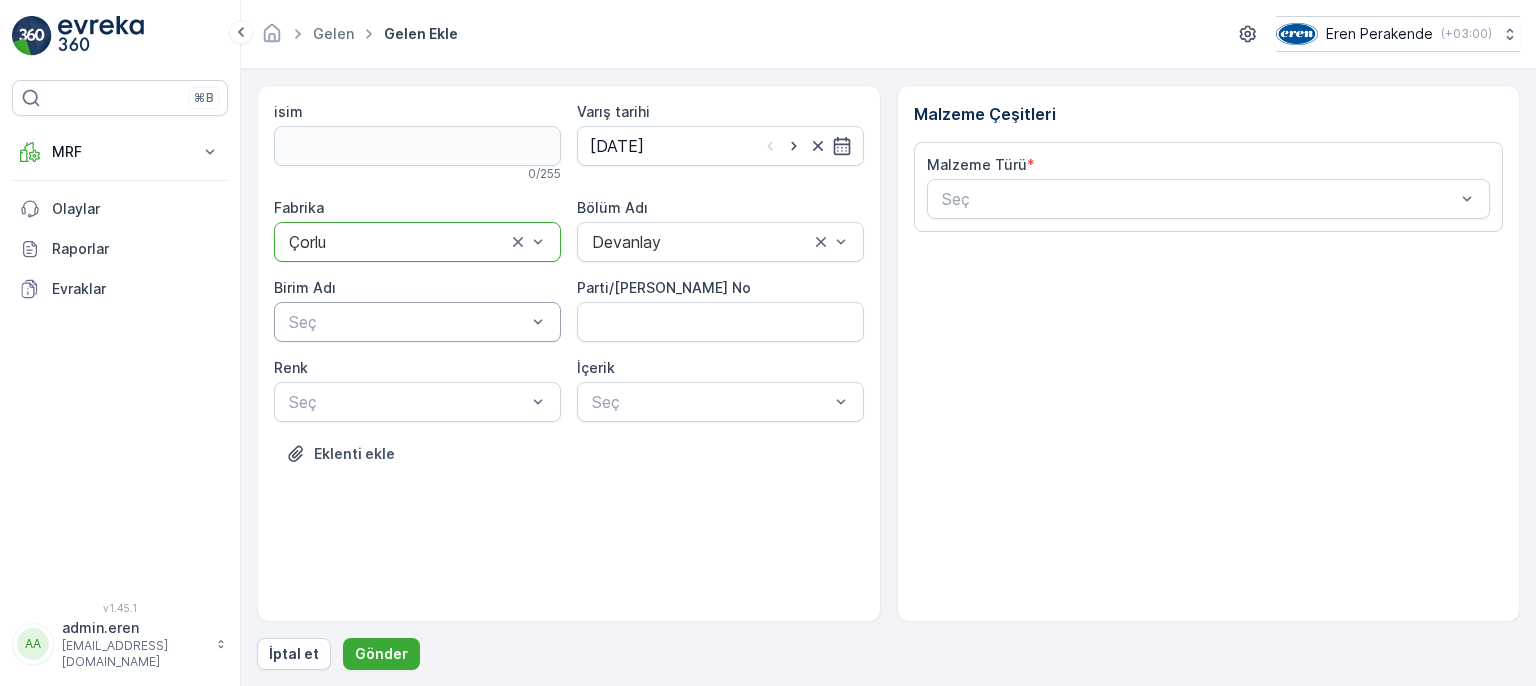 click at bounding box center [407, 322] 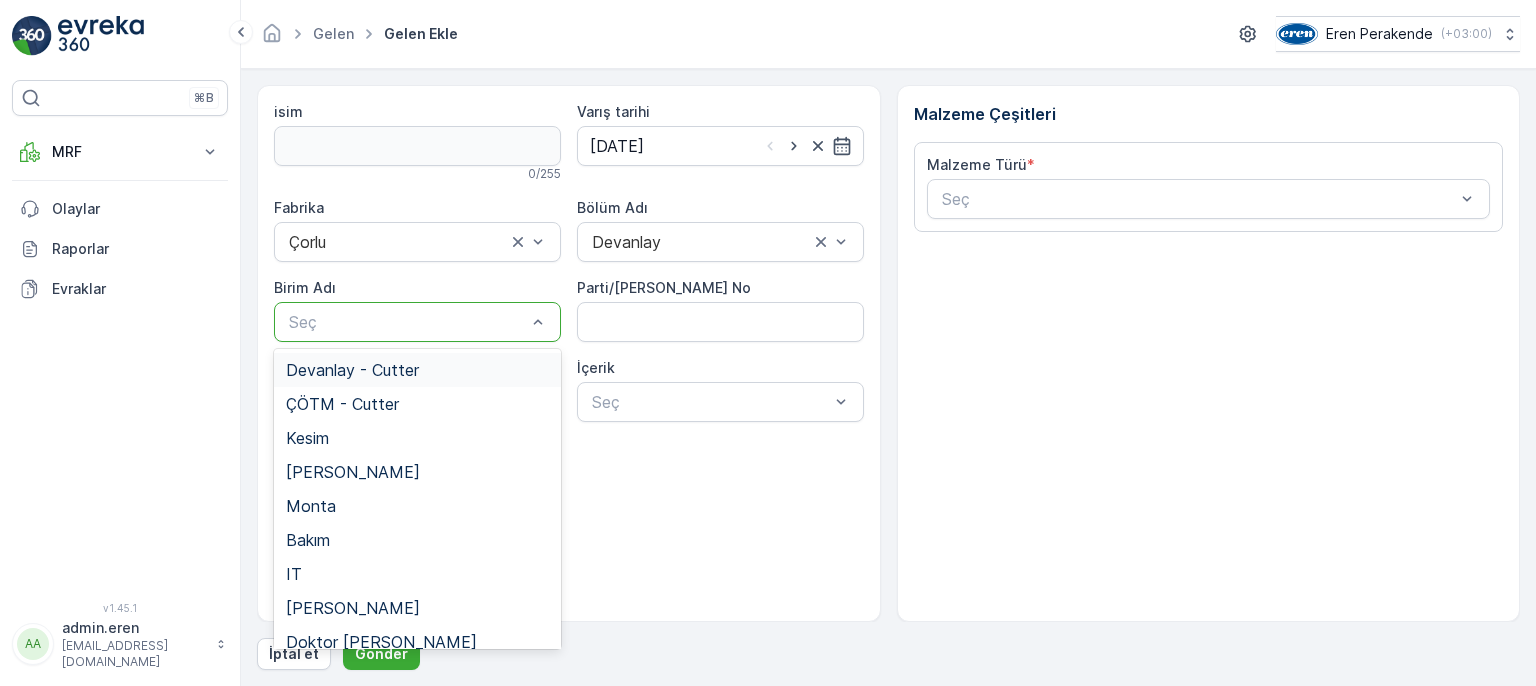 click on "Devanlay  - Cutter" at bounding box center [417, 370] 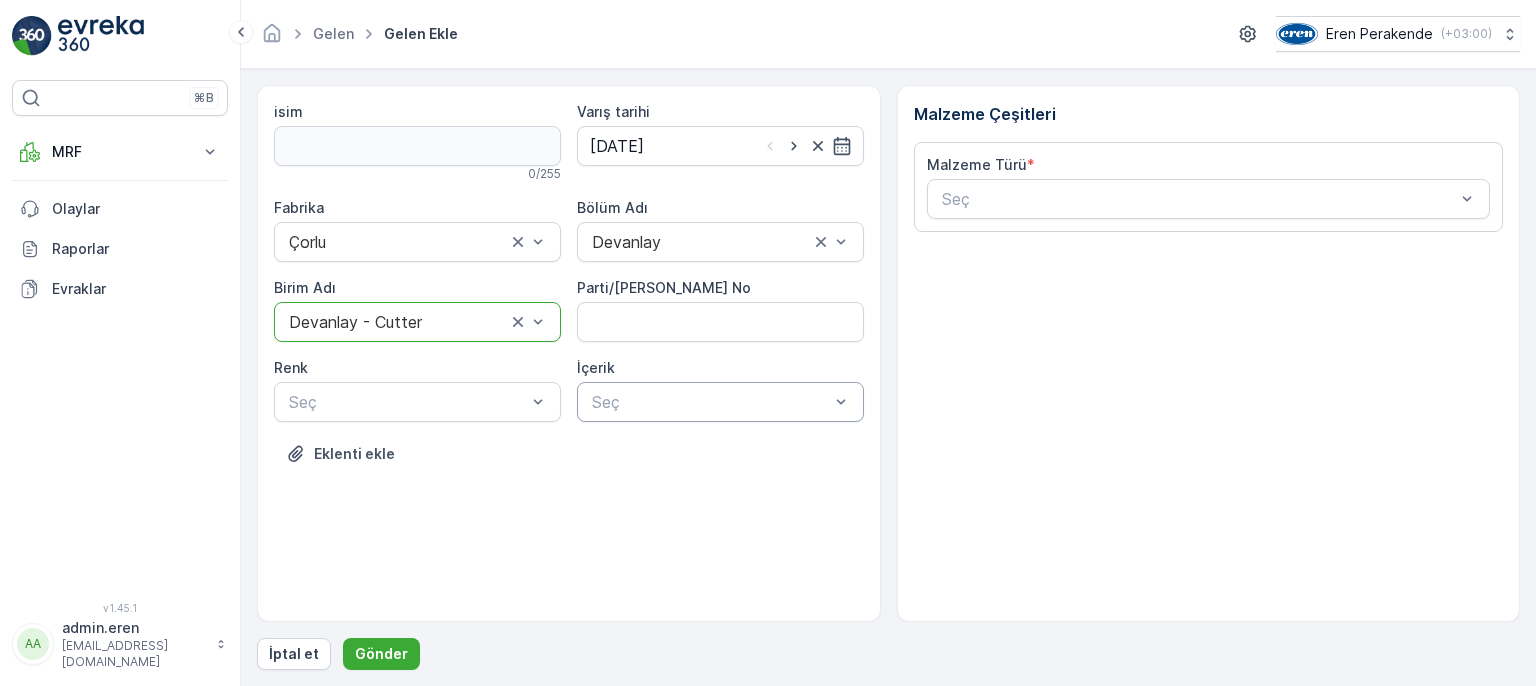 click on "Seç" at bounding box center [720, 402] 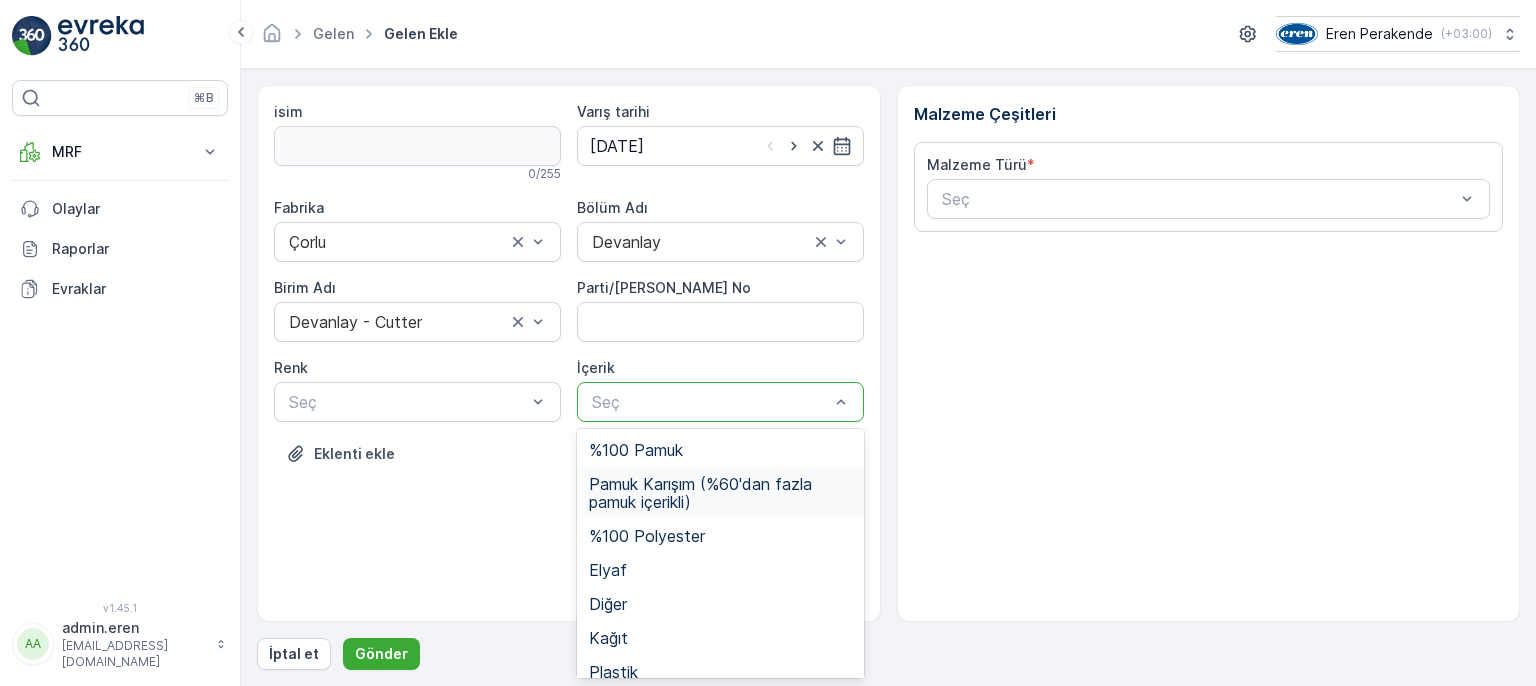 click on "Pamuk Karışım (%60'dan fazla pamuk içerikli)" at bounding box center [720, 493] 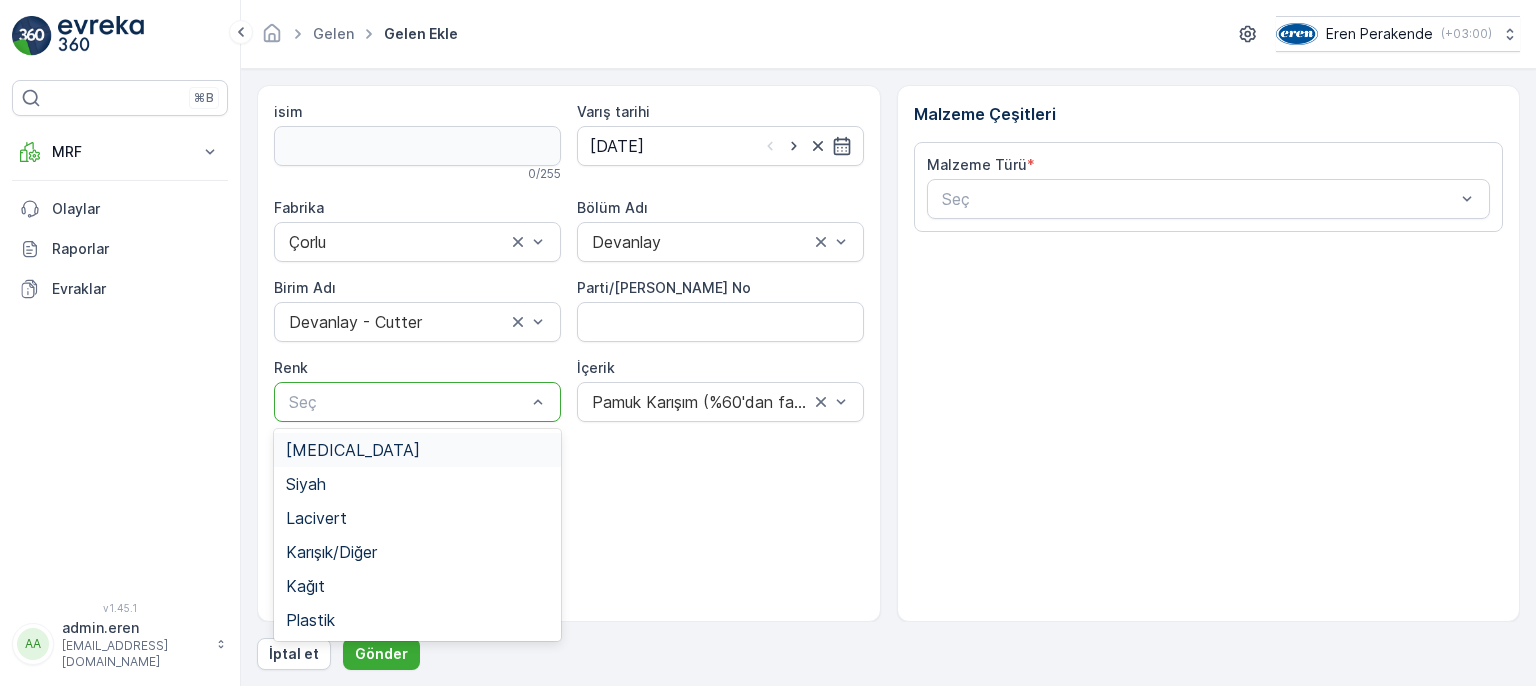 click at bounding box center [407, 402] 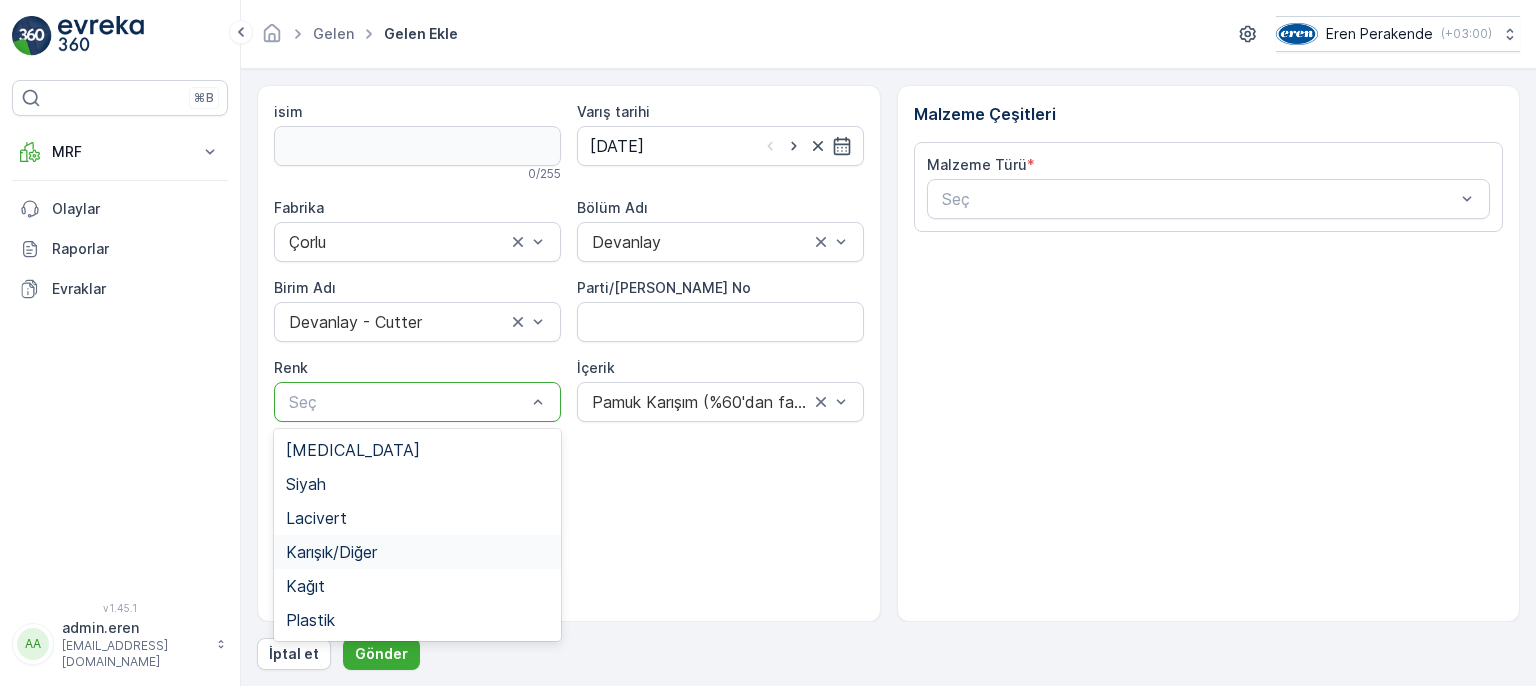 drag, startPoint x: 455, startPoint y: 540, endPoint x: 470, endPoint y: 540, distance: 15 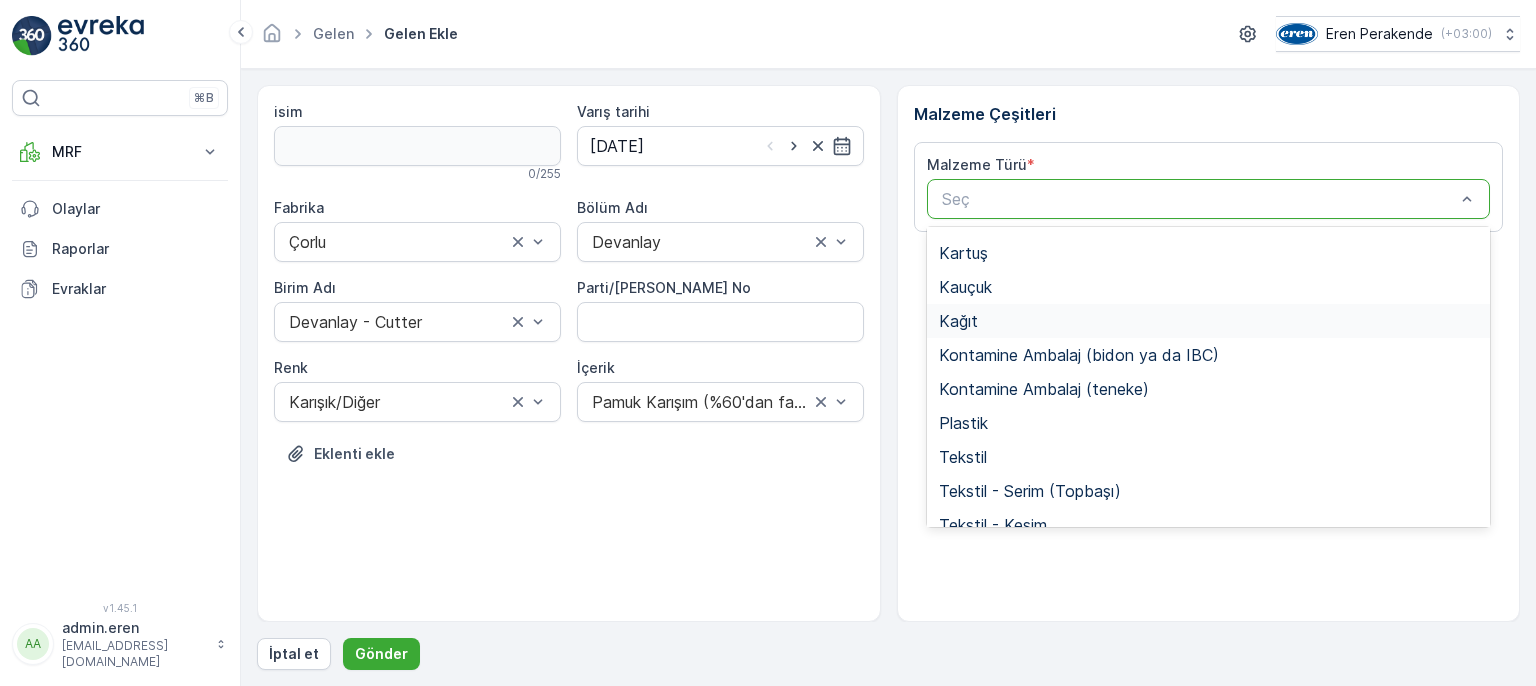 scroll, scrollTop: 200, scrollLeft: 0, axis: vertical 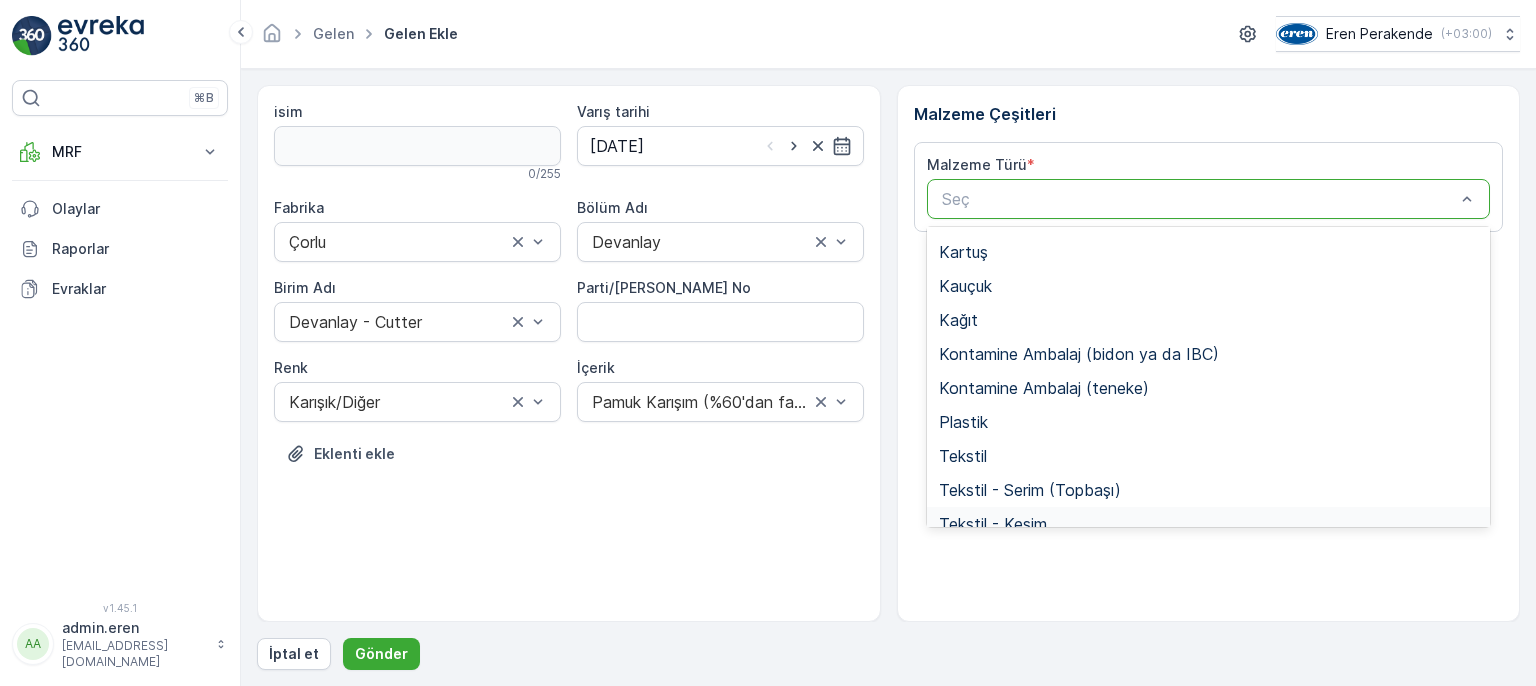 click on "Tekstil - Kesim" at bounding box center (993, 524) 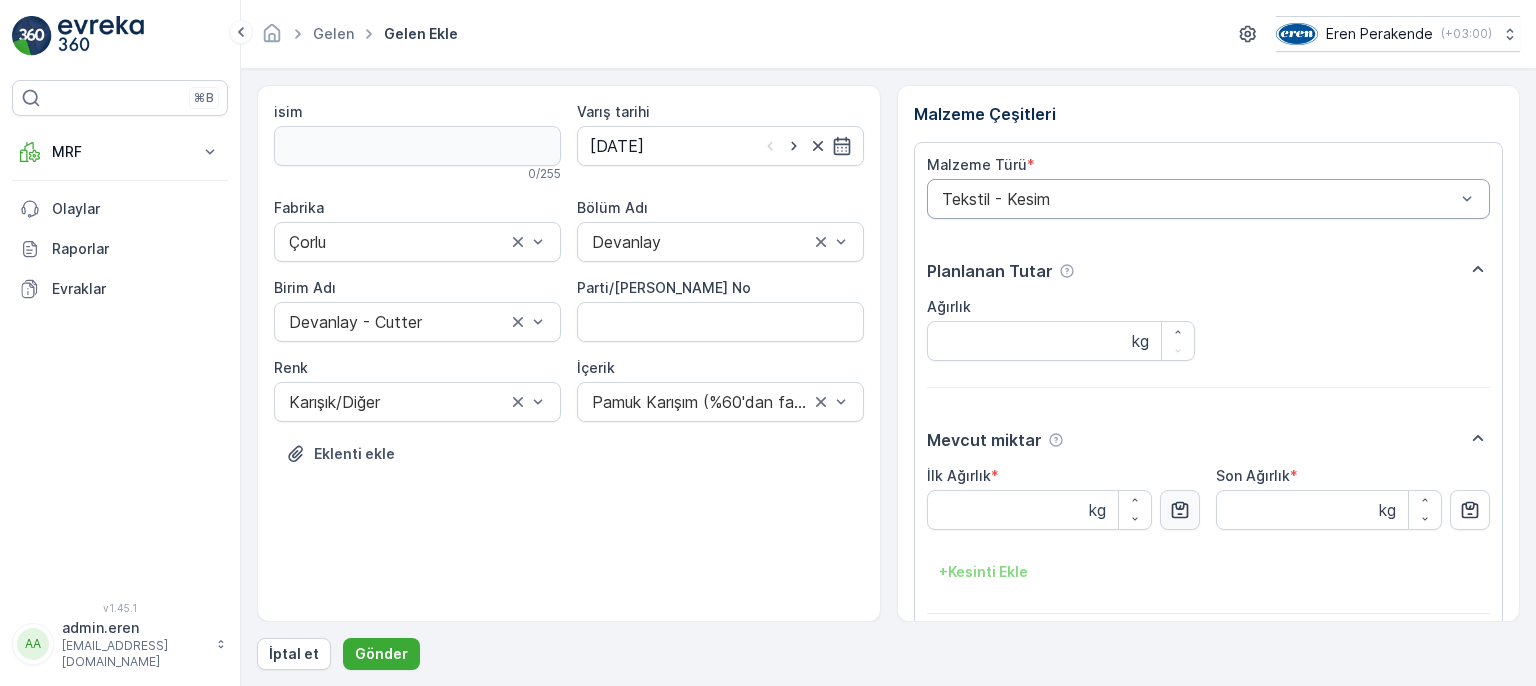 click at bounding box center (1180, 510) 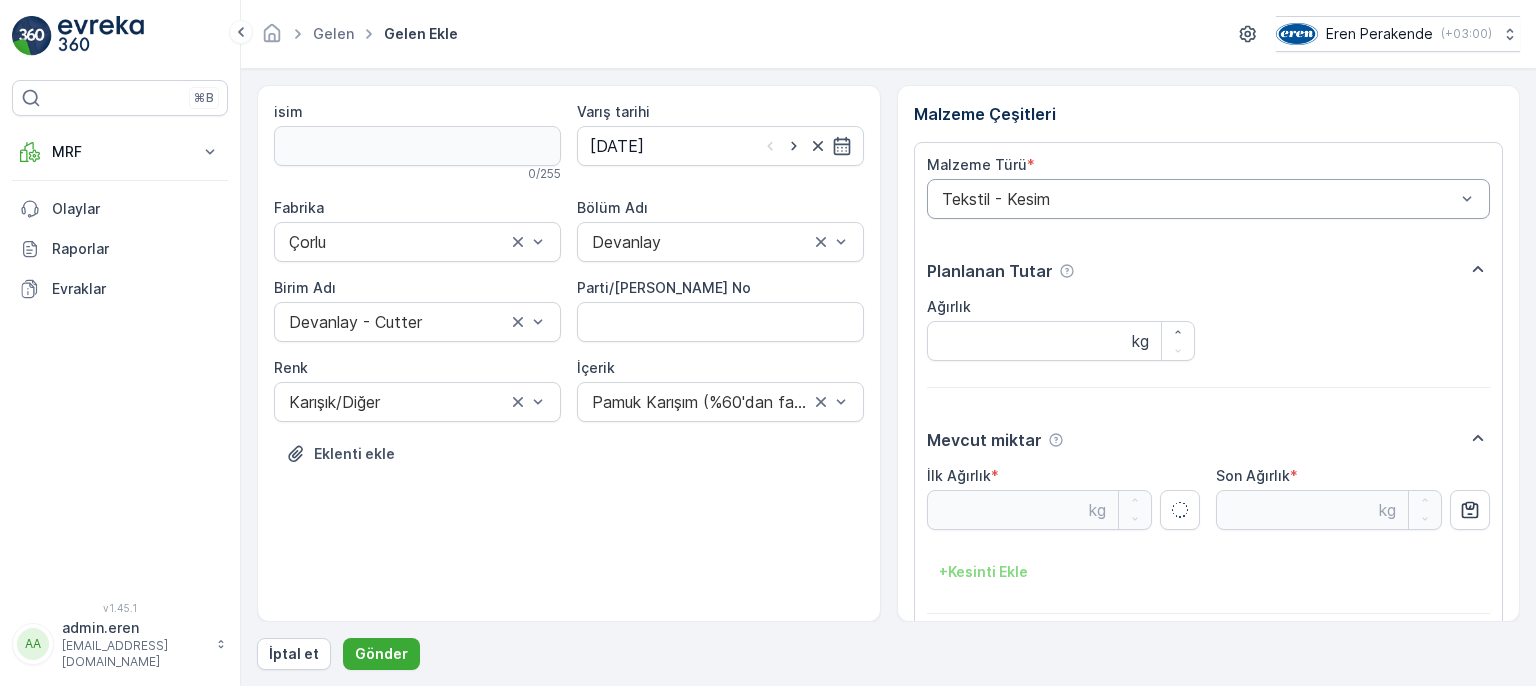 type on "5.66" 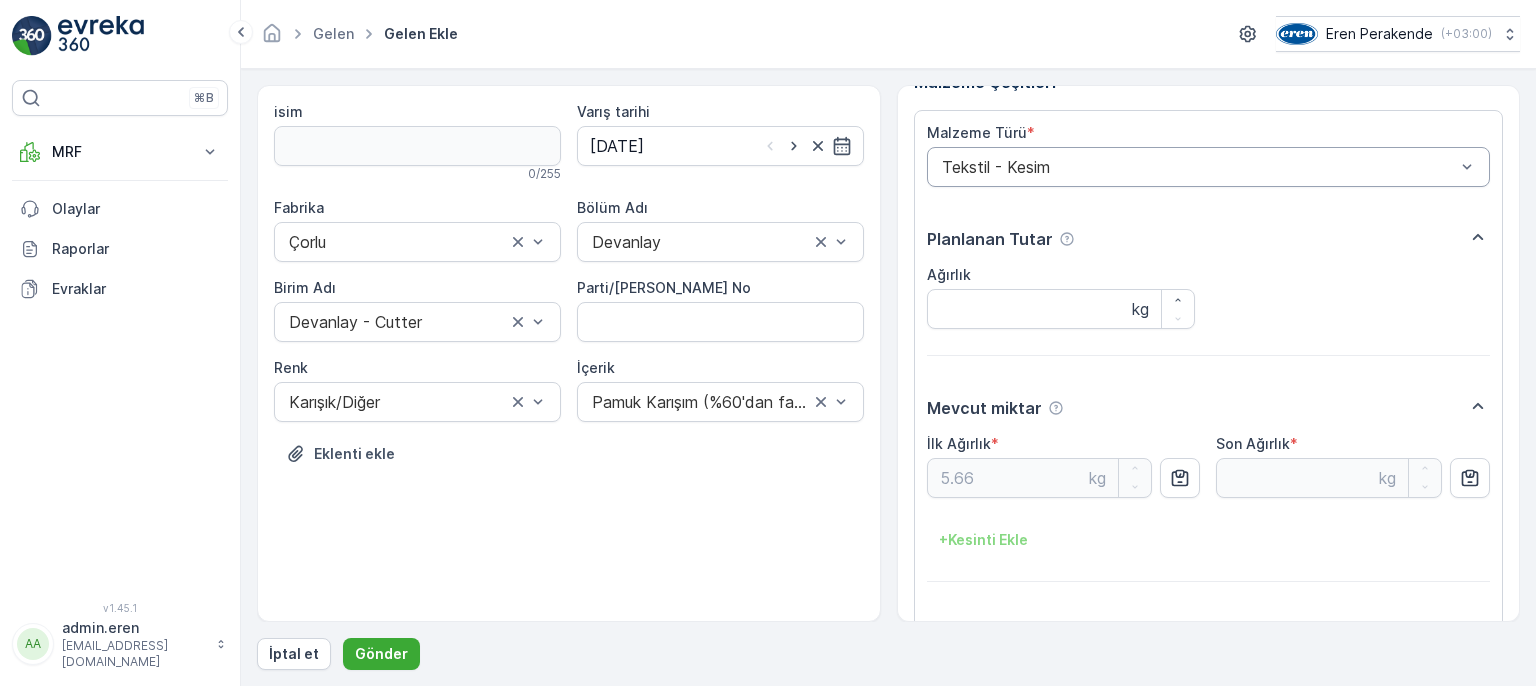 scroll, scrollTop: 84, scrollLeft: 0, axis: vertical 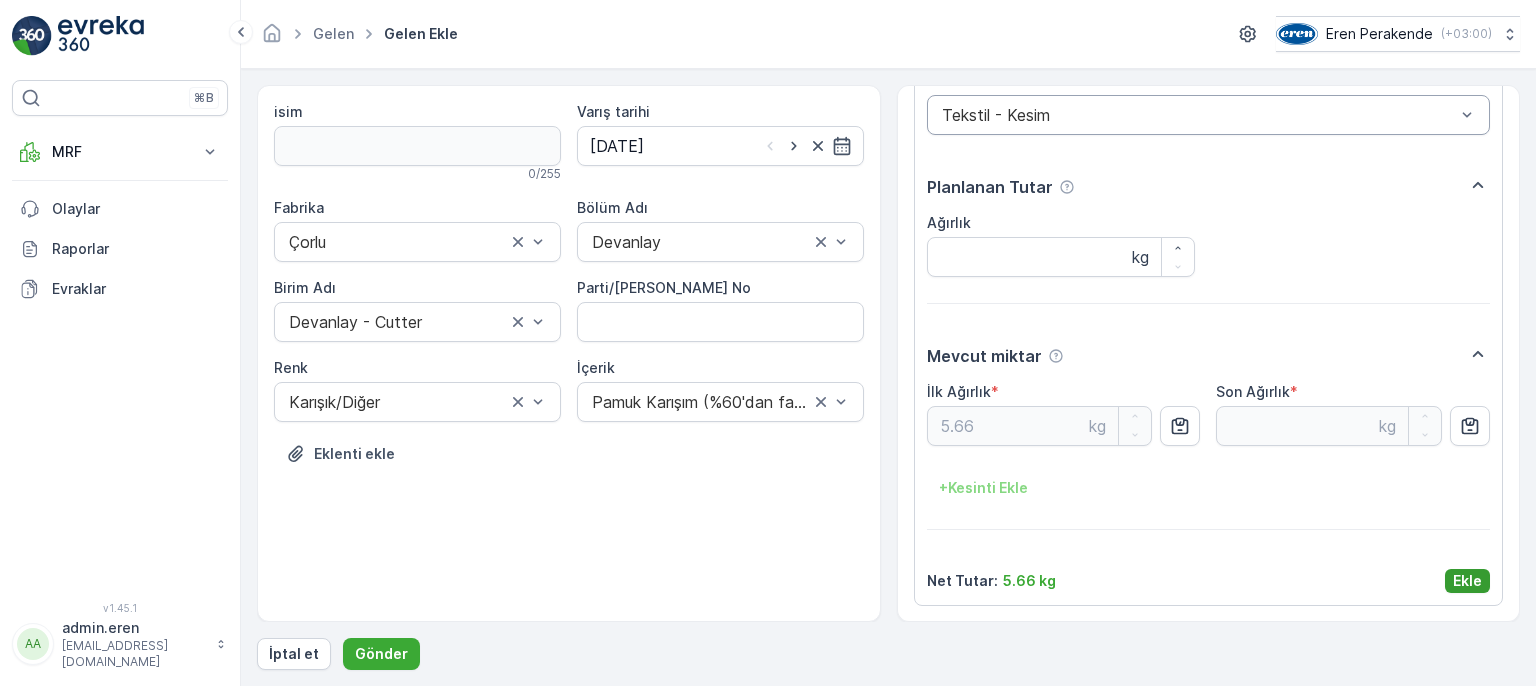 click on "Ekle" at bounding box center (1467, 581) 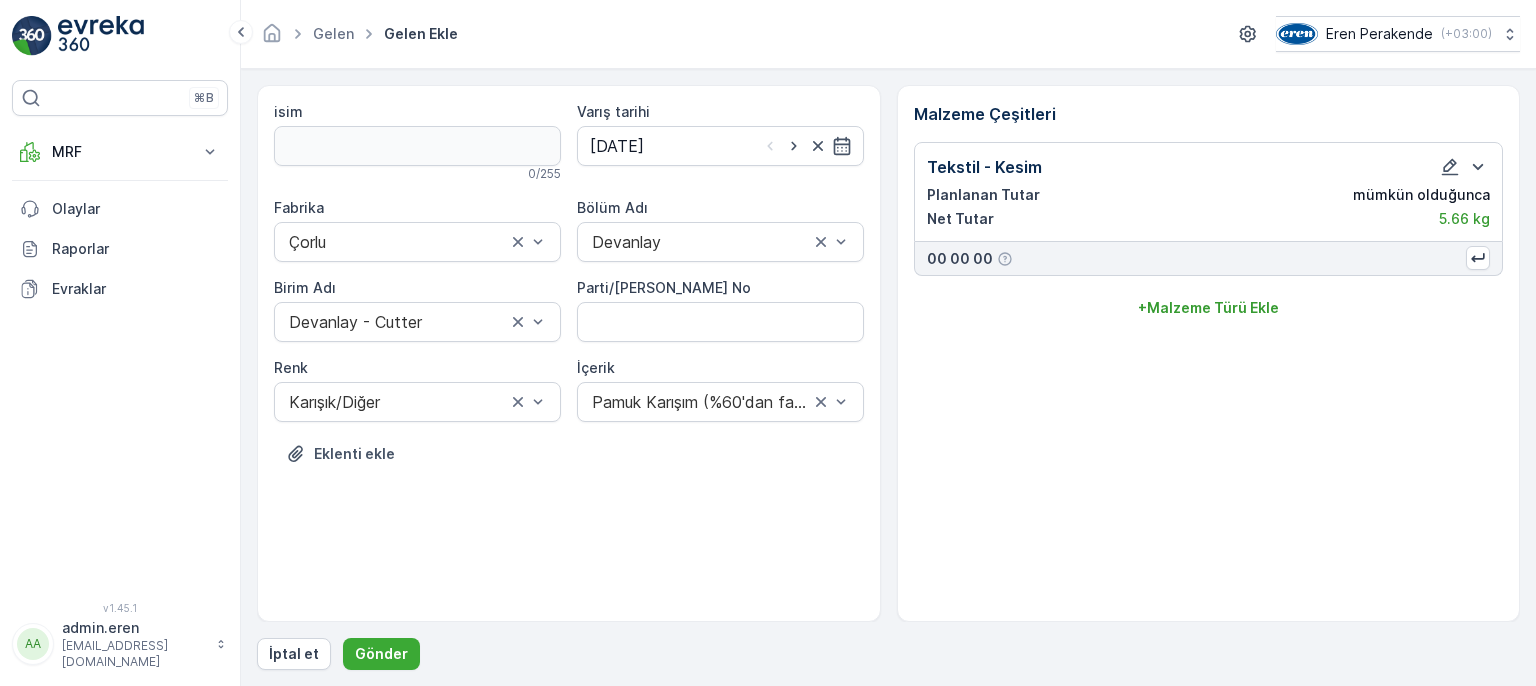 scroll, scrollTop: 0, scrollLeft: 0, axis: both 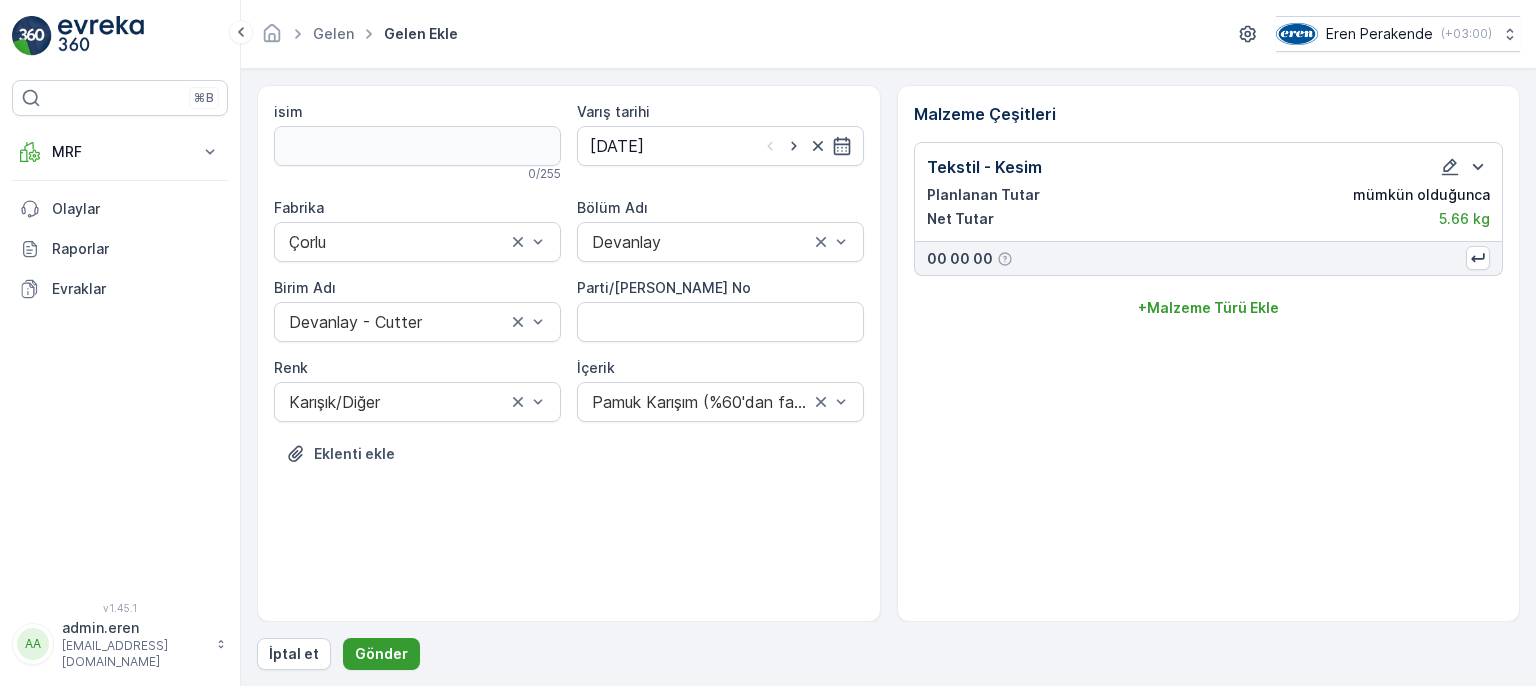 click on "Gönder" at bounding box center [381, 654] 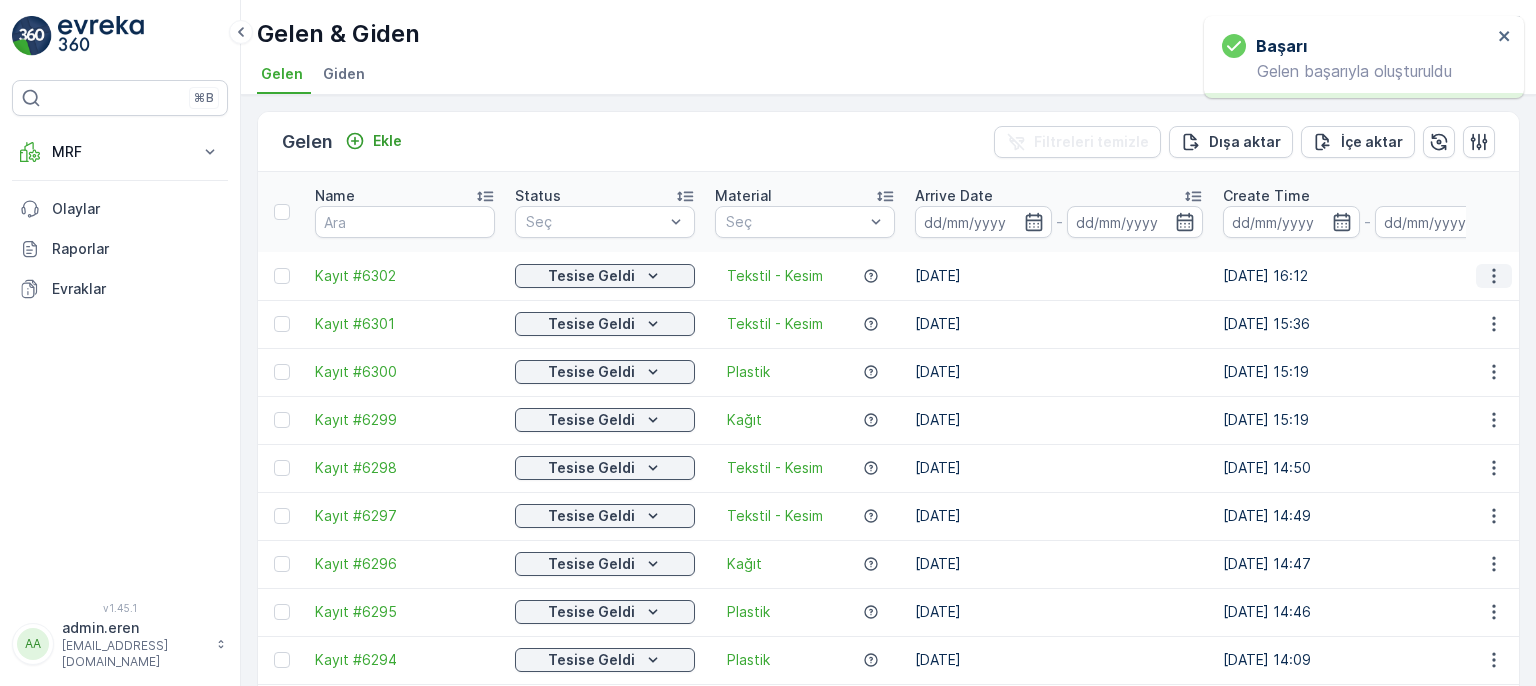 click 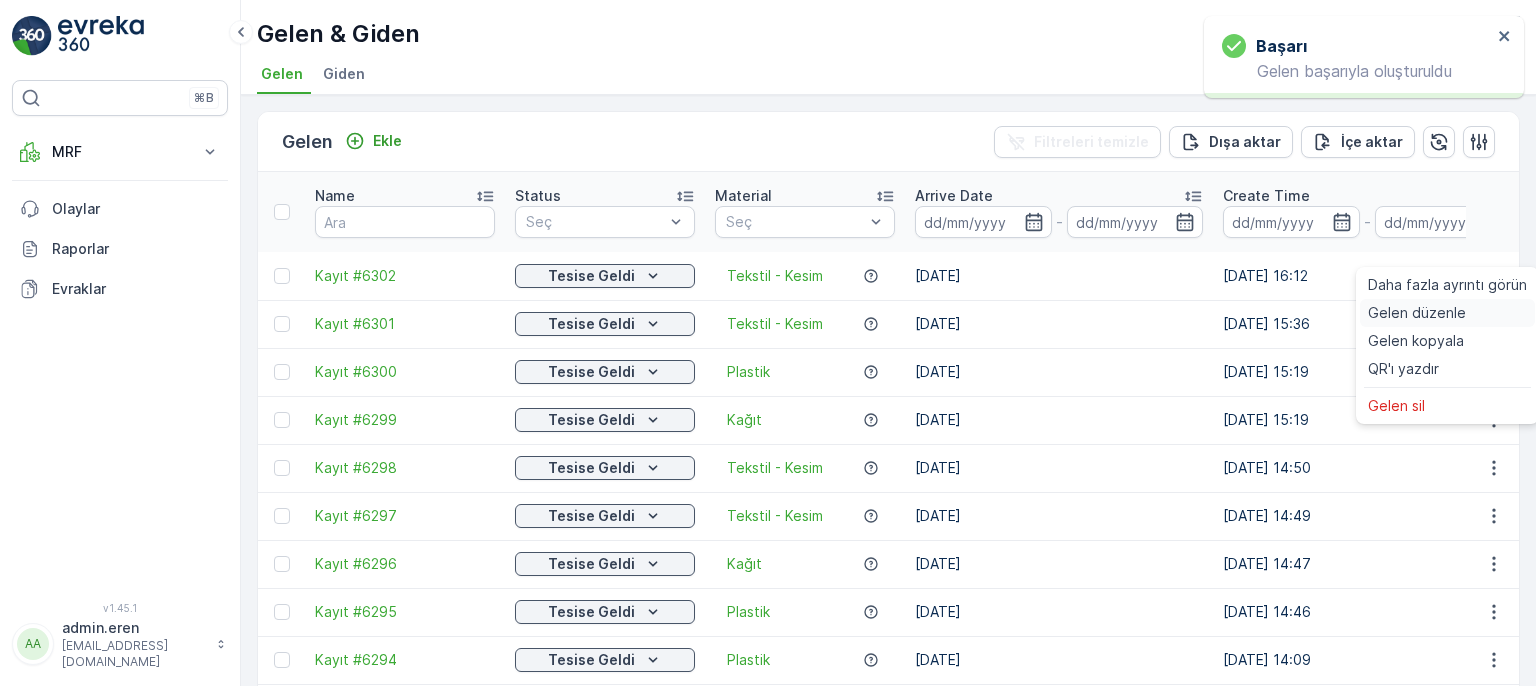 click on "Gelen düzenle" at bounding box center [1417, 313] 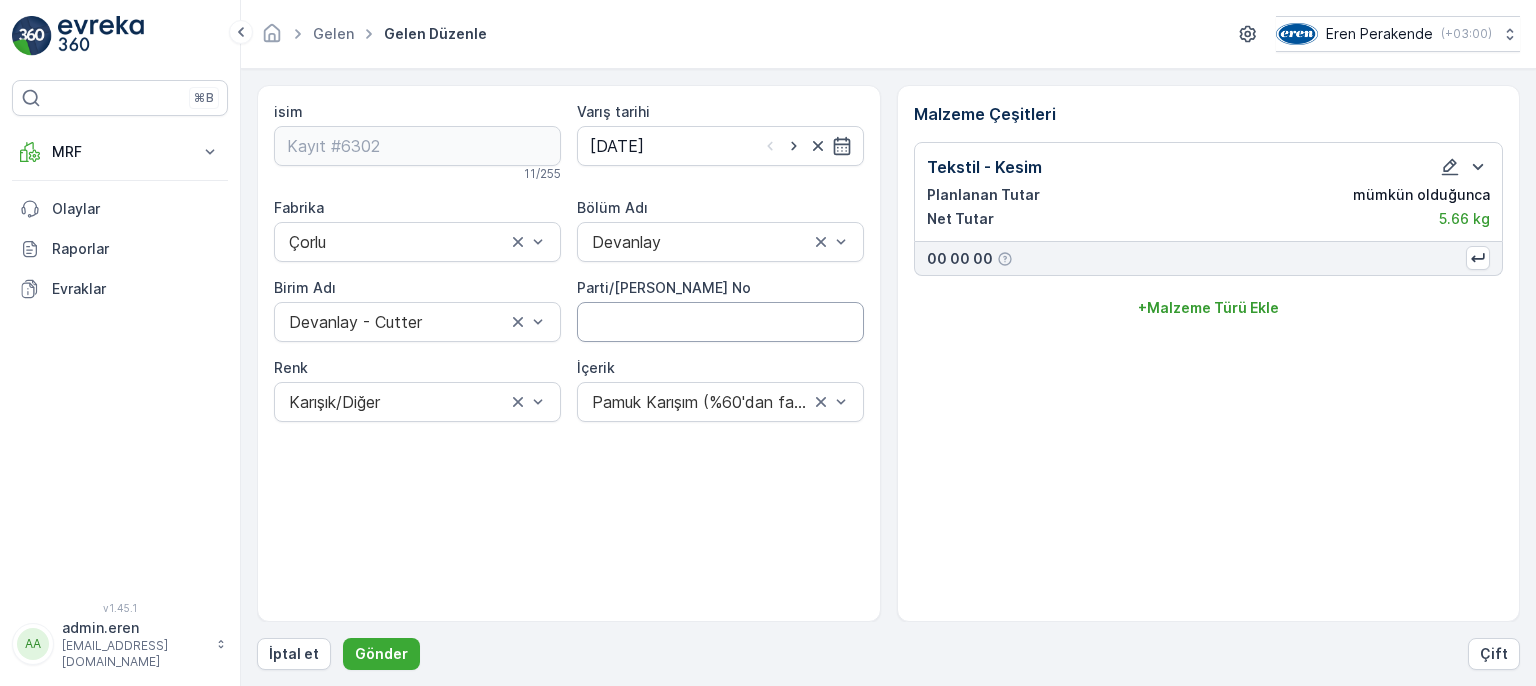 click on "Parti/[PERSON_NAME] No" at bounding box center [720, 322] 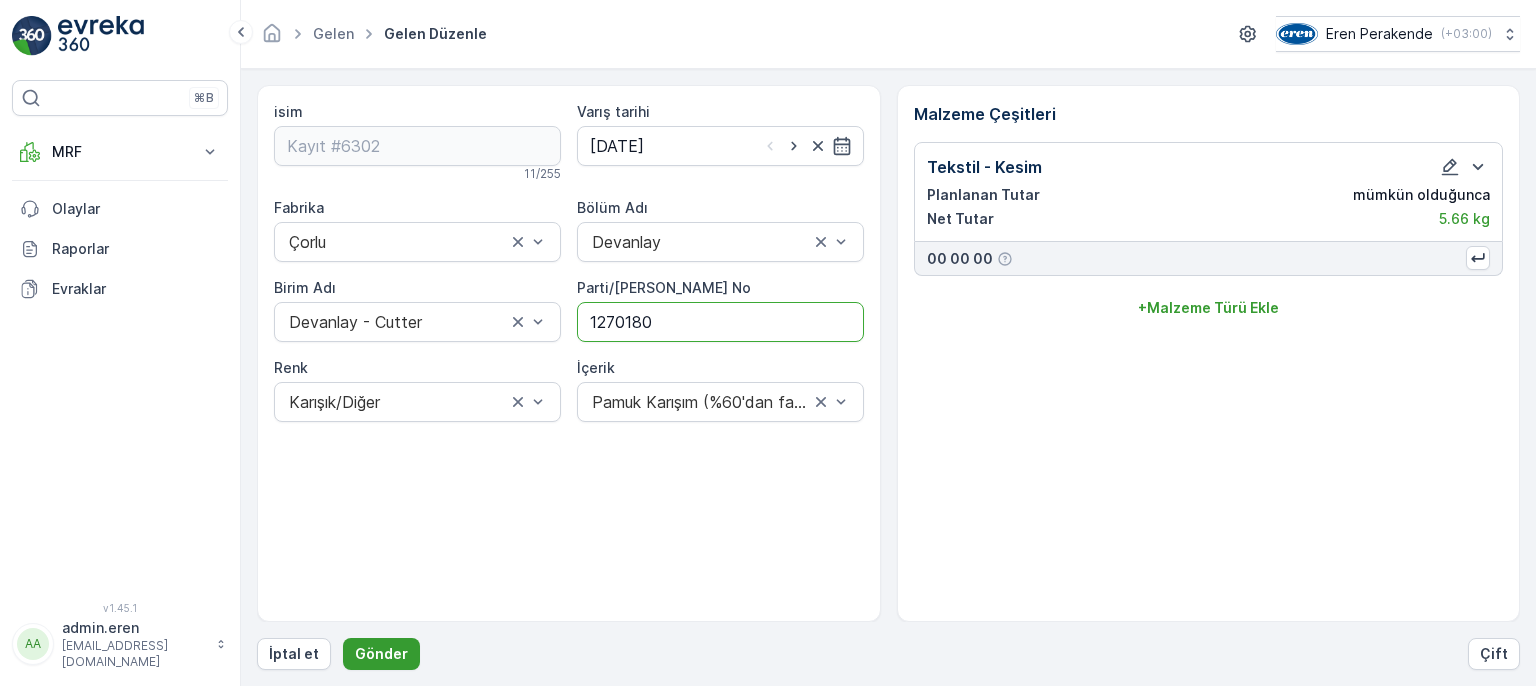 type on "1270180" 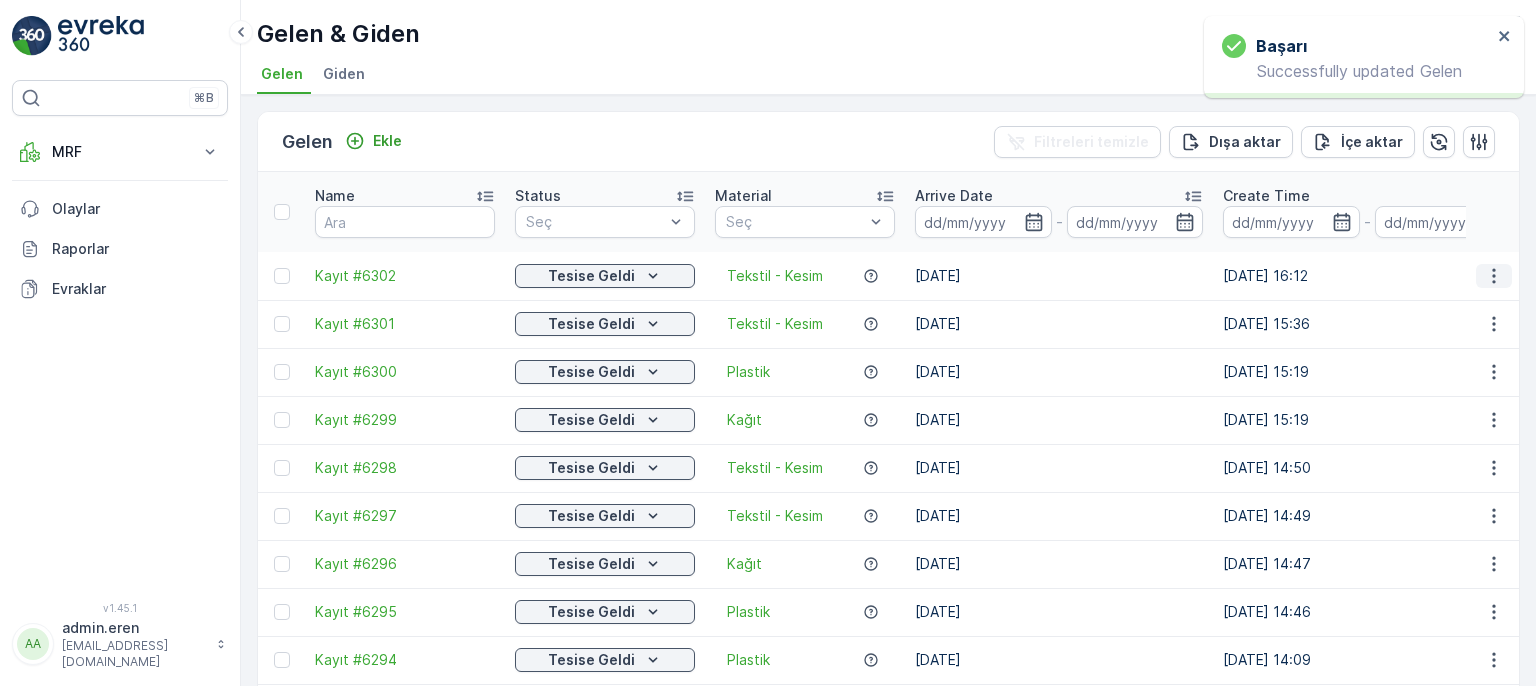 drag, startPoint x: 1474, startPoint y: 244, endPoint x: 1480, endPoint y: 254, distance: 11.661903 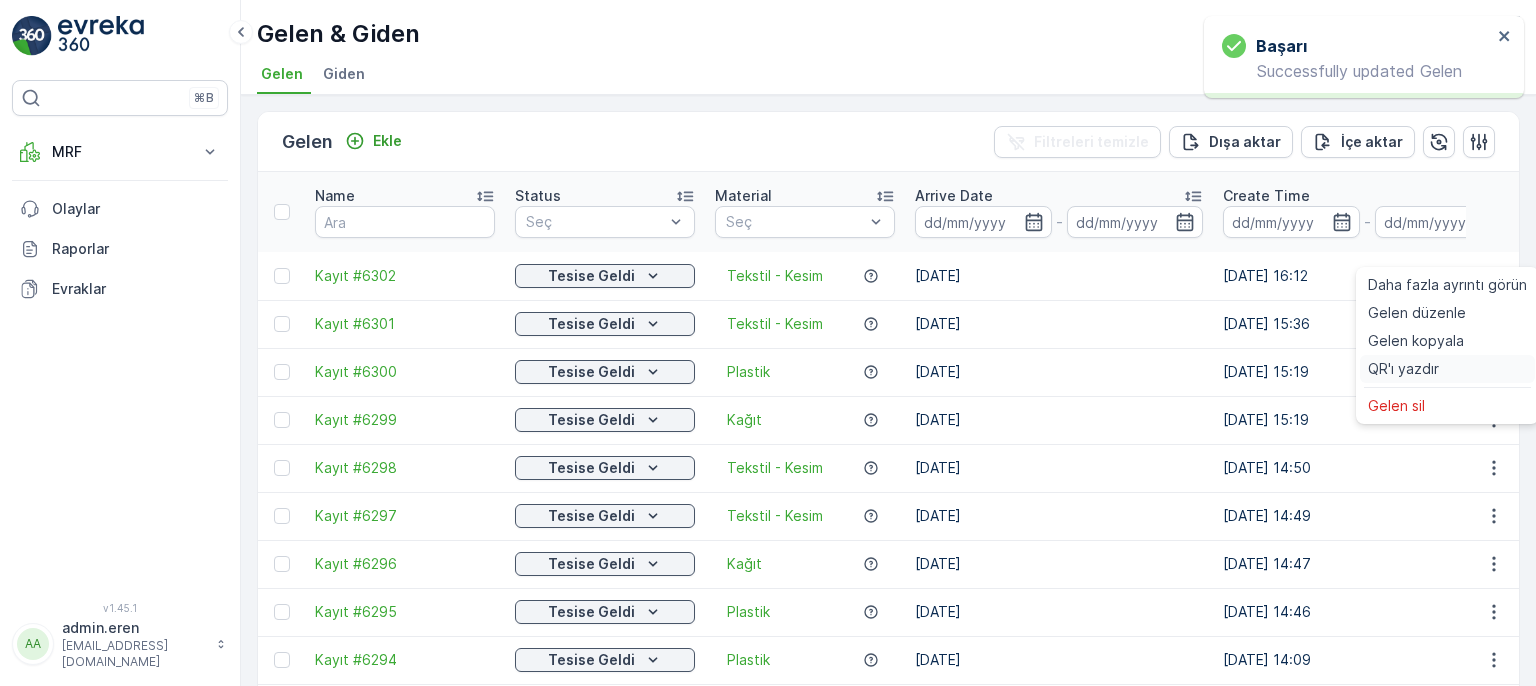 click on "QR'ı yazdır" at bounding box center (1403, 369) 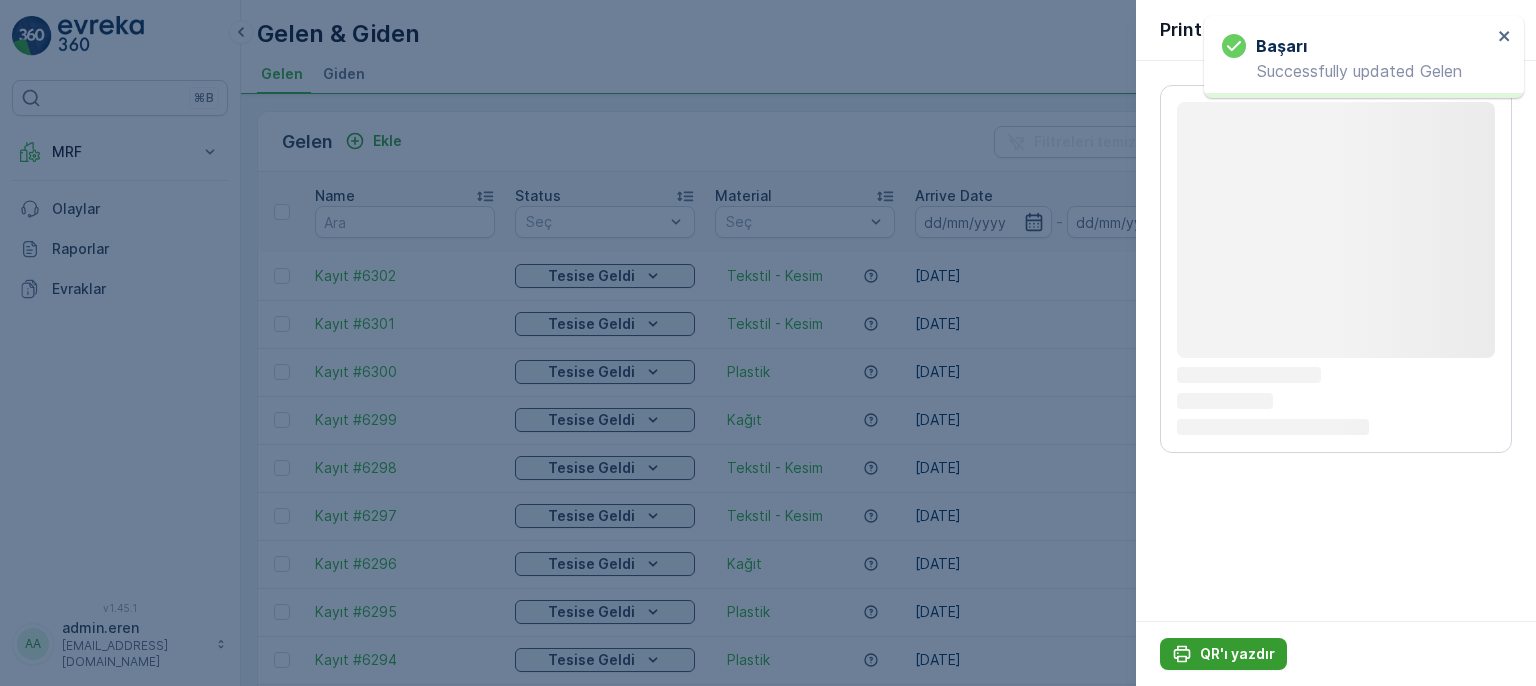 click 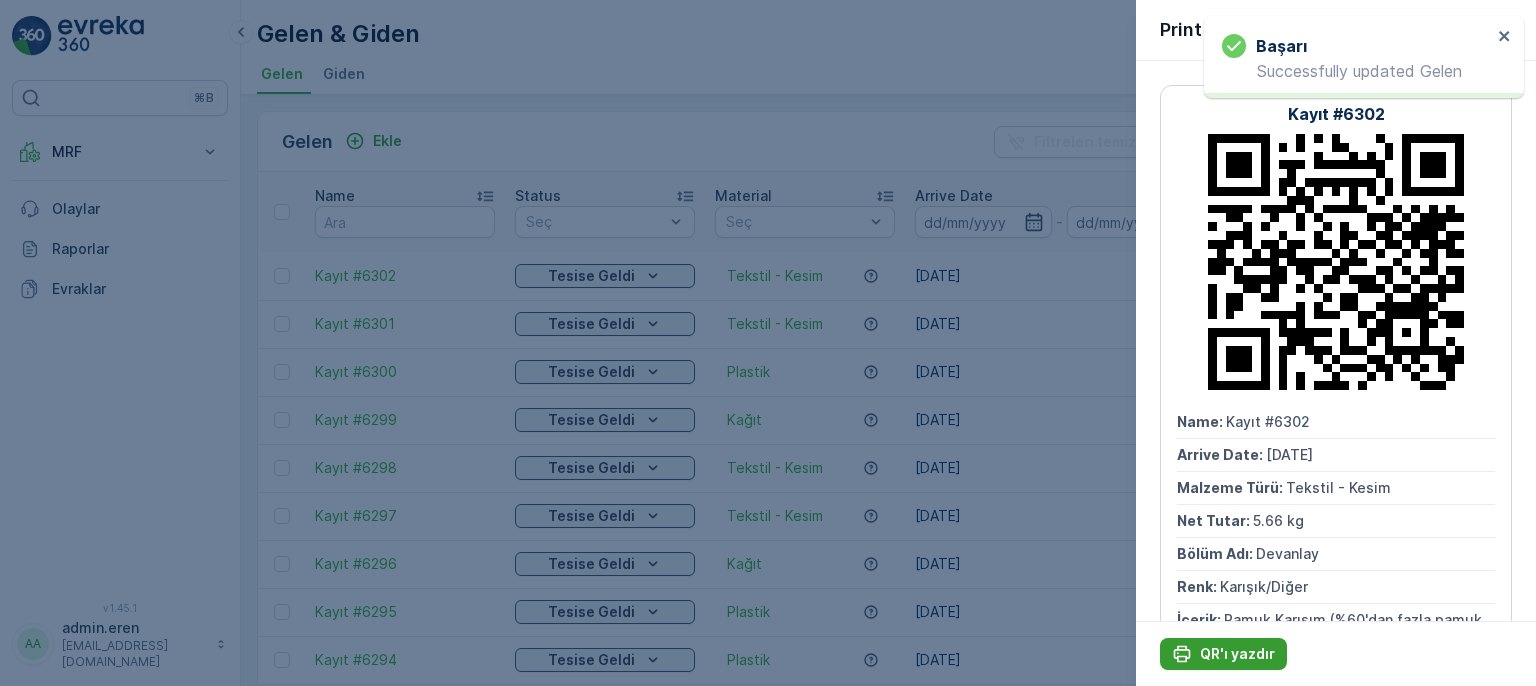 click on "QR'ı yazdır" at bounding box center [1223, 654] 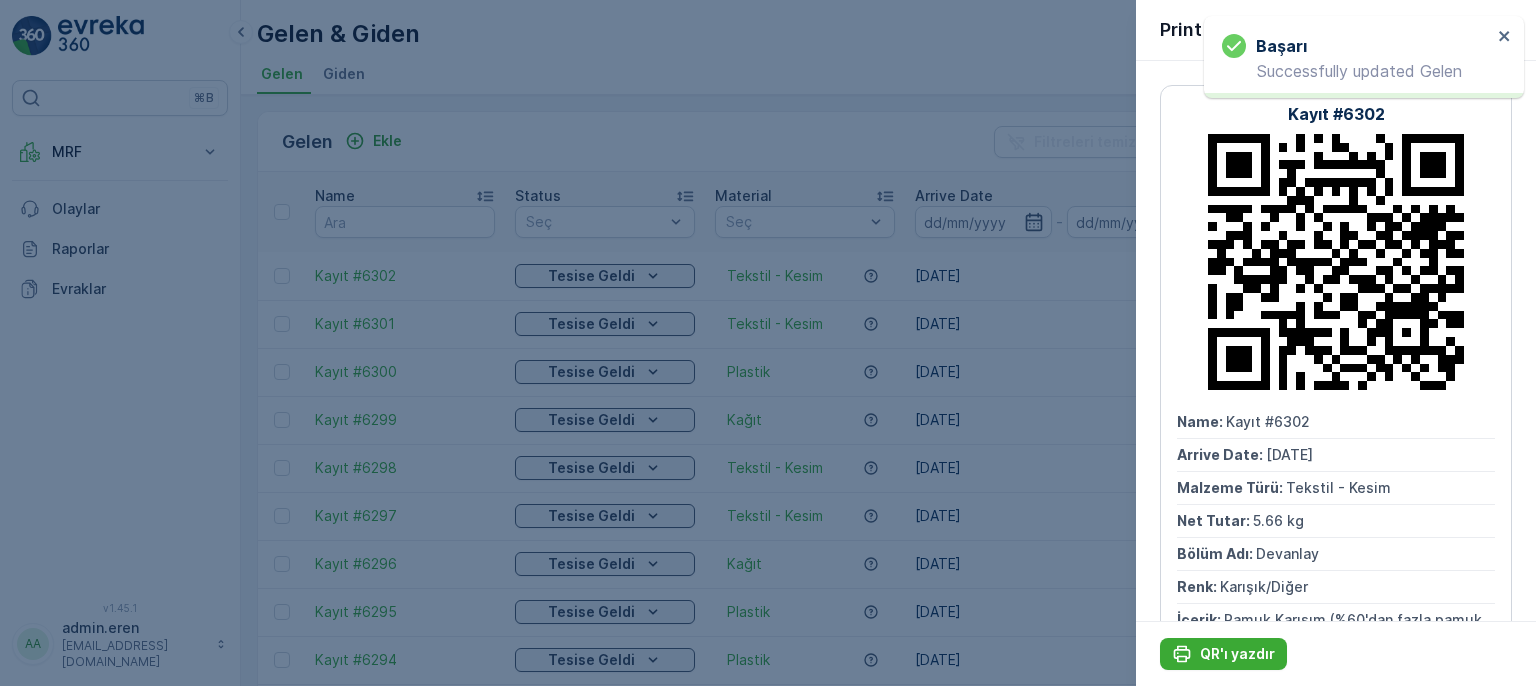 scroll, scrollTop: 0, scrollLeft: 0, axis: both 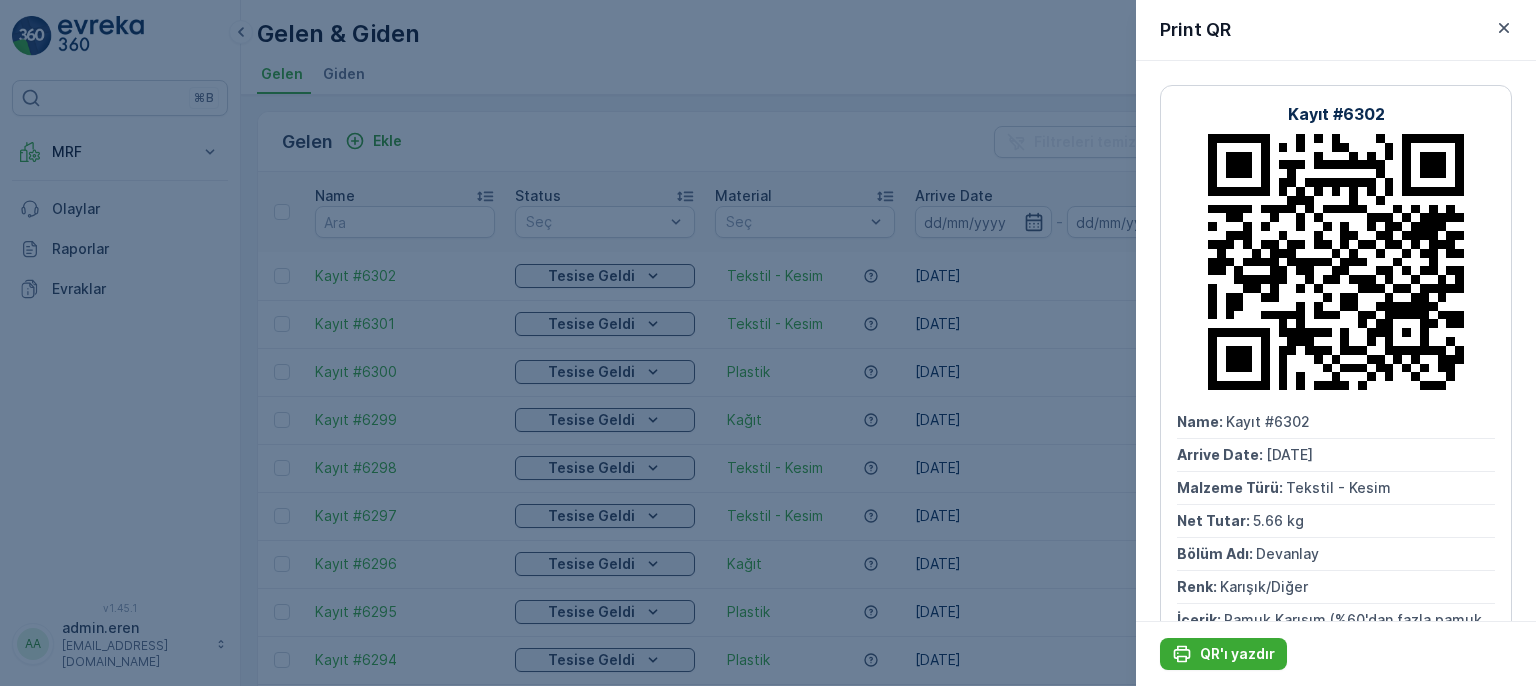 drag, startPoint x: 704, startPoint y: 125, endPoint x: 625, endPoint y: 148, distance: 82.28001 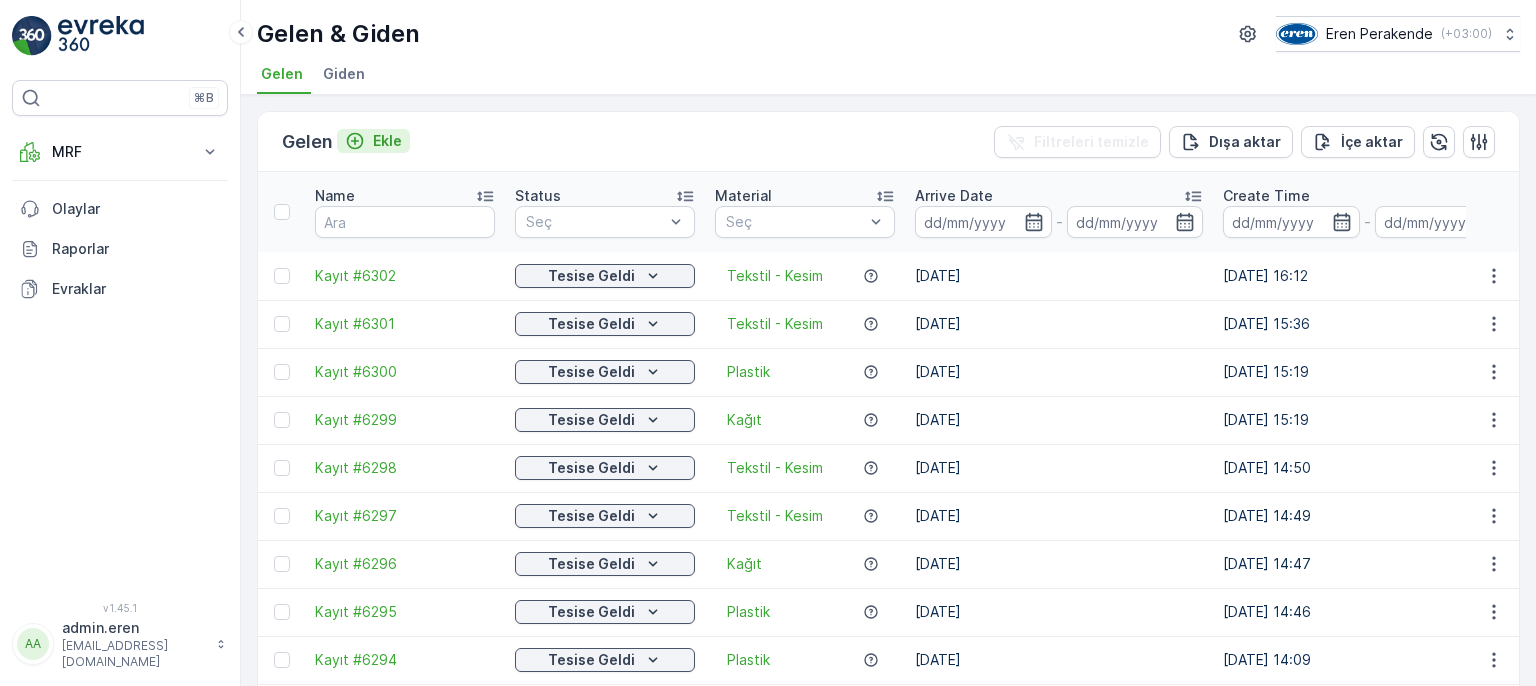 click on "Ekle" at bounding box center (387, 141) 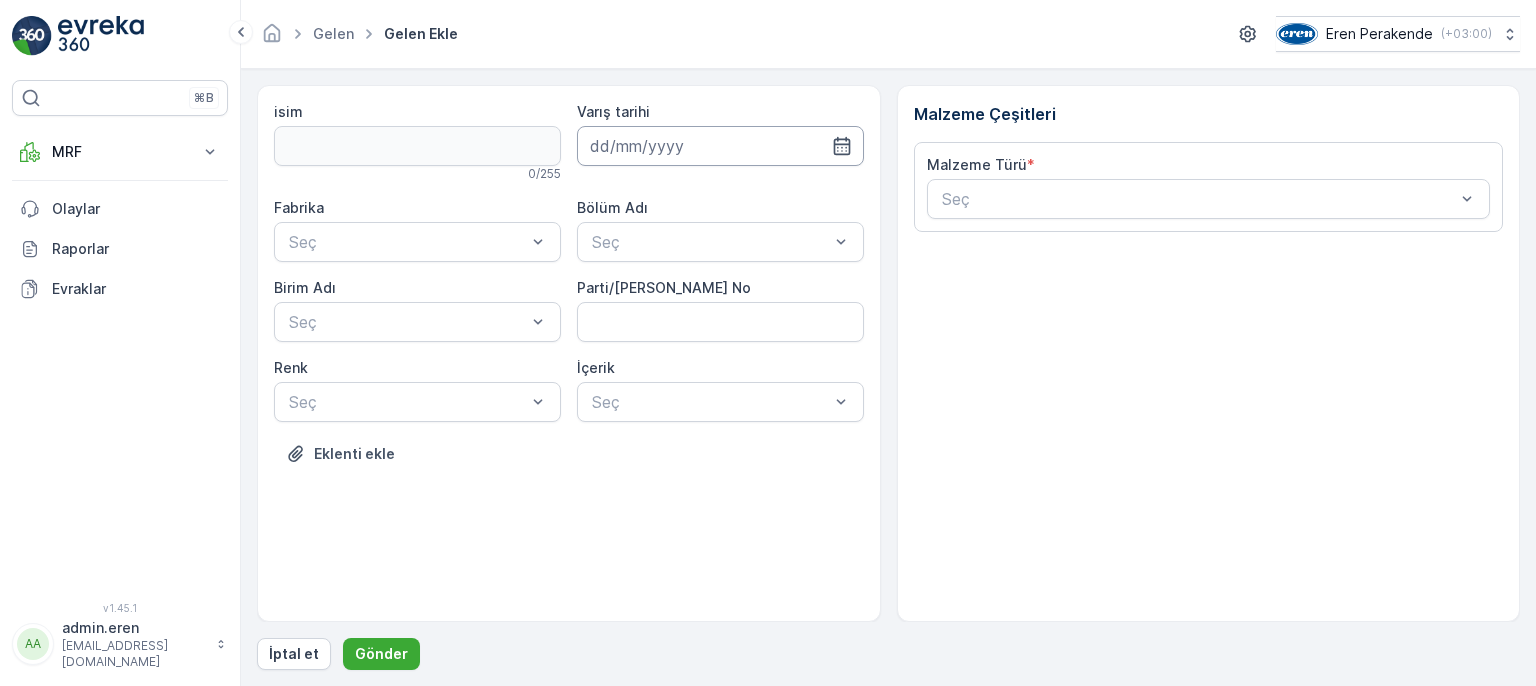 drag, startPoint x: 679, startPoint y: 139, endPoint x: 676, endPoint y: 151, distance: 12.369317 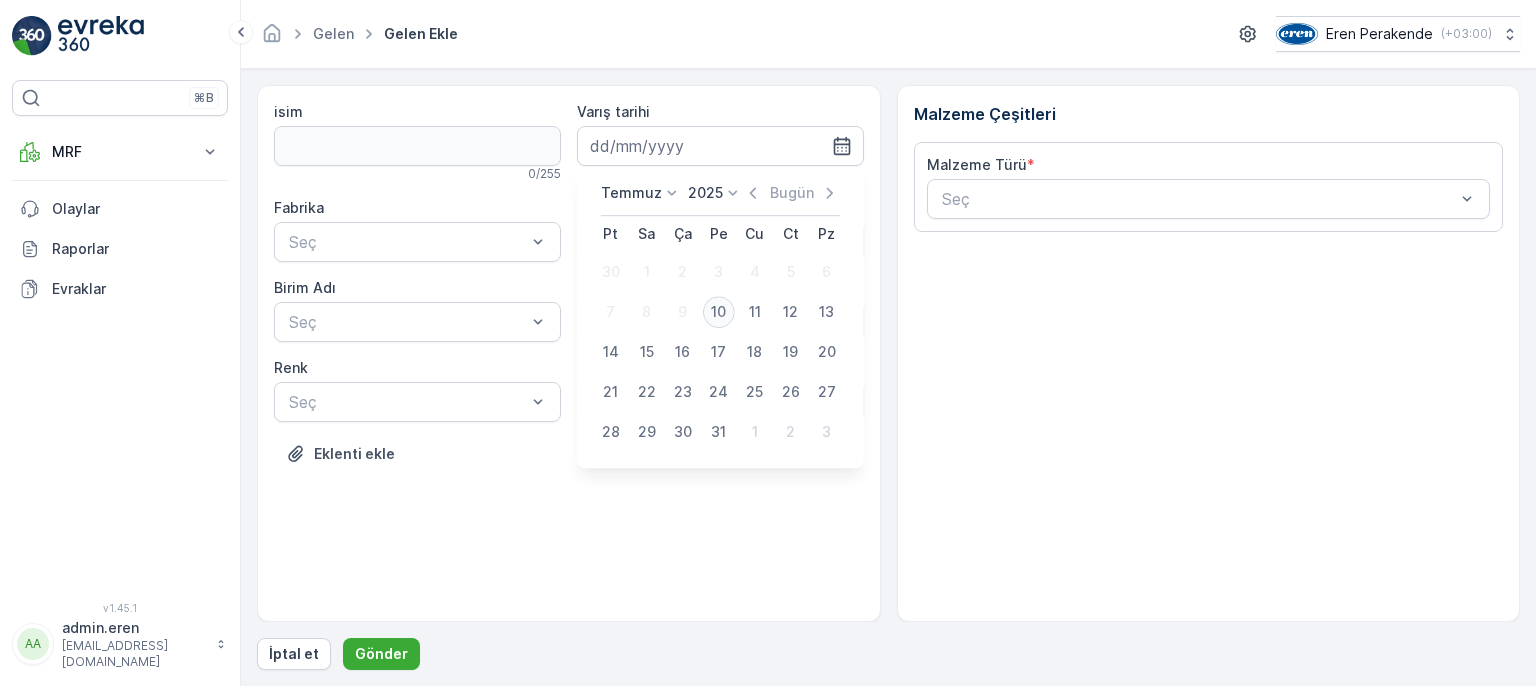 click on "10" at bounding box center [719, 312] 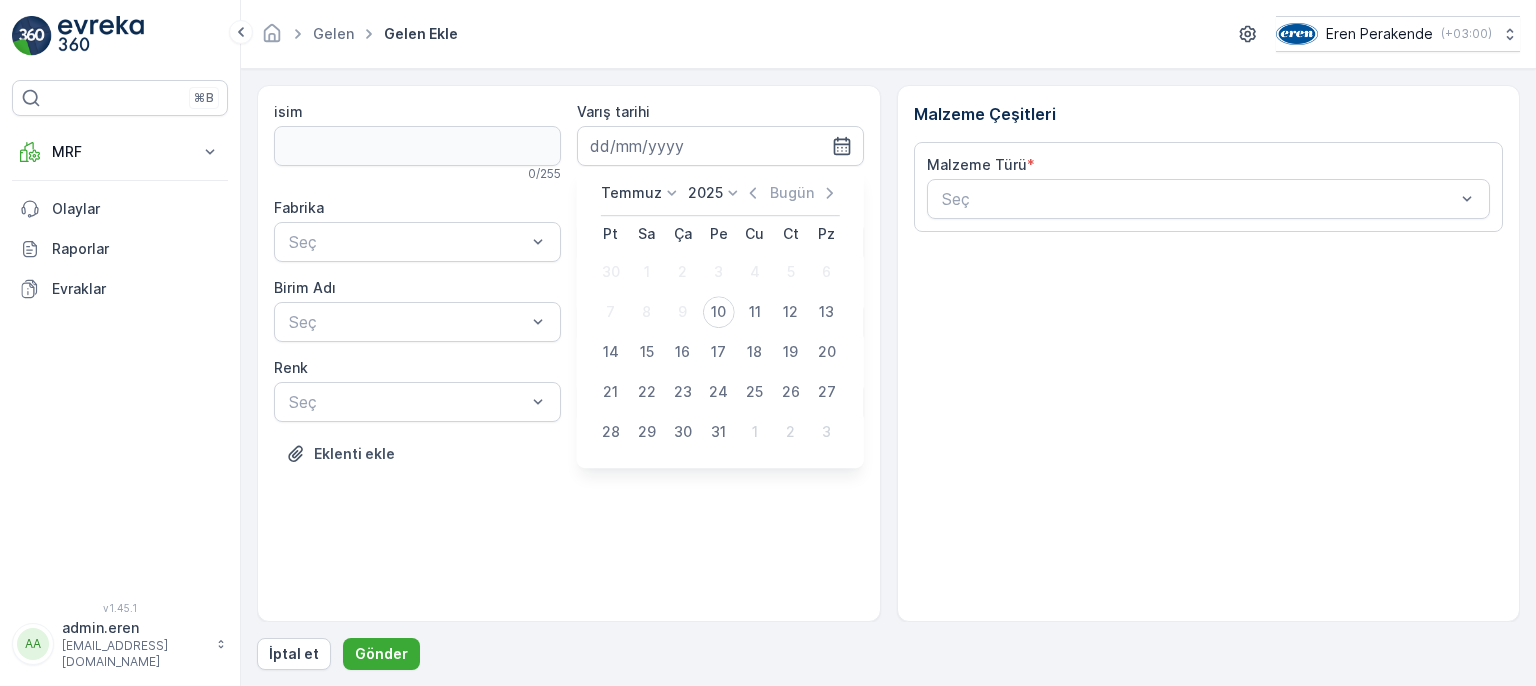 type on "[DATE]" 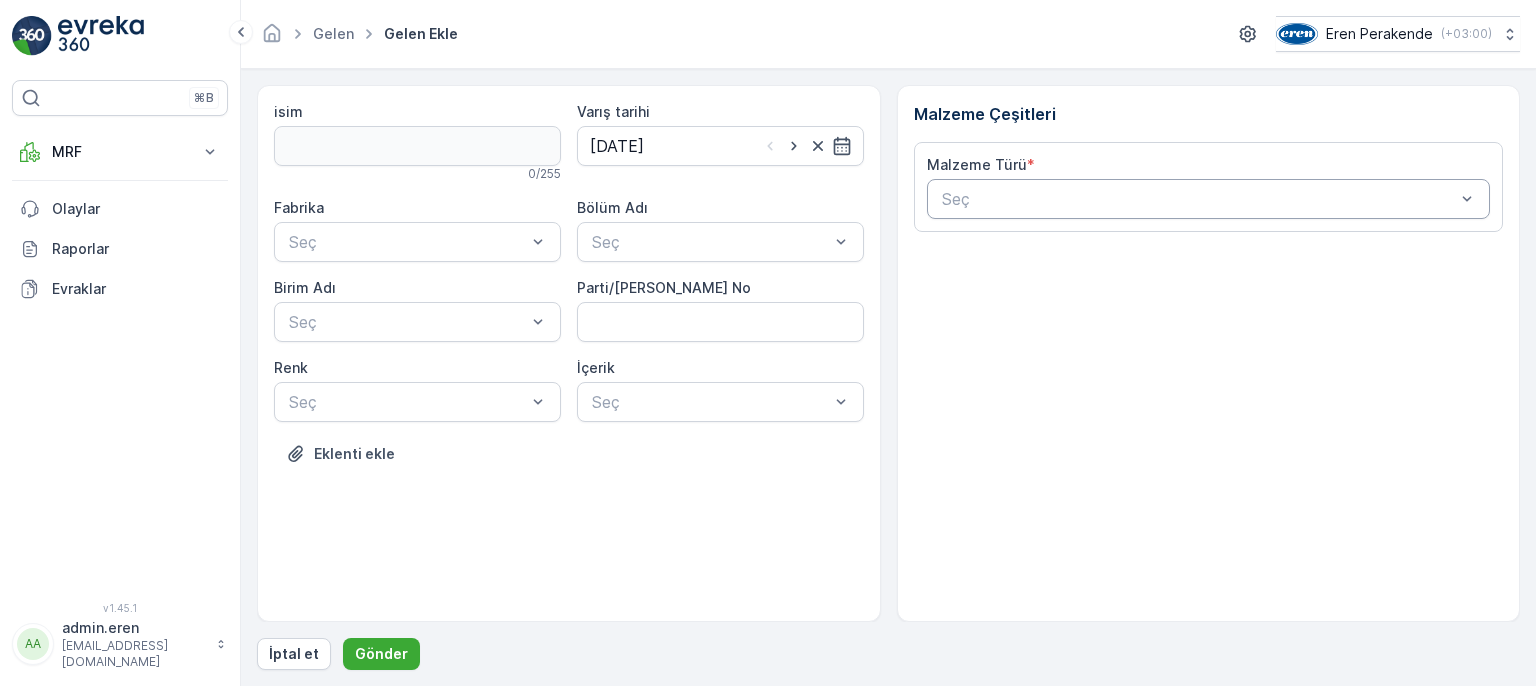 click at bounding box center (1199, 199) 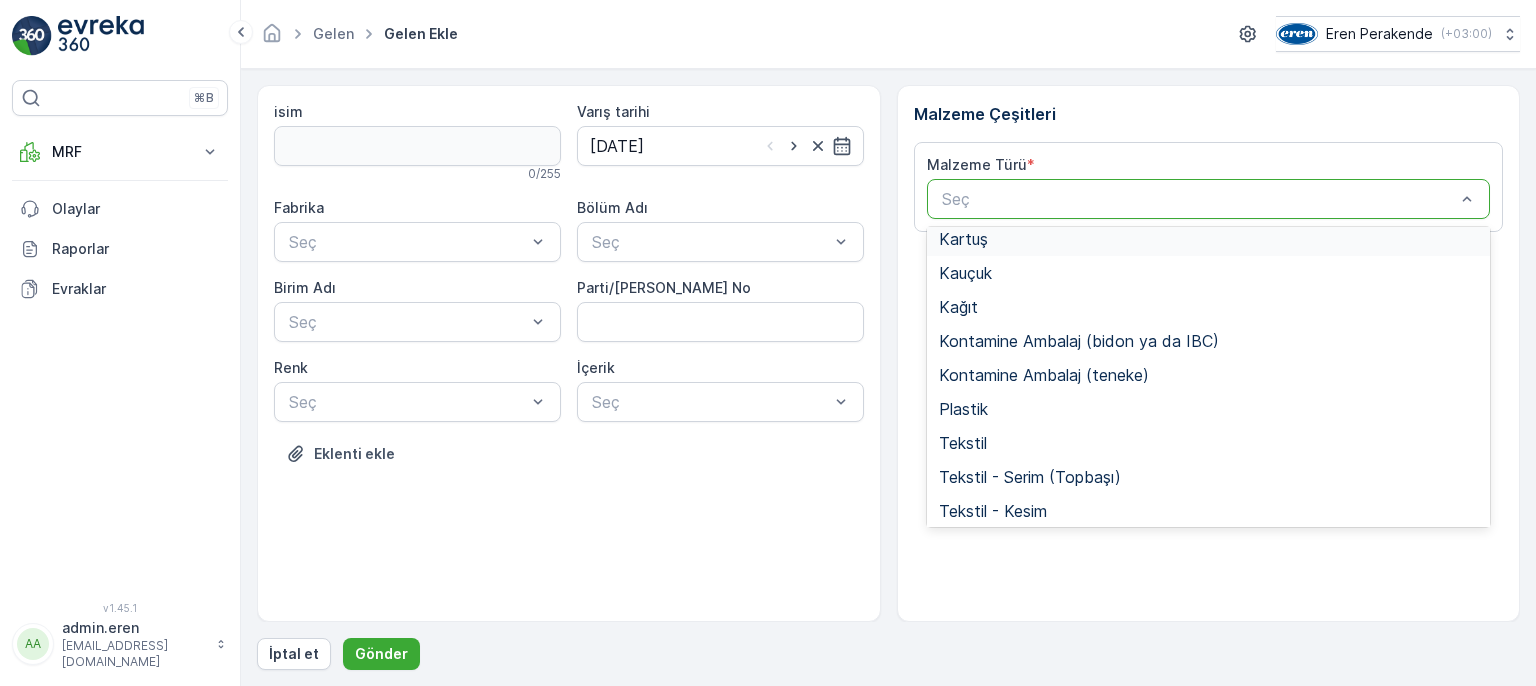 scroll, scrollTop: 388, scrollLeft: 0, axis: vertical 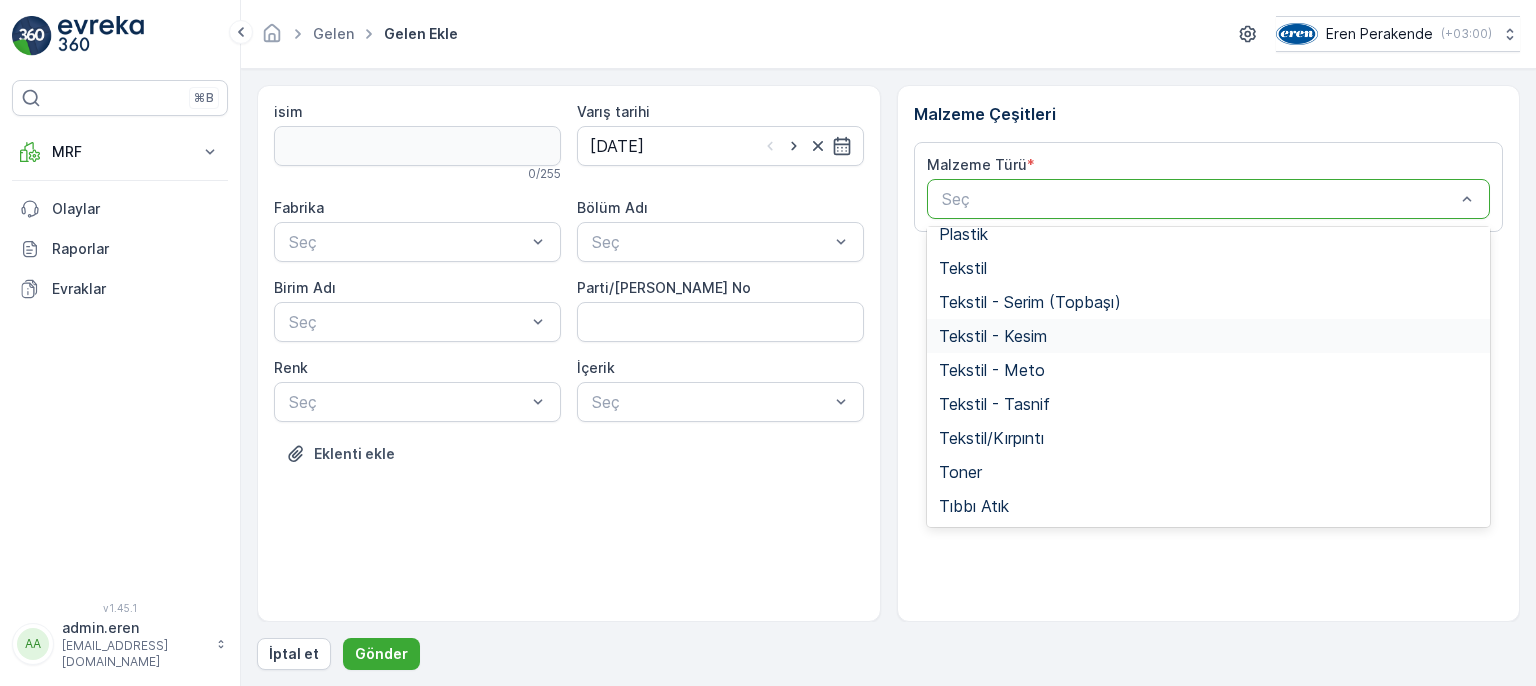 click on "Tekstil - Kesim" at bounding box center (1209, 336) 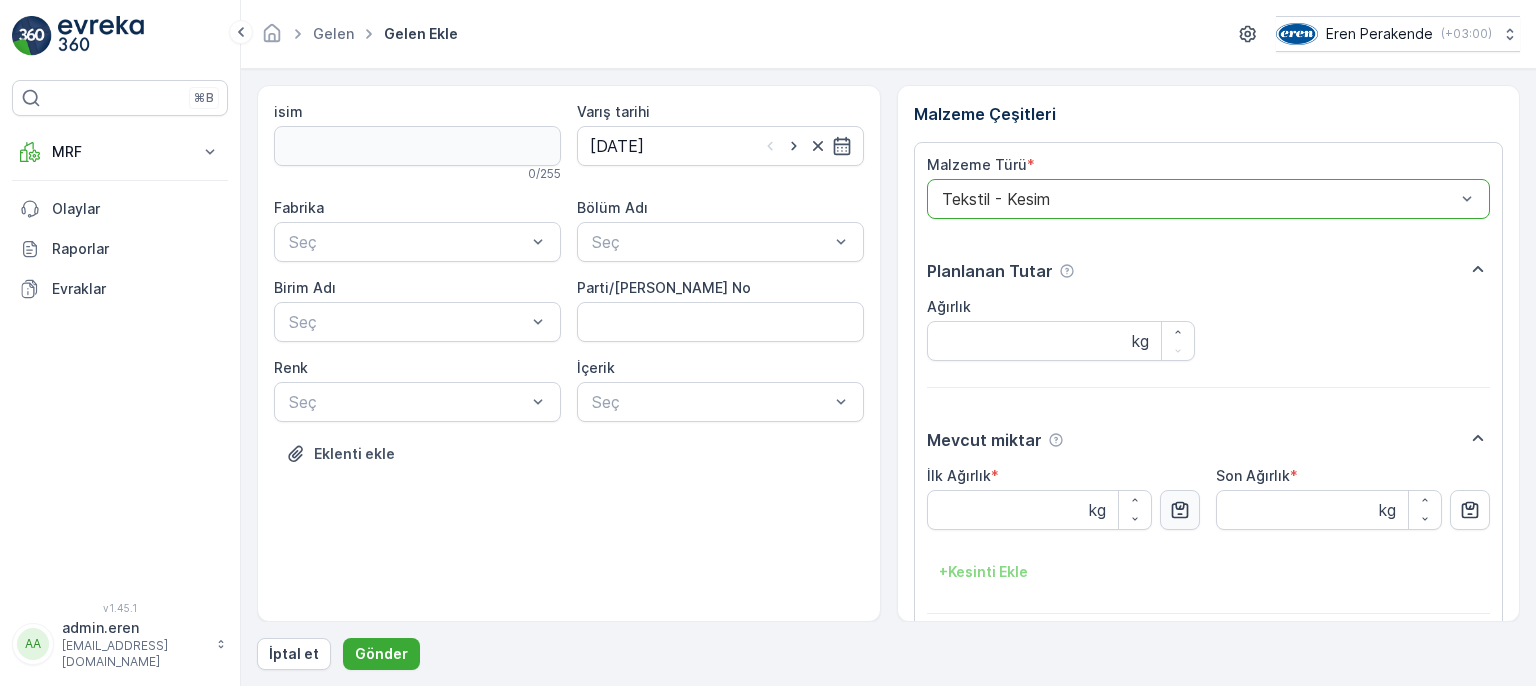 click 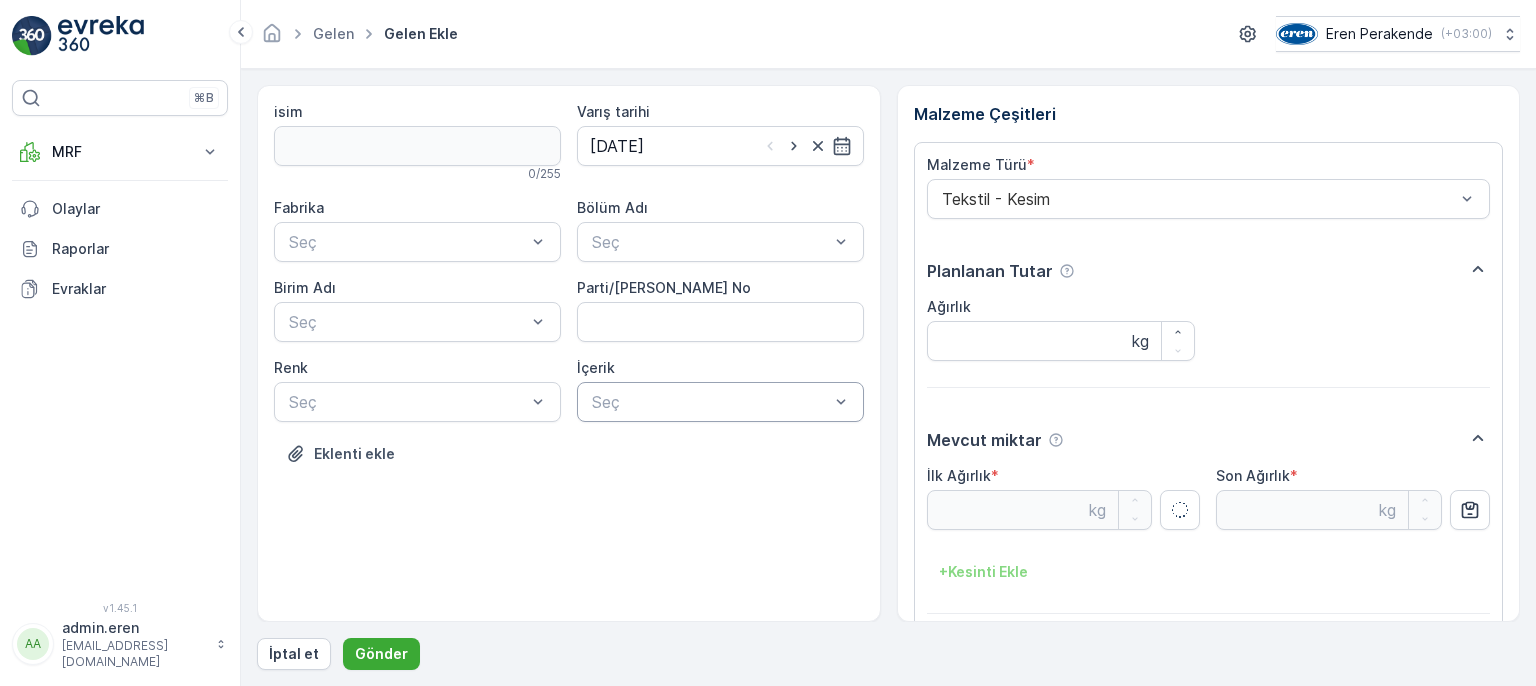 type on "7.03" 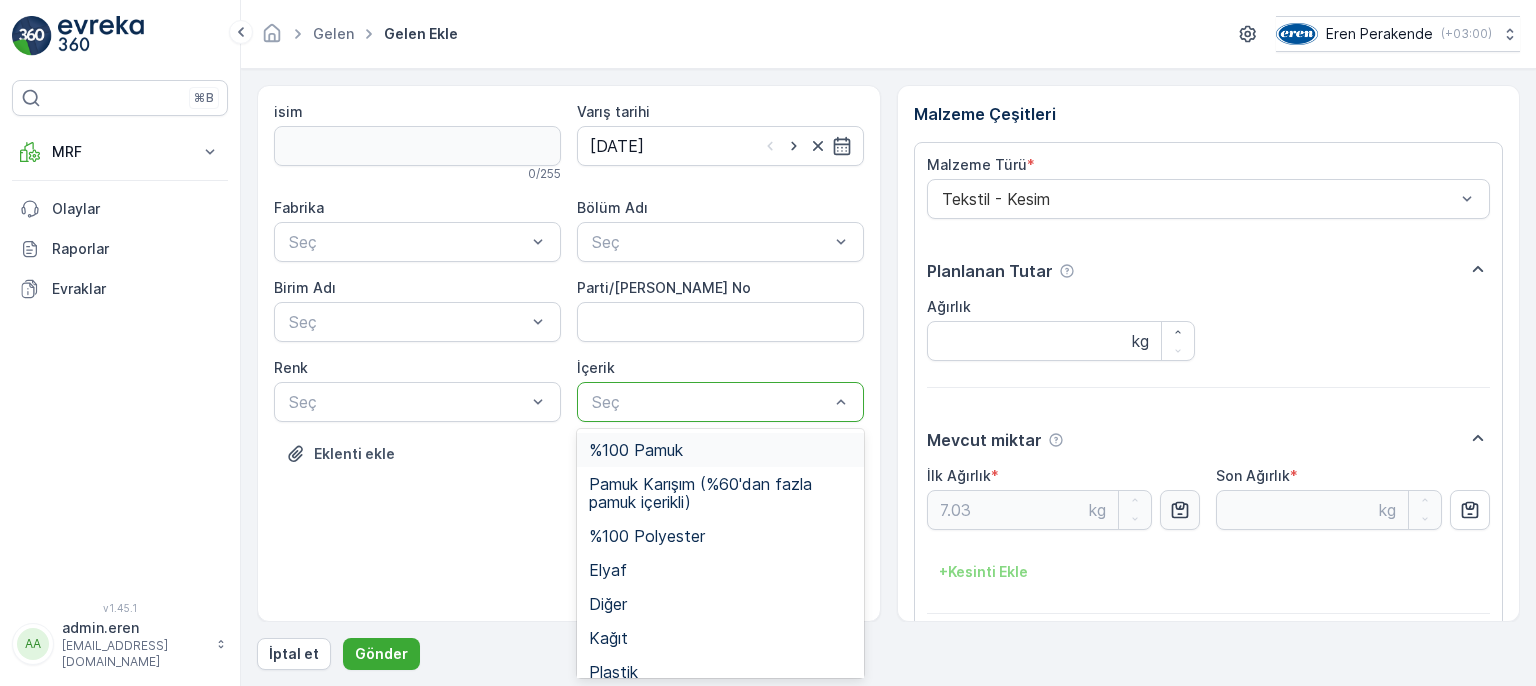 click at bounding box center [710, 402] 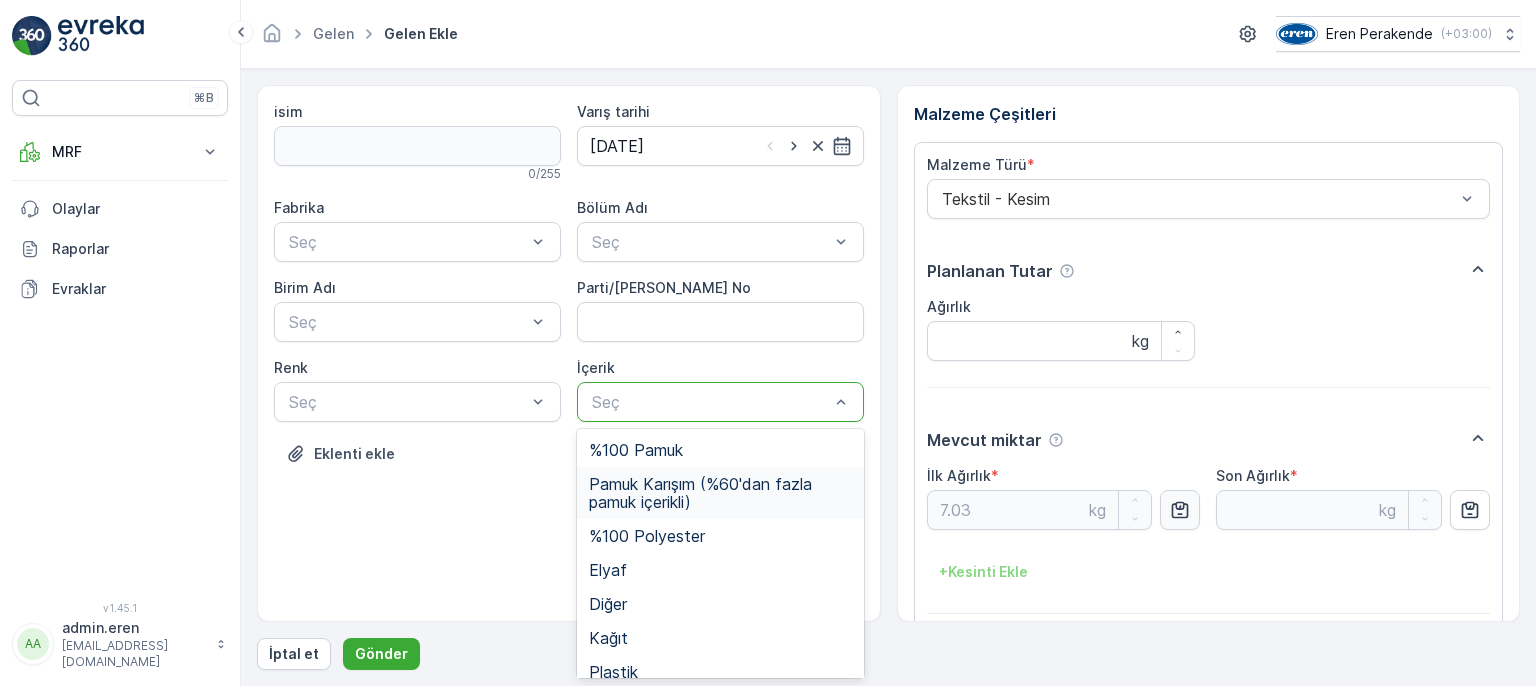 click on "Pamuk Karışım (%60'dan fazla pamuk içerikli)" at bounding box center [720, 493] 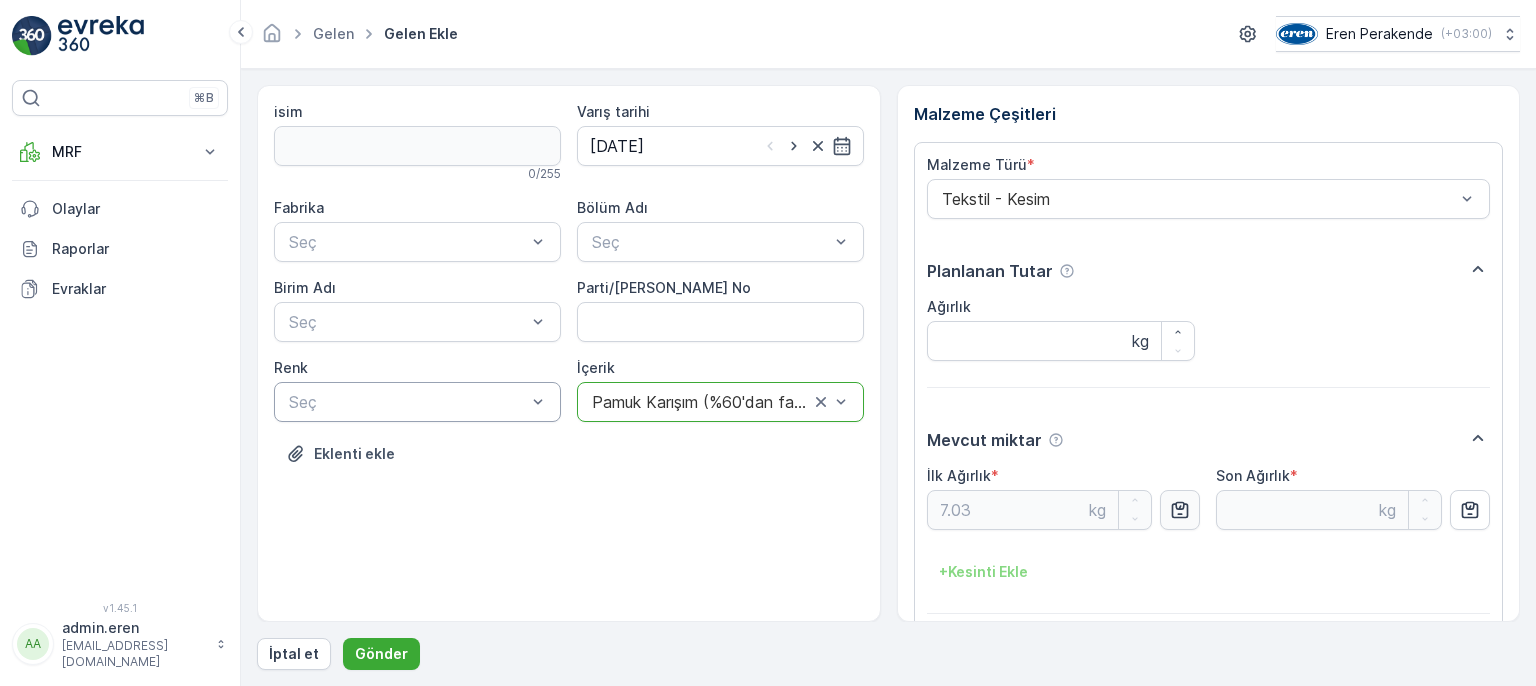 click at bounding box center (407, 402) 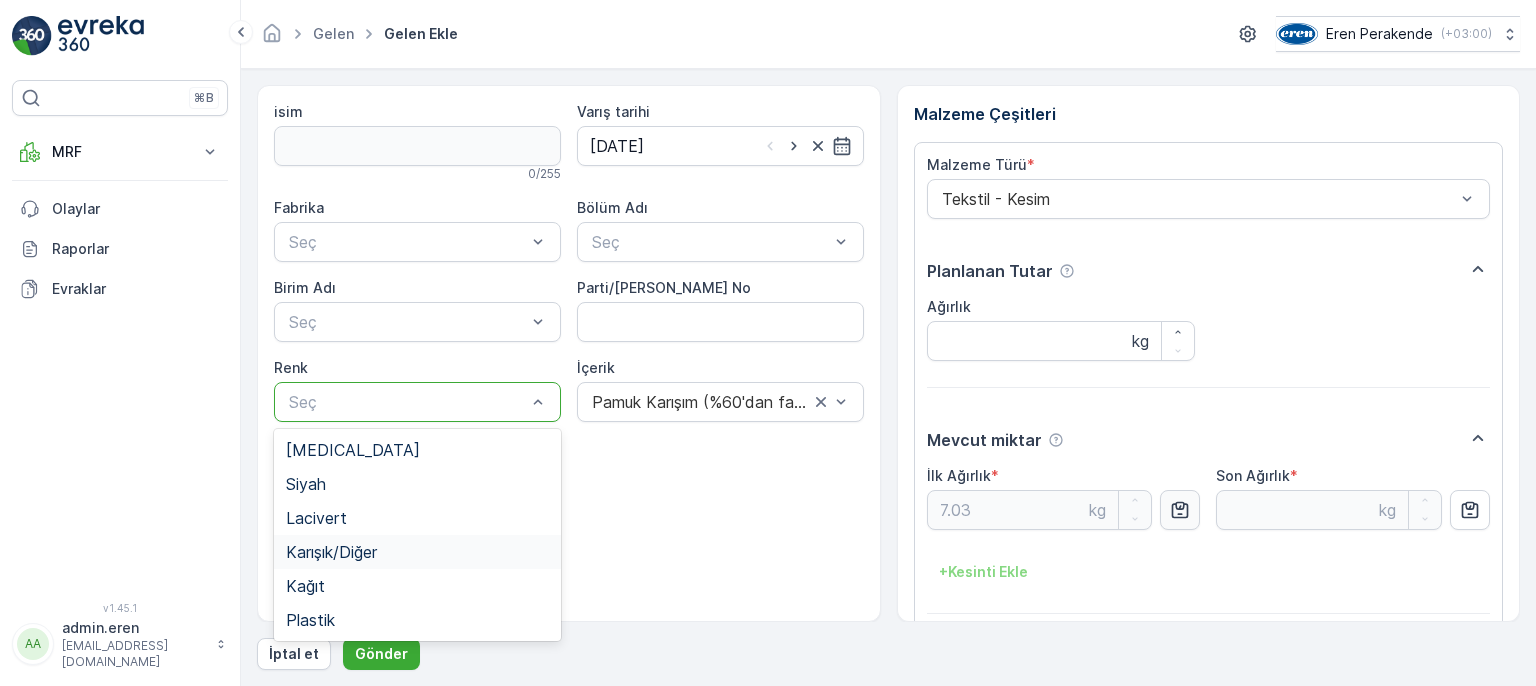 drag, startPoint x: 464, startPoint y: 543, endPoint x: 464, endPoint y: 532, distance: 11 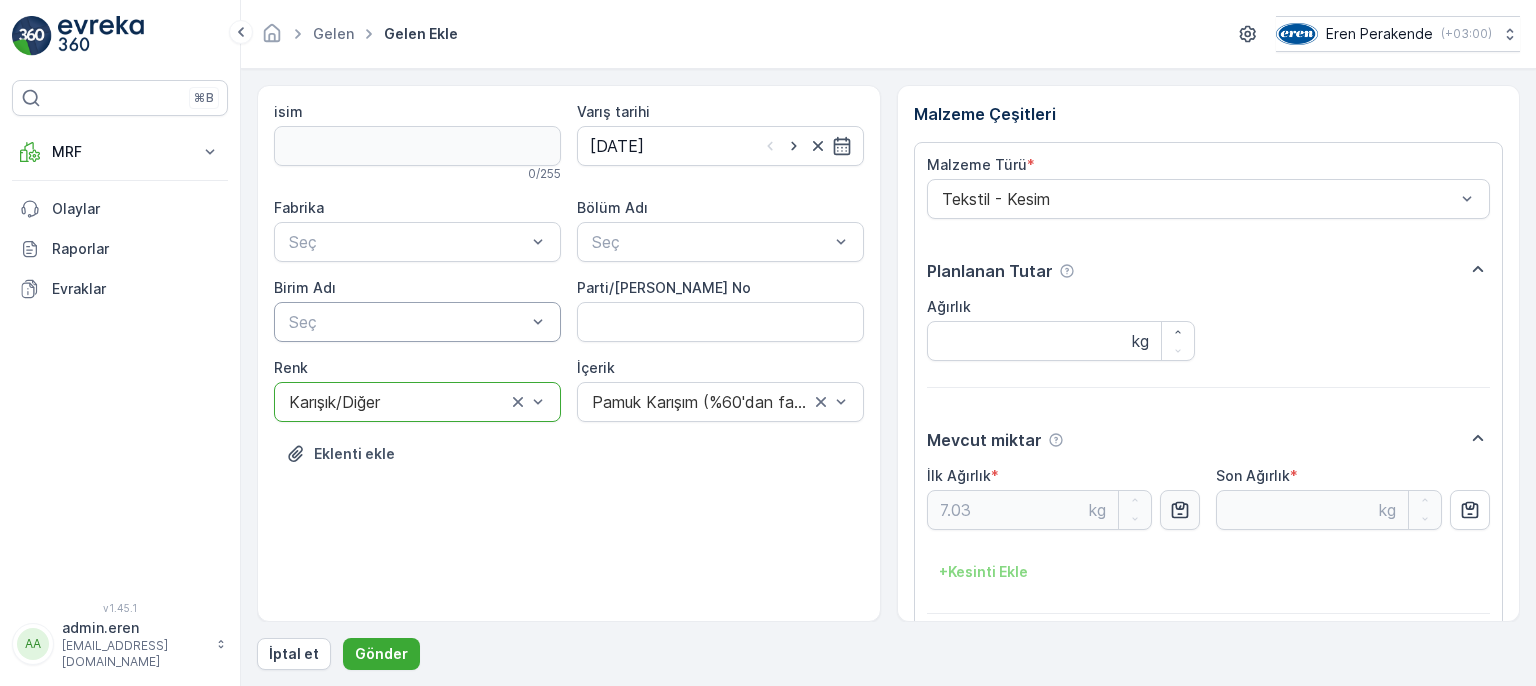 click at bounding box center (407, 322) 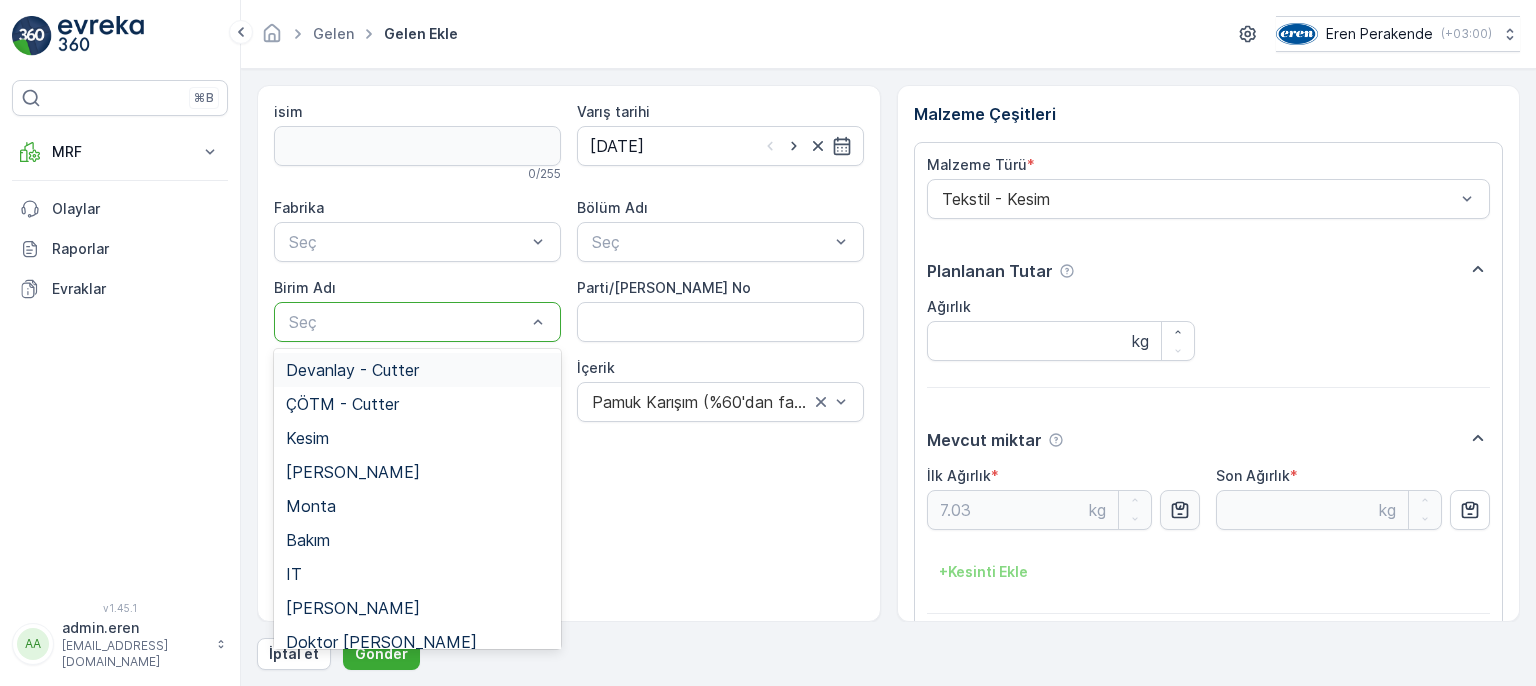 click on "Devanlay  - Cutter" at bounding box center (352, 370) 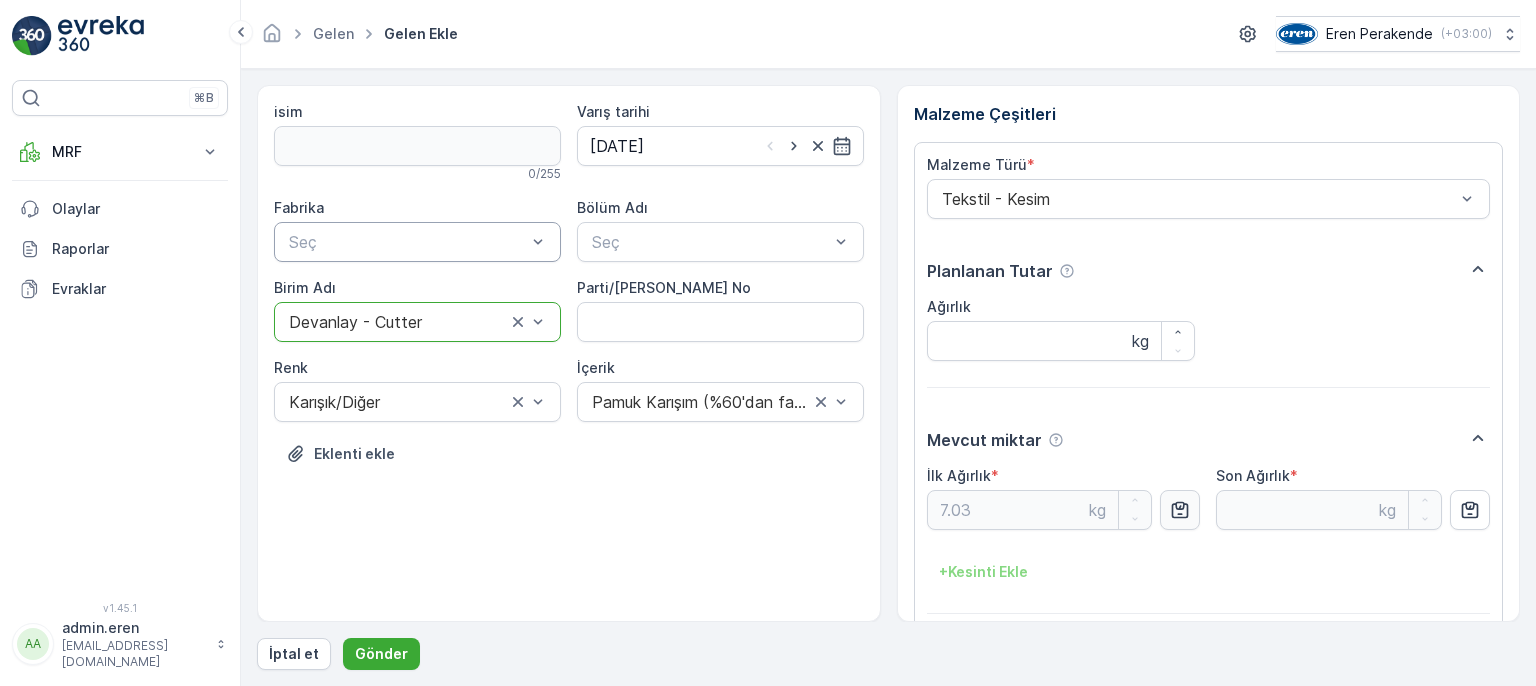 drag, startPoint x: 396, startPoint y: 250, endPoint x: 400, endPoint y: 268, distance: 18.439089 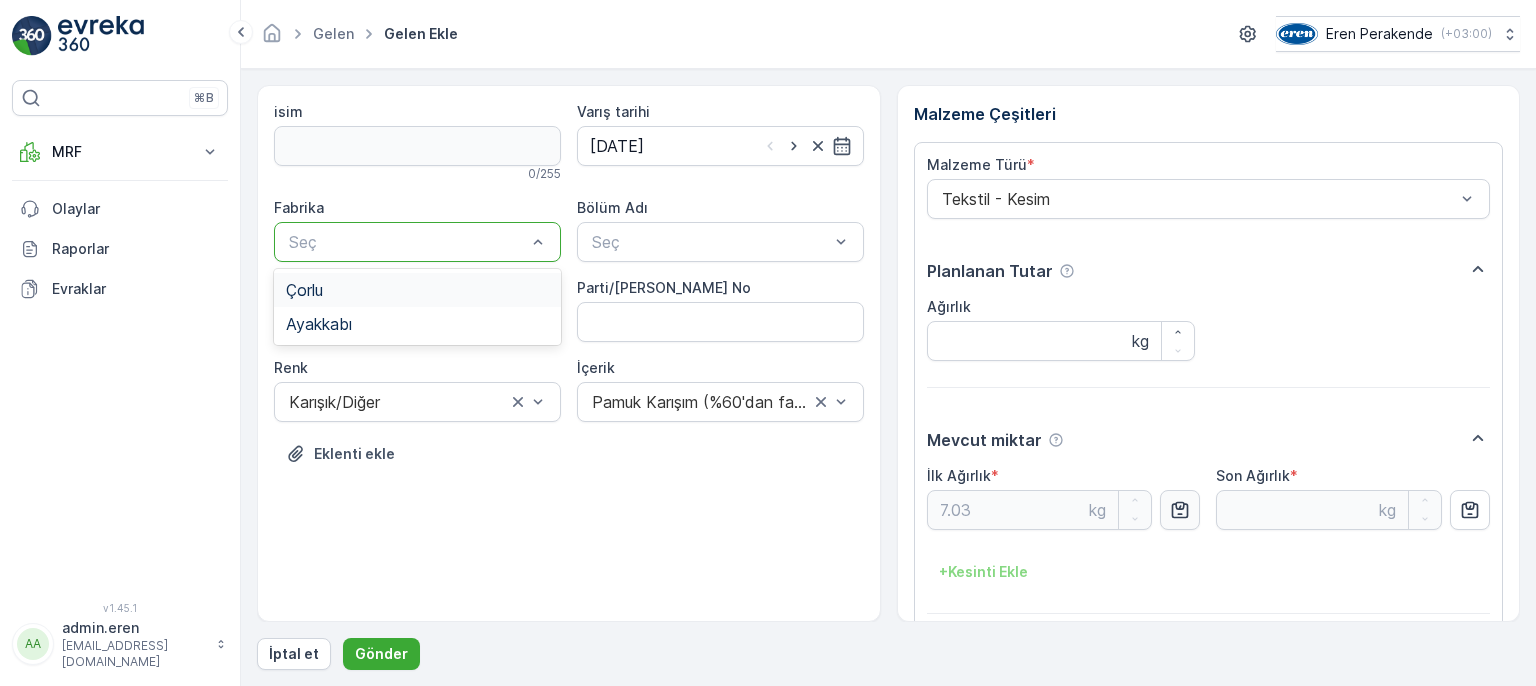 click on "Çorlu" at bounding box center (417, 290) 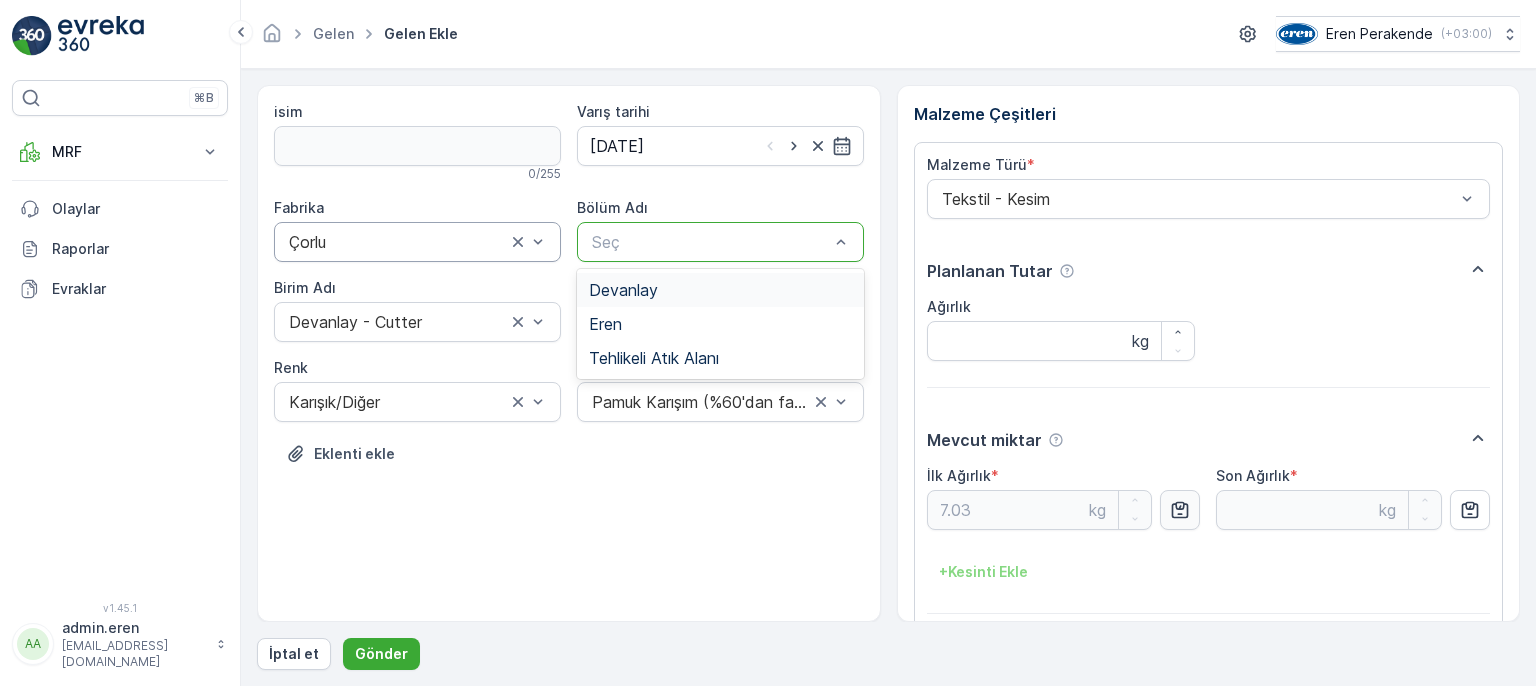 click on "Devanlay" at bounding box center (720, 290) 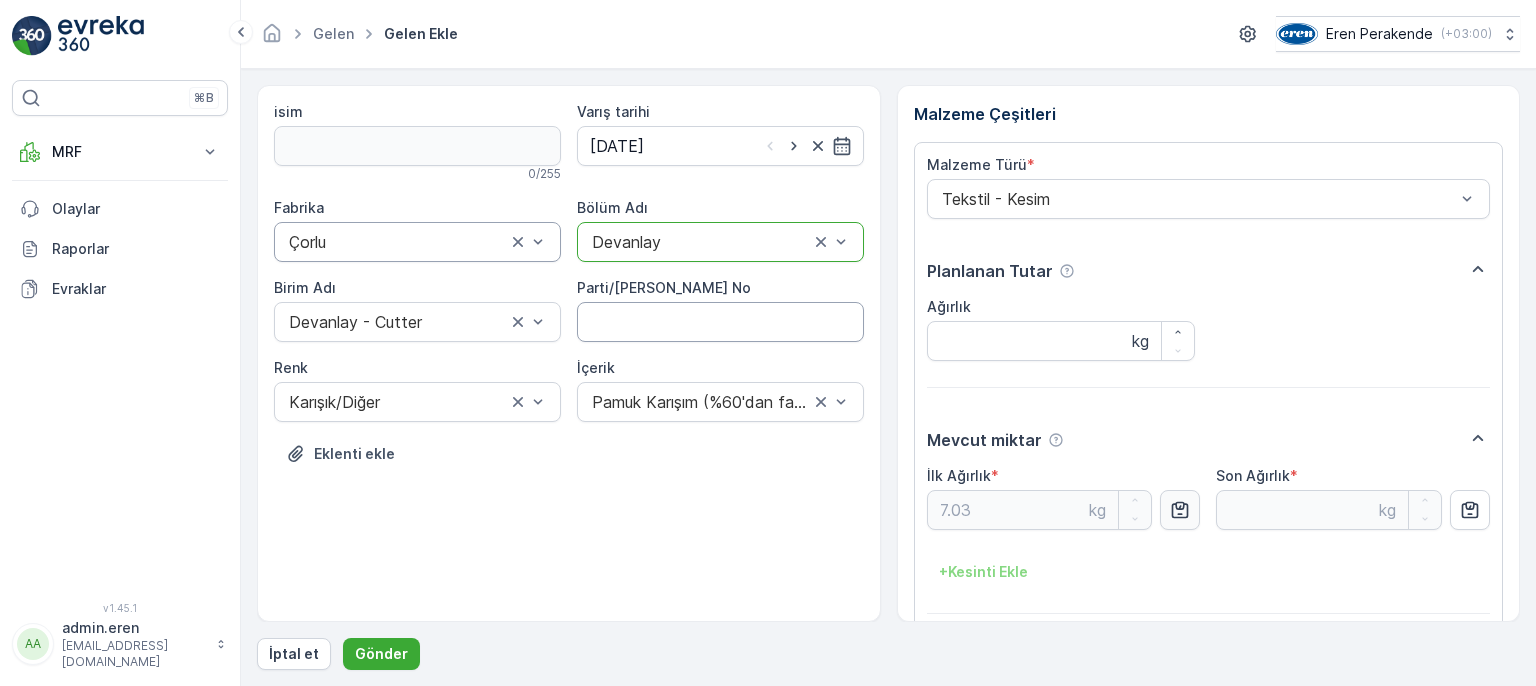 click on "Parti/[PERSON_NAME] No" at bounding box center [720, 322] 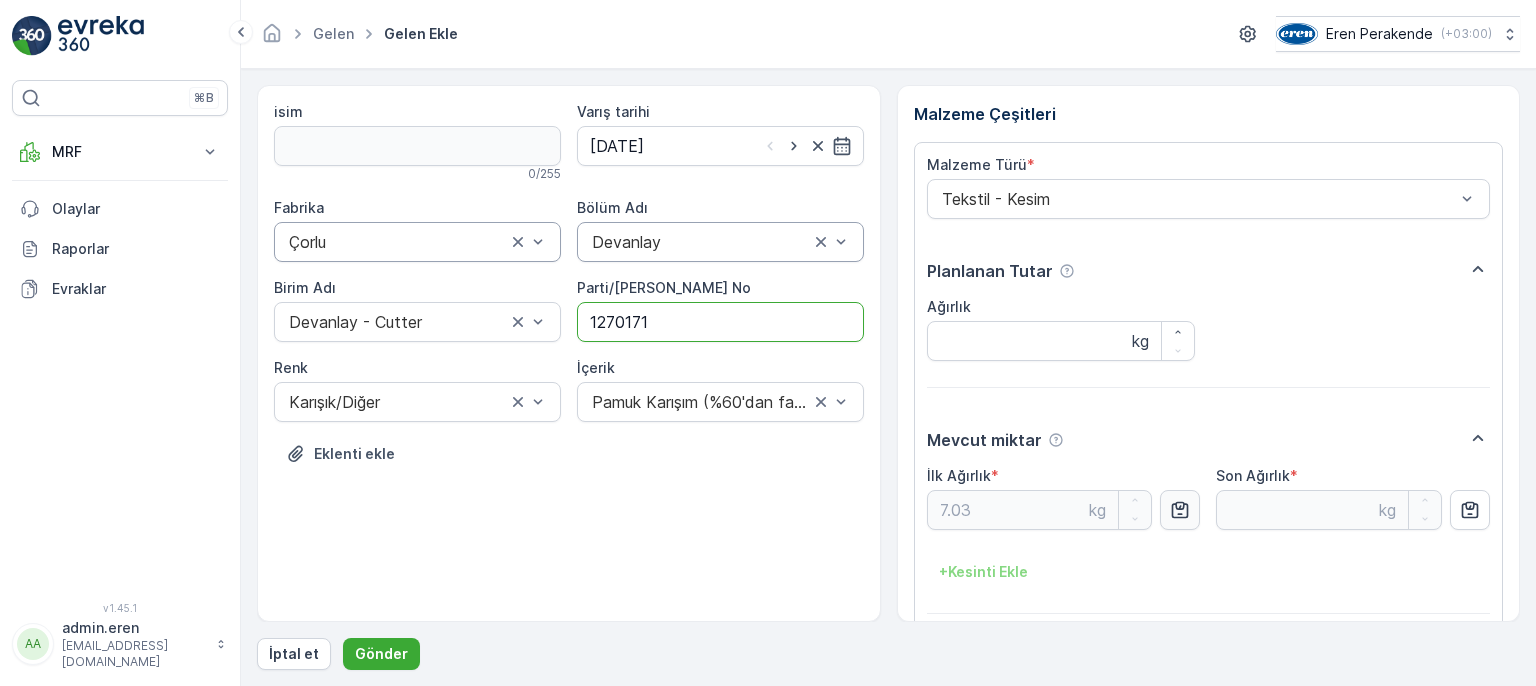 scroll, scrollTop: 84, scrollLeft: 0, axis: vertical 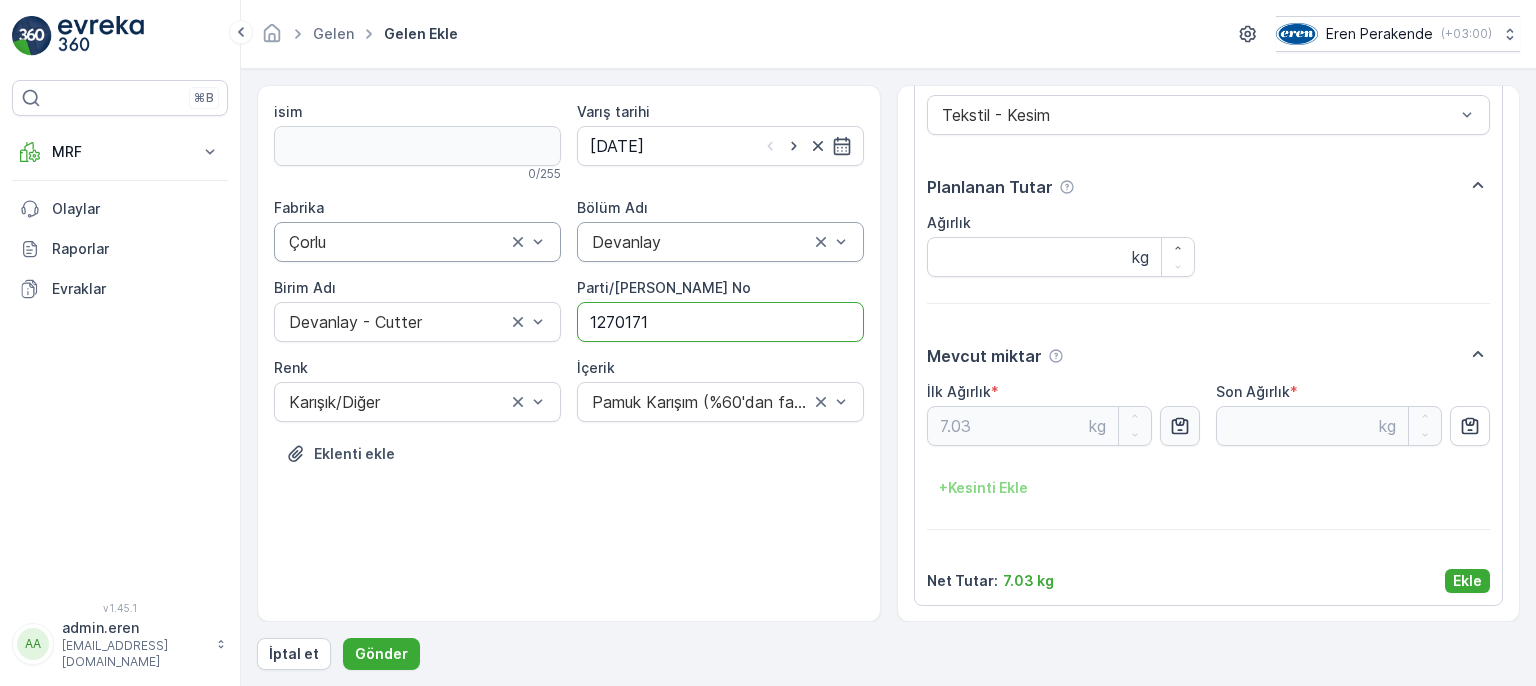 type on "1270171" 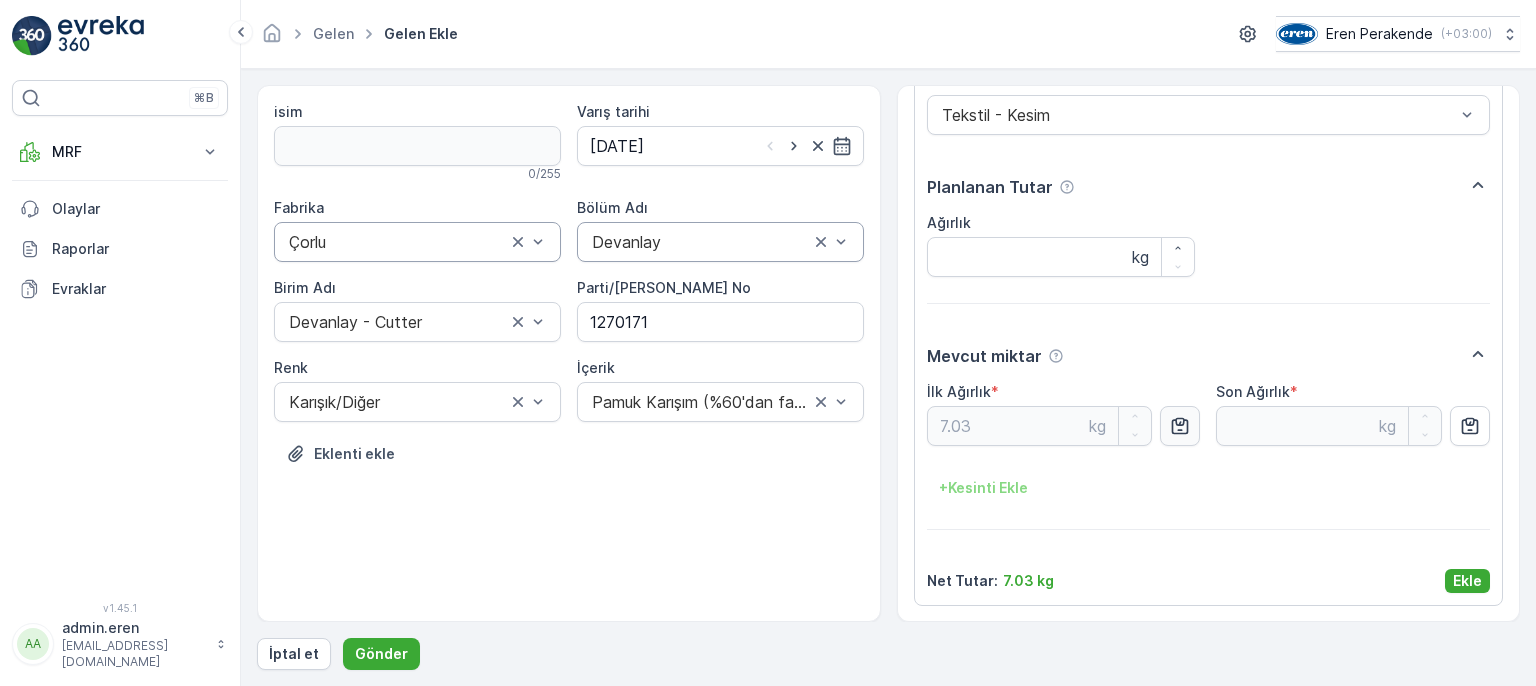click on "Malzeme Türü * Tekstil - Kesim Planlanan Tutar Ağırlık kg Mevcut miktar İlk Ağırlık * 7.03 kg Son Ağırlık * kg +  Kesinti Ekle Net Tutar : 7.03 kg Ekle" at bounding box center [1209, 332] 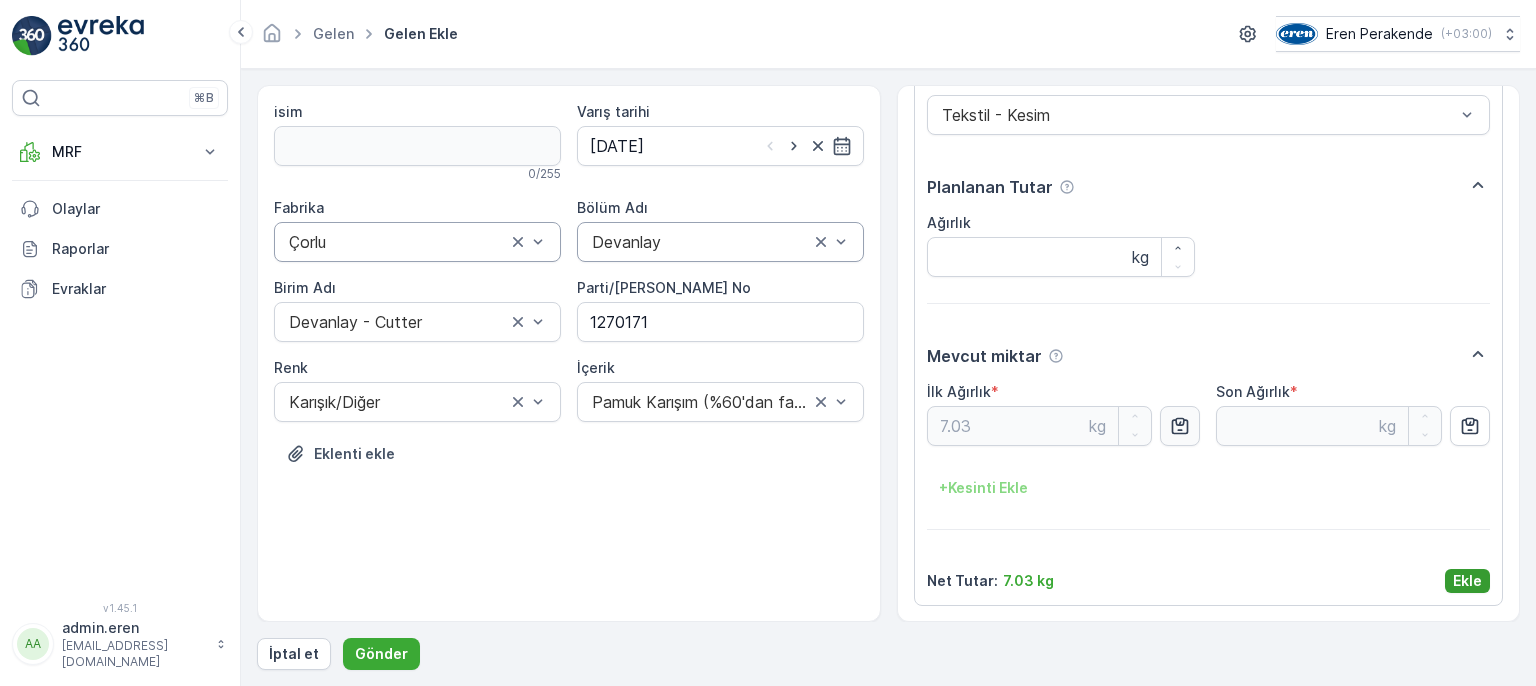 click on "Ekle" at bounding box center [1467, 581] 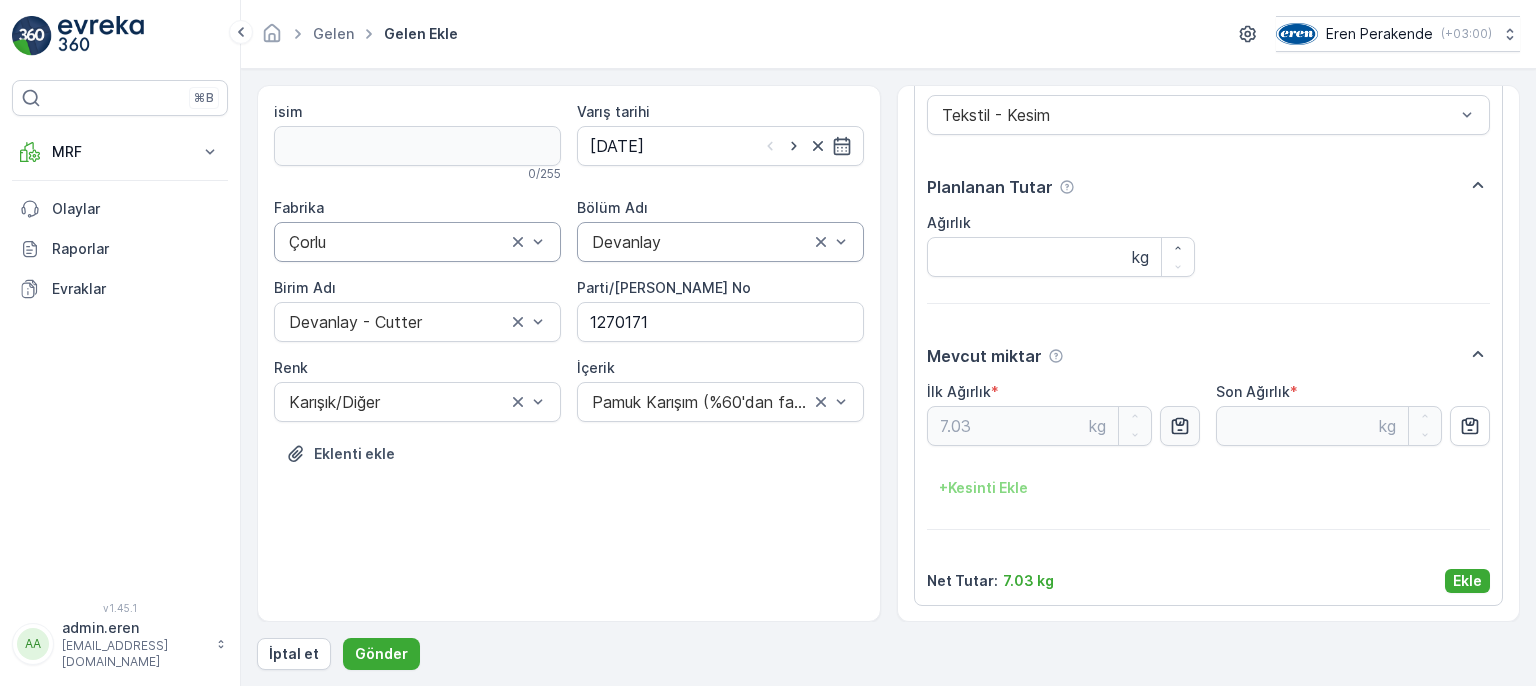 scroll, scrollTop: 0, scrollLeft: 0, axis: both 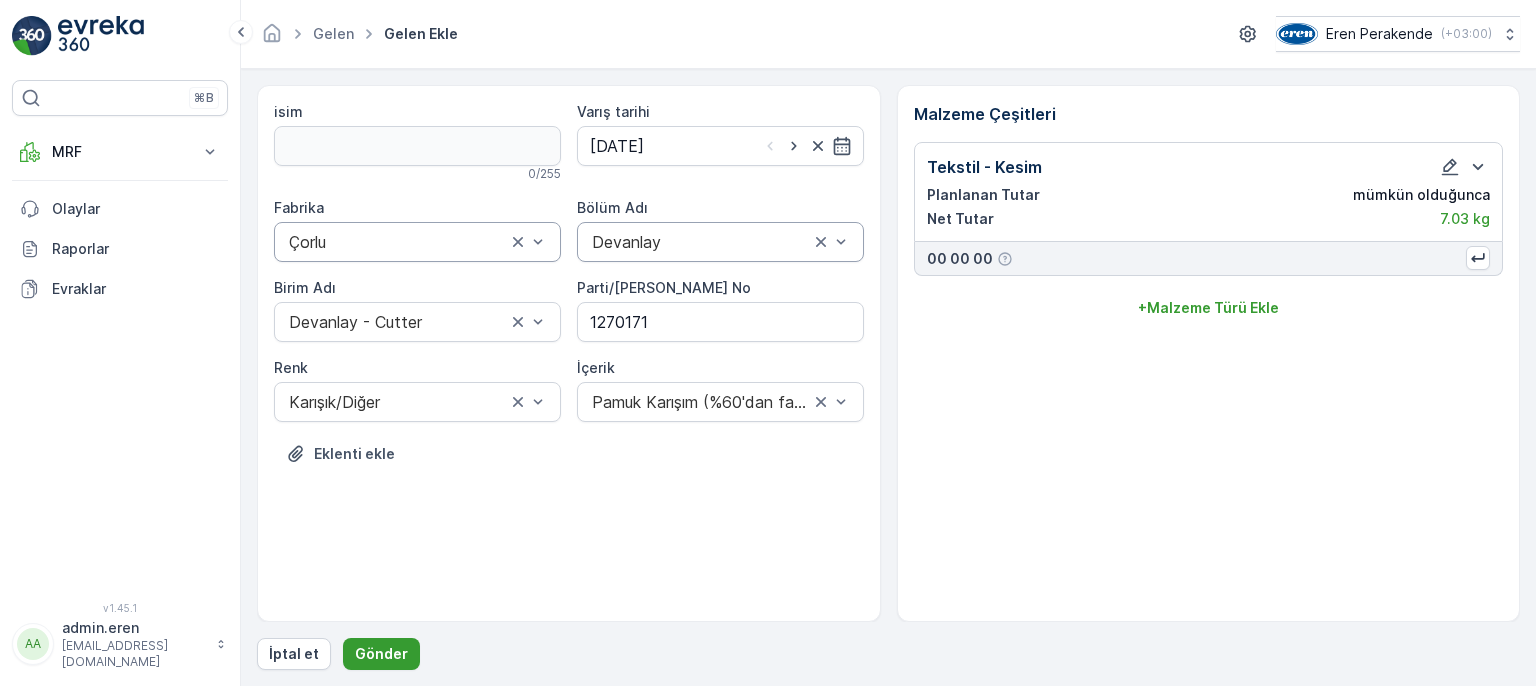 click on "Gönder" at bounding box center [381, 654] 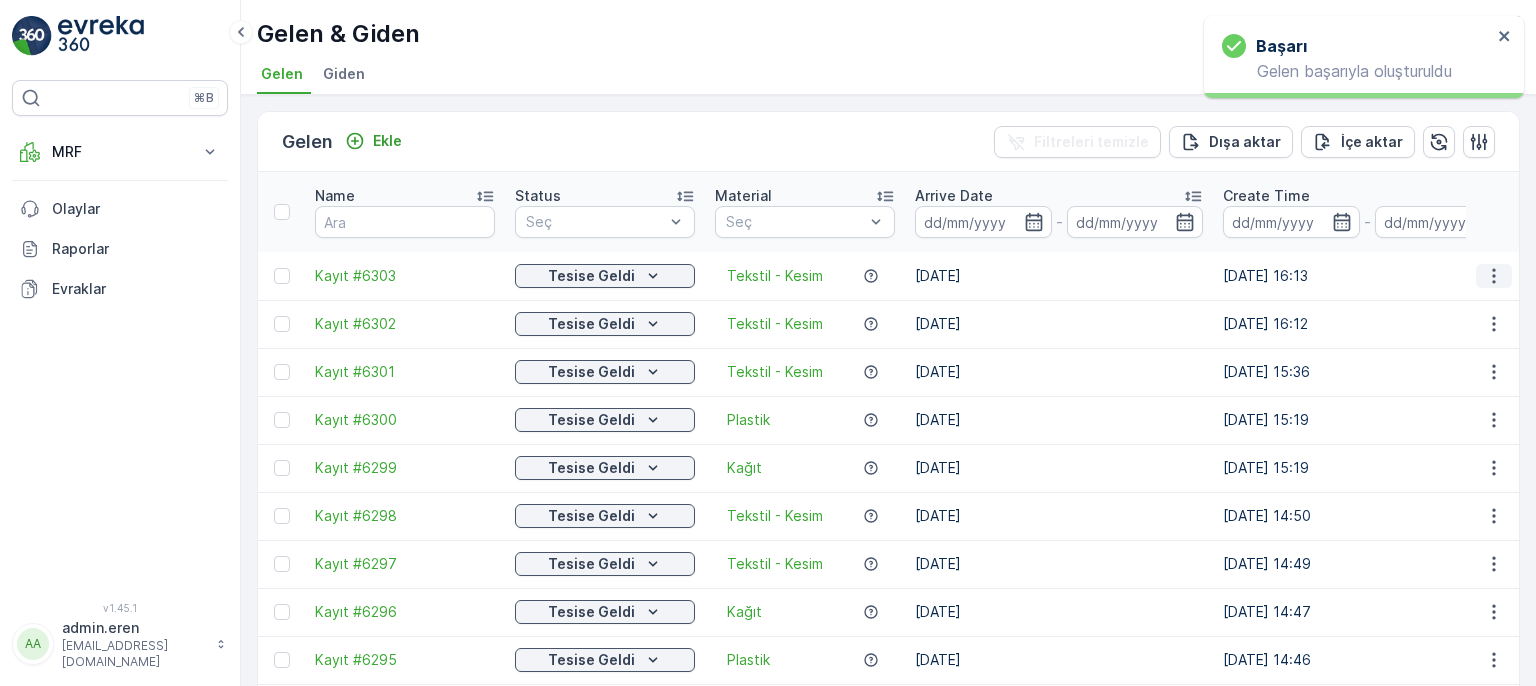 click at bounding box center (1494, 276) 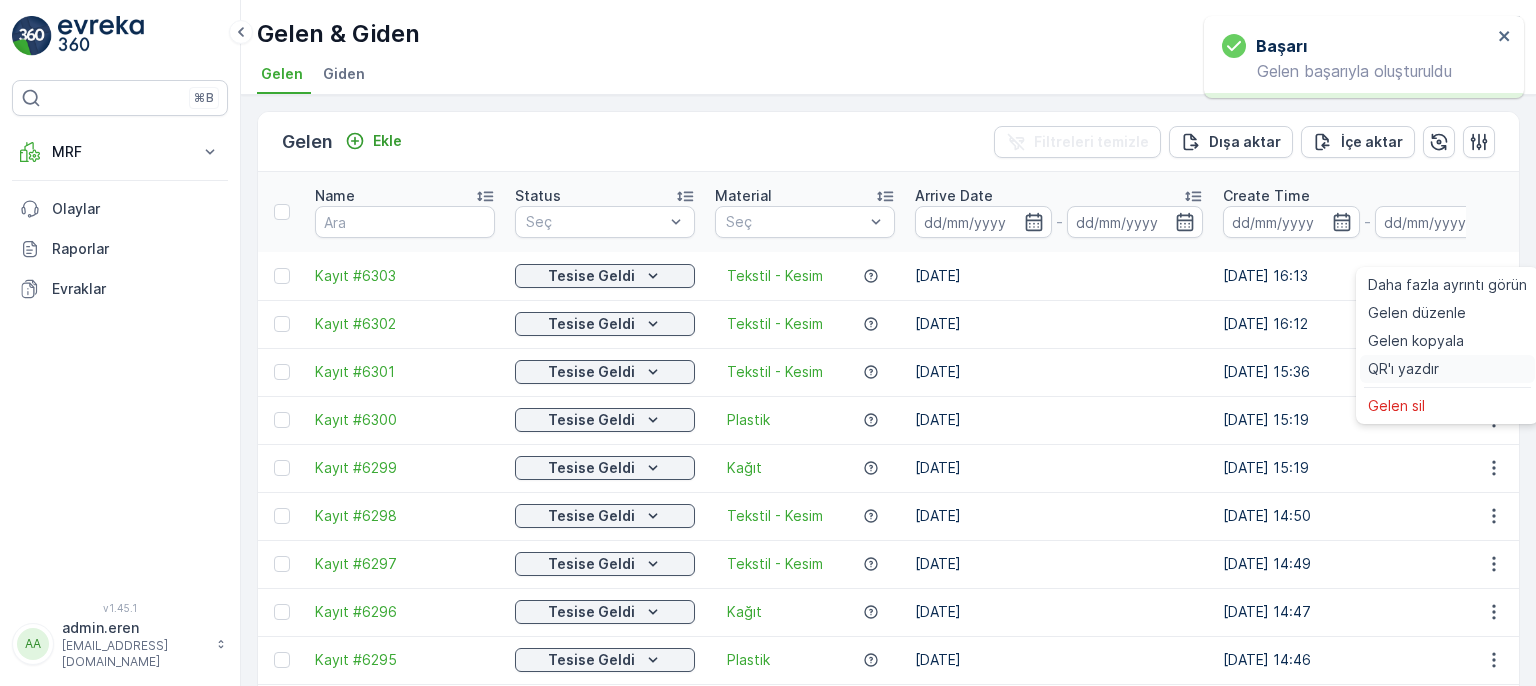 click on "QR'ı yazdır" at bounding box center (1447, 369) 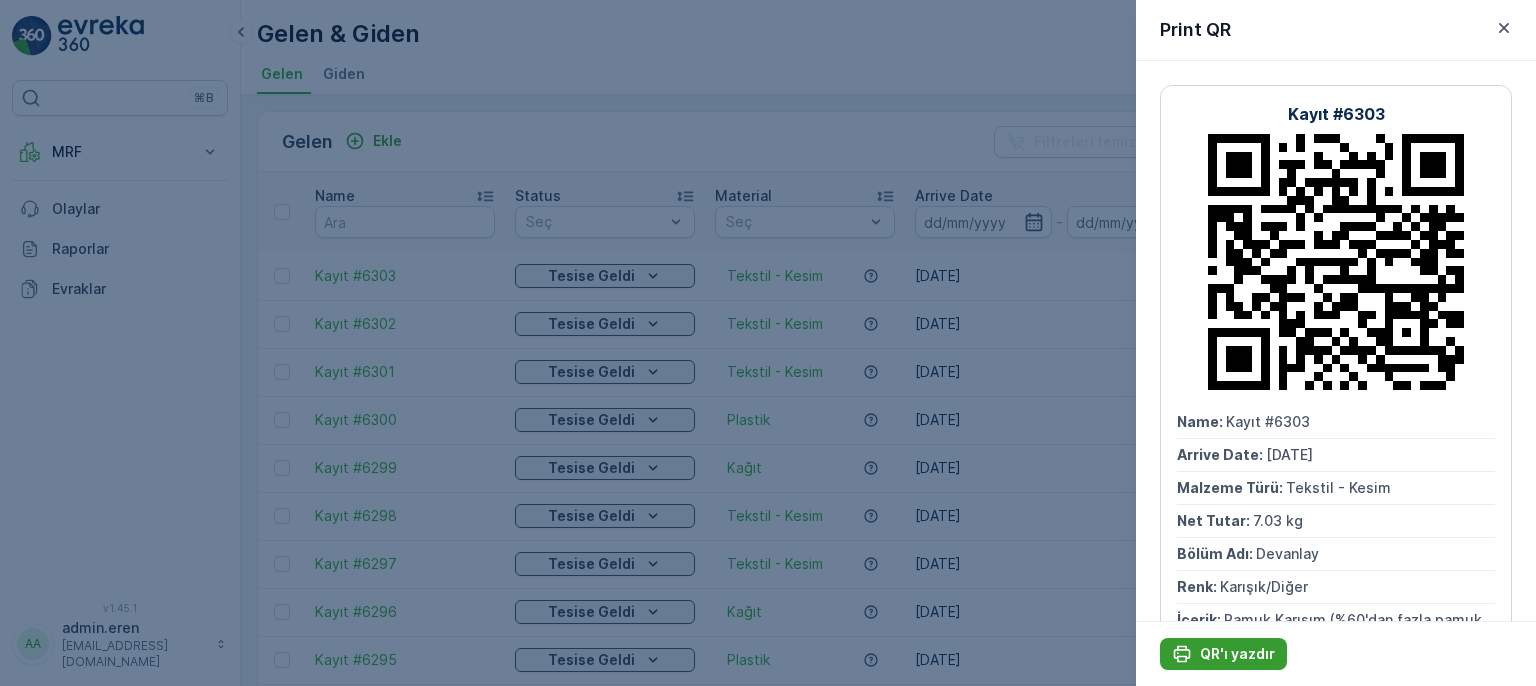 click on "QR'ı yazdır" at bounding box center [1237, 654] 